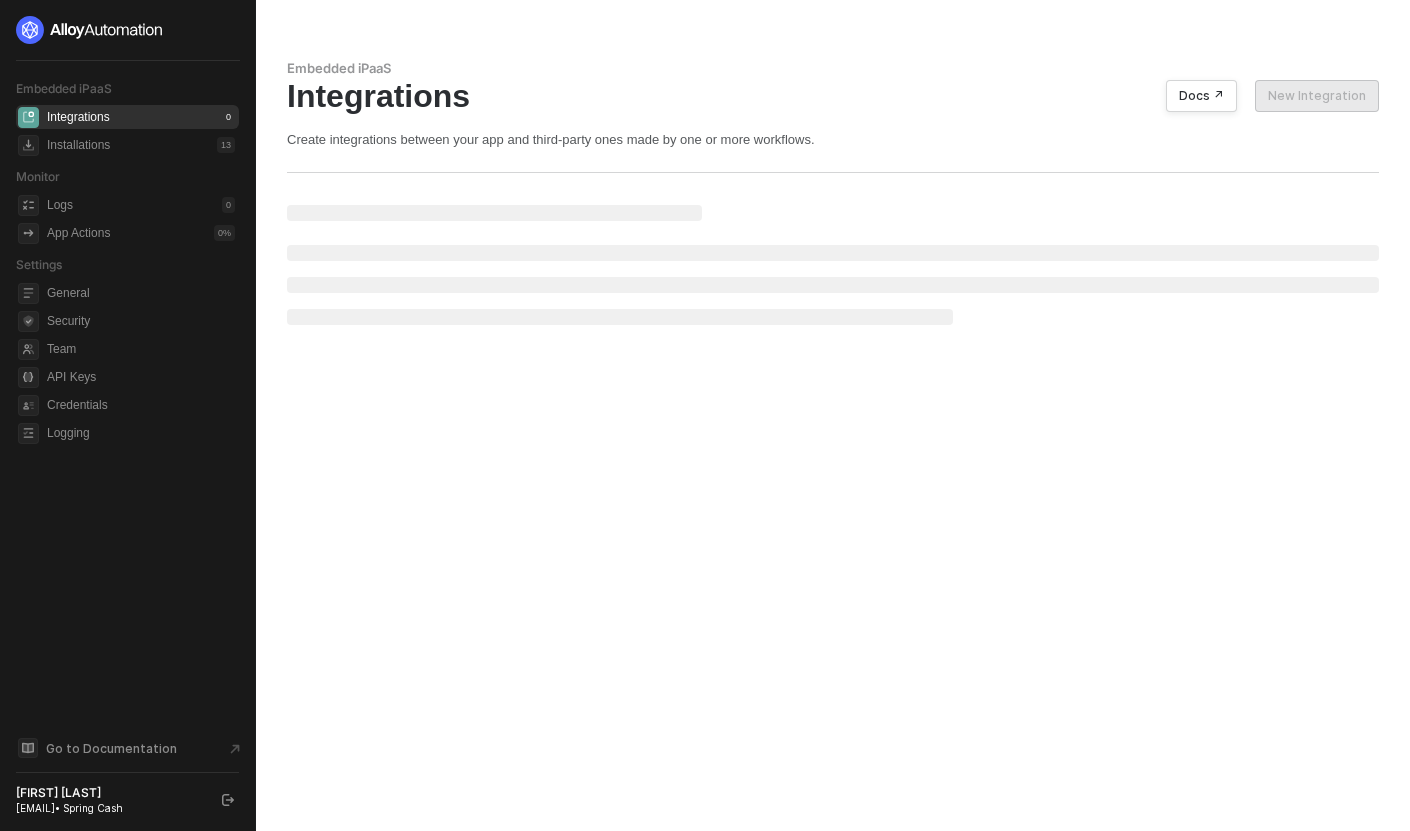 scroll, scrollTop: 0, scrollLeft: 0, axis: both 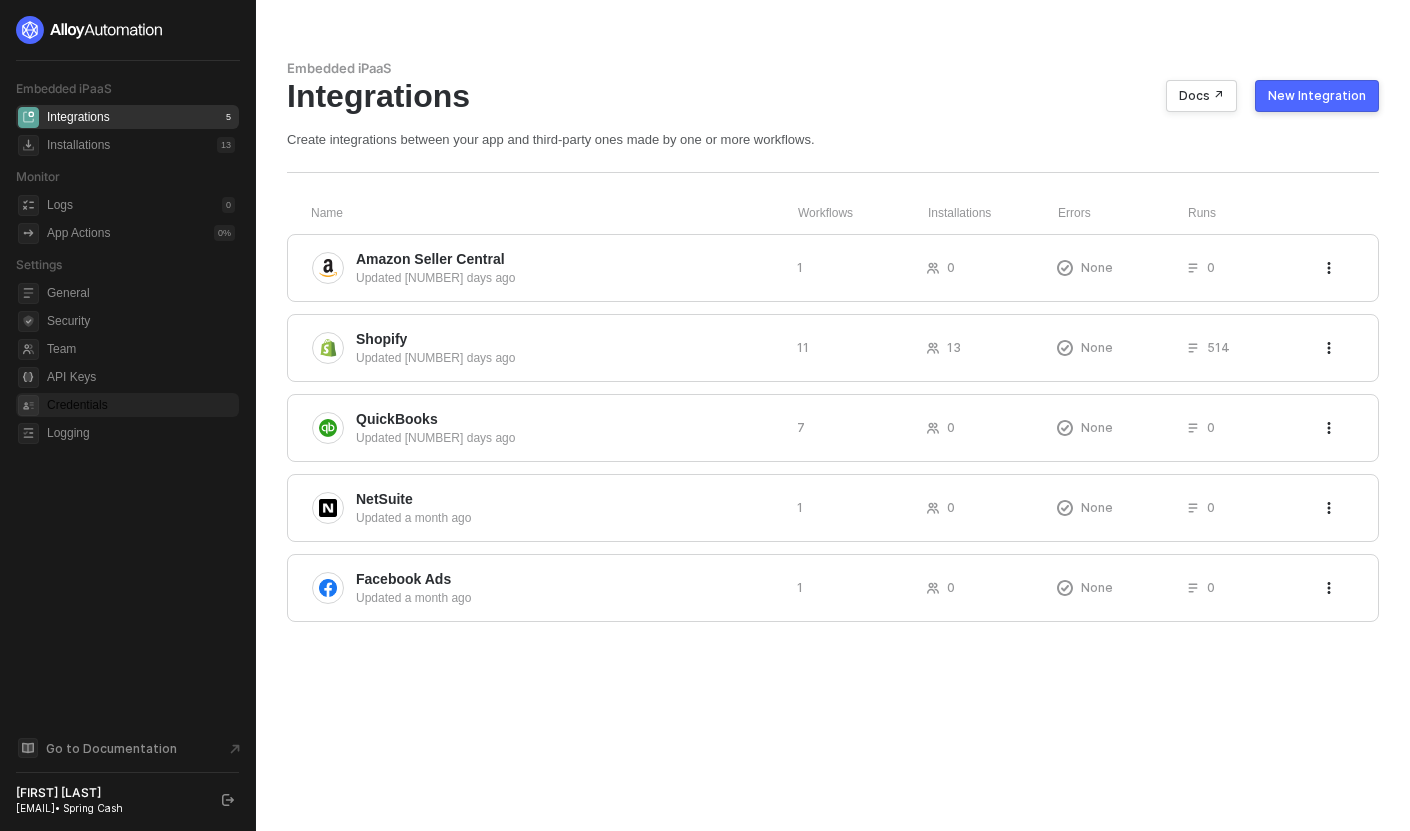 click on "Credentials" at bounding box center [141, 405] 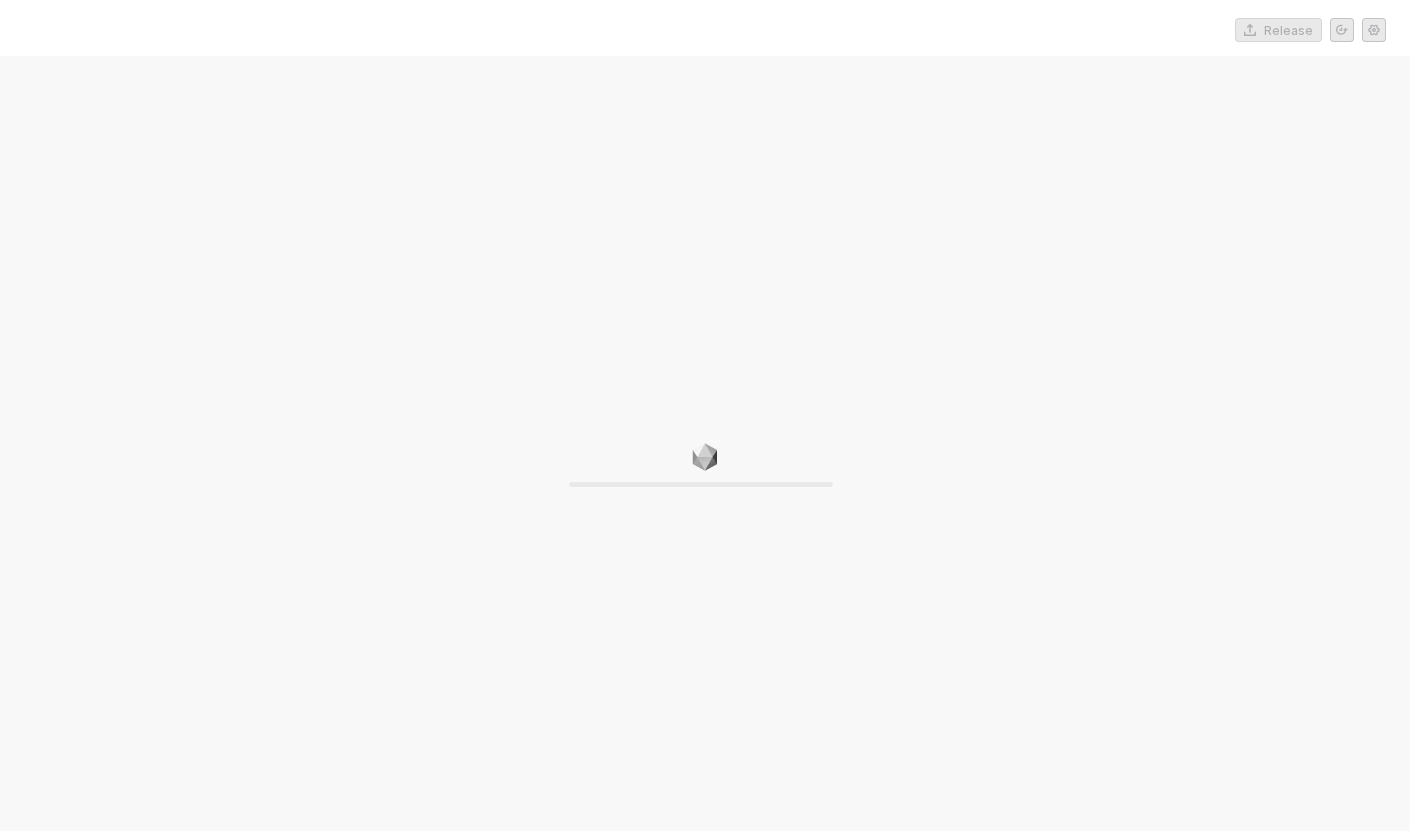 scroll, scrollTop: 0, scrollLeft: 0, axis: both 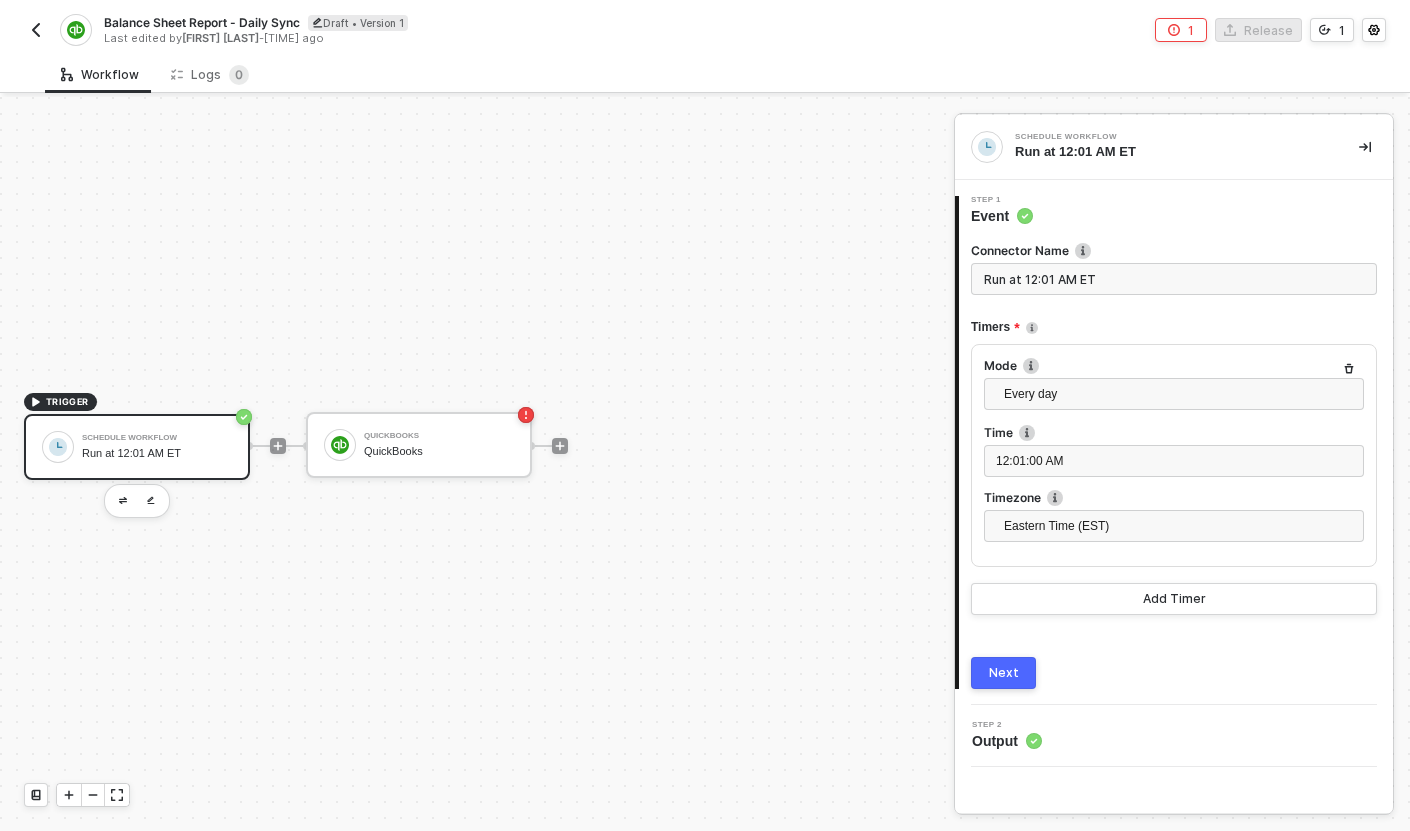 click at bounding box center [36, 30] 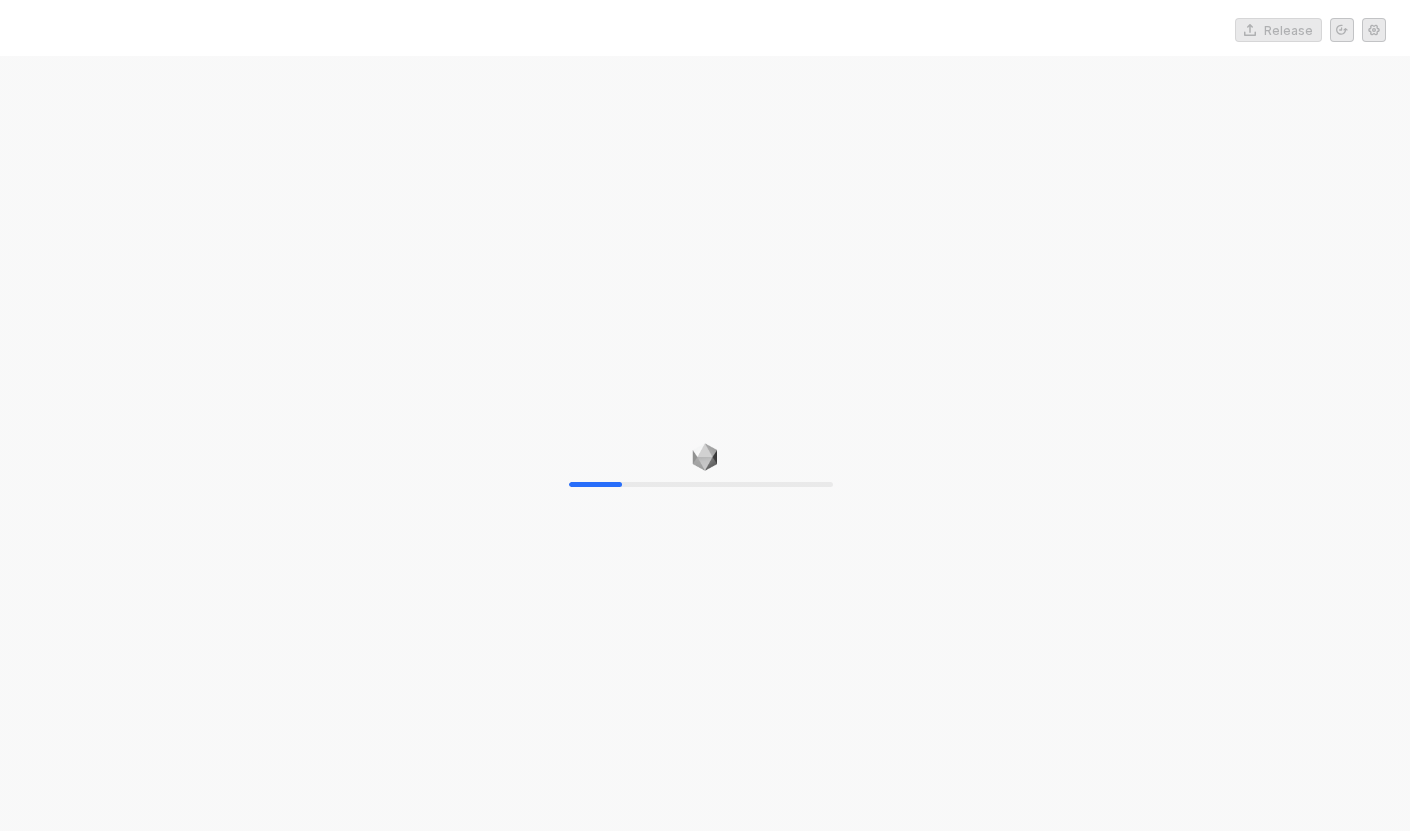scroll, scrollTop: 0, scrollLeft: 0, axis: both 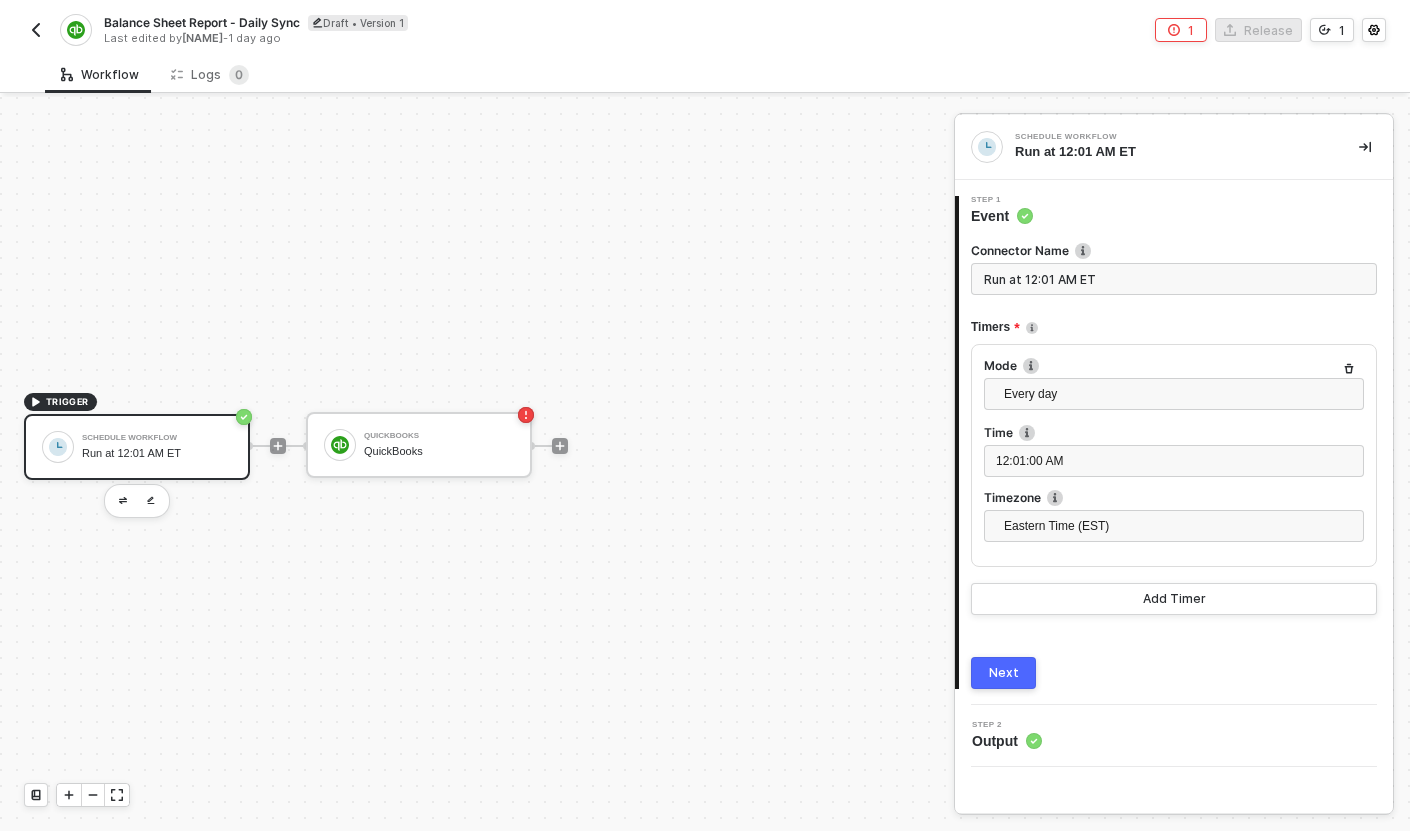 click on "Balance Sheet Report - Daily Sync" at bounding box center (202, 22) 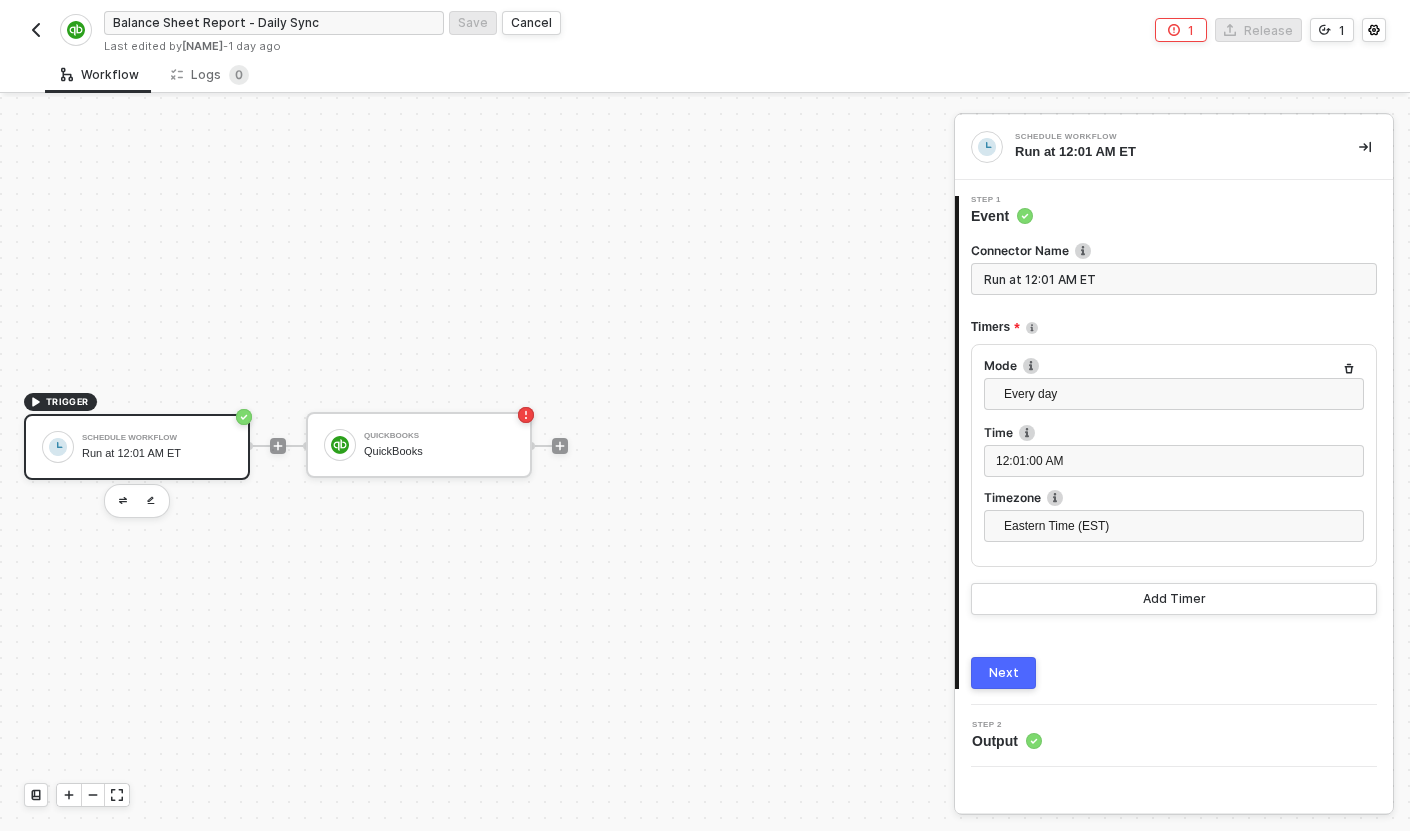 click on "Balance Sheet Report - Daily Sync" at bounding box center [274, 23] 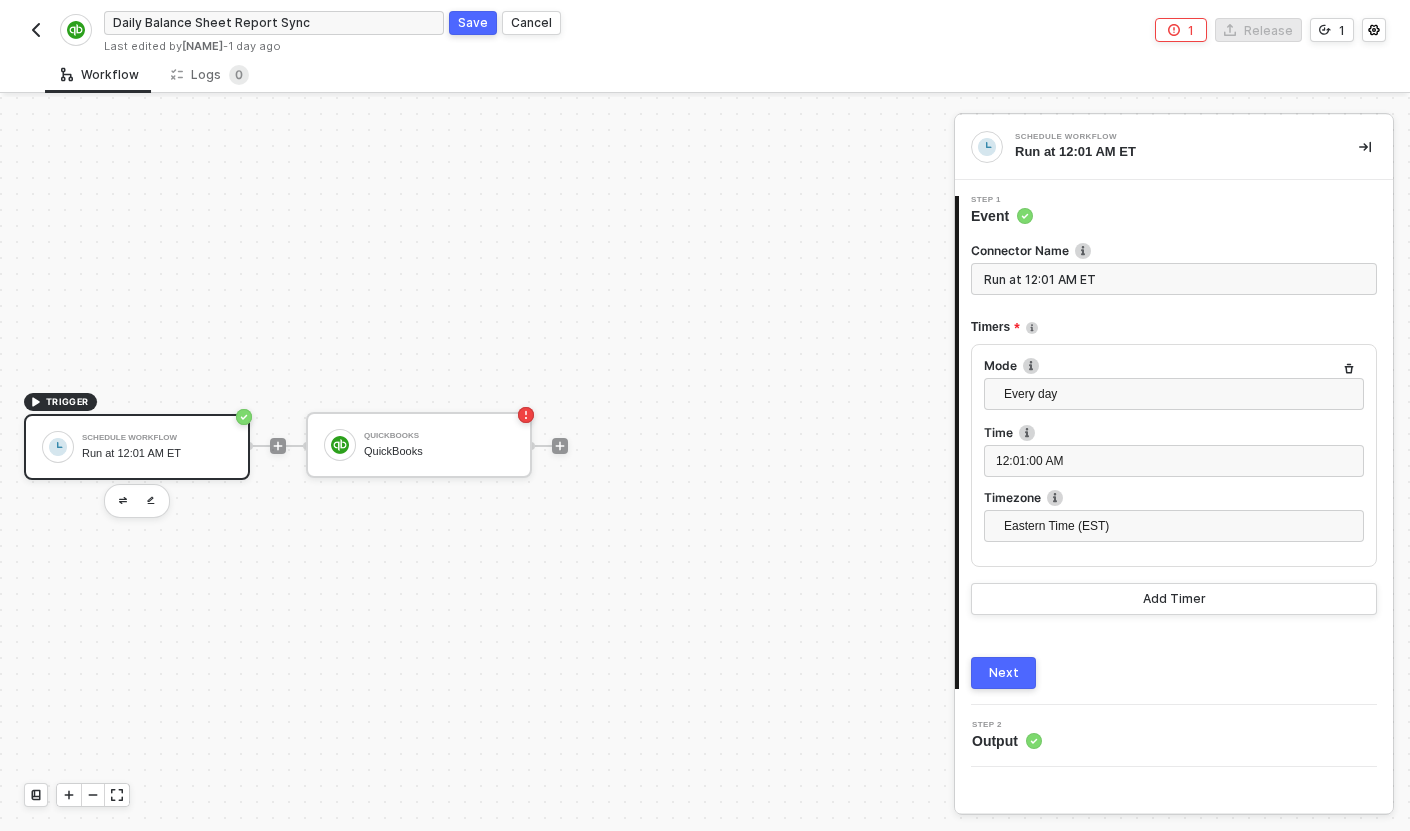 type on "Daily Balance Sheet Report Sync" 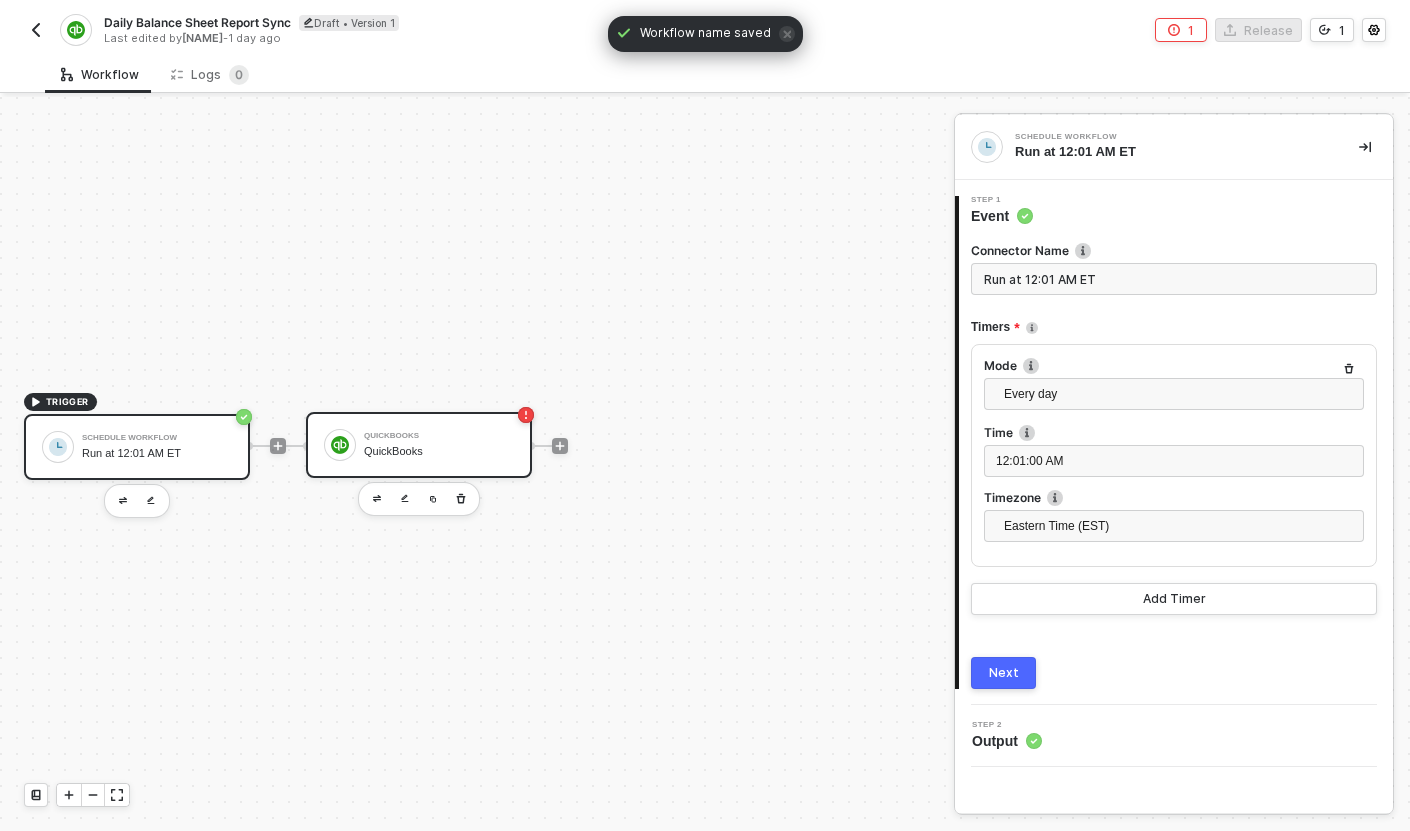 click on "QuickBooks" at bounding box center [439, 436] 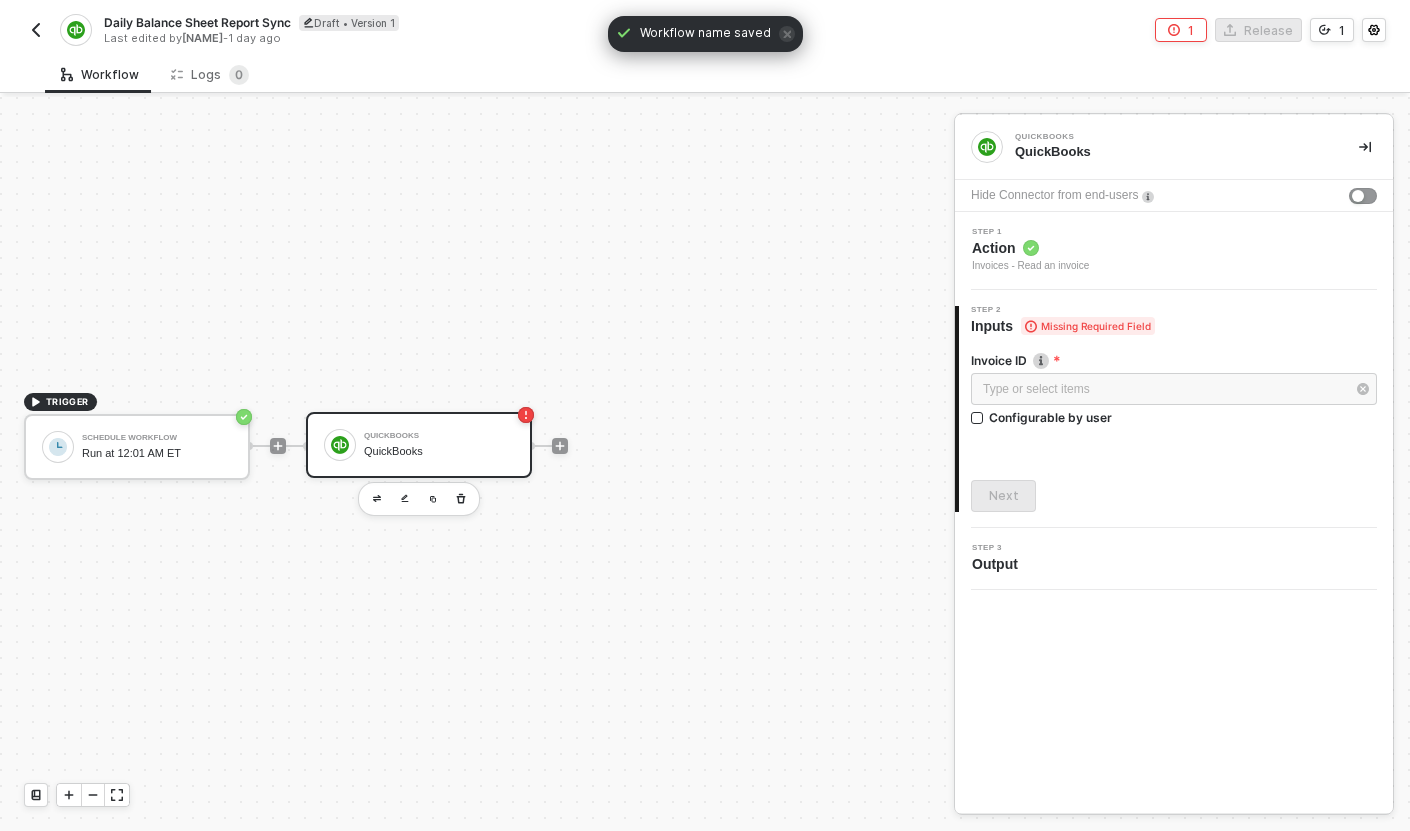 click on "Step 1 Action    Invoices - Read an invoice" at bounding box center (1176, 251) 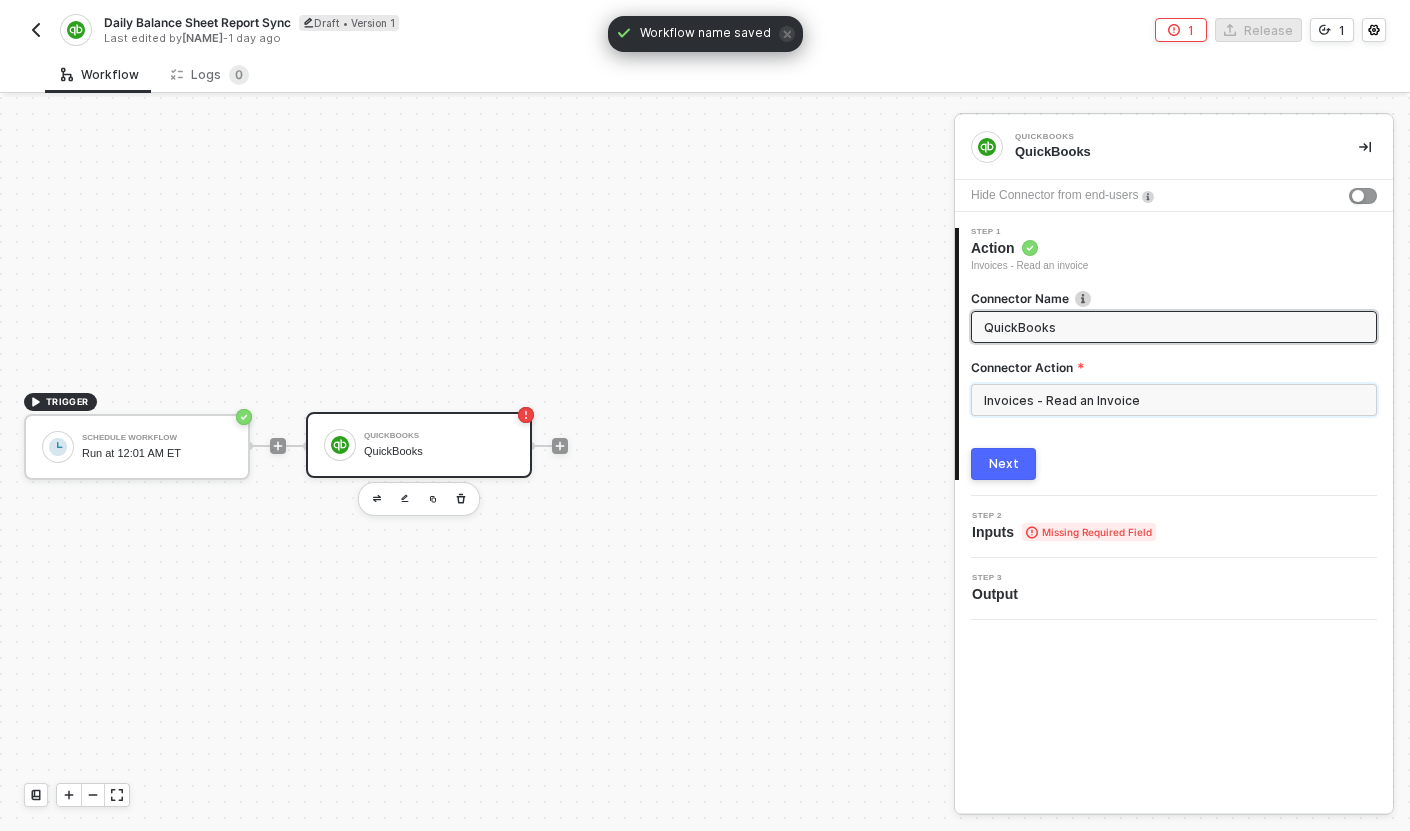 click on "Invoices - Read an Invoice" at bounding box center [1174, 400] 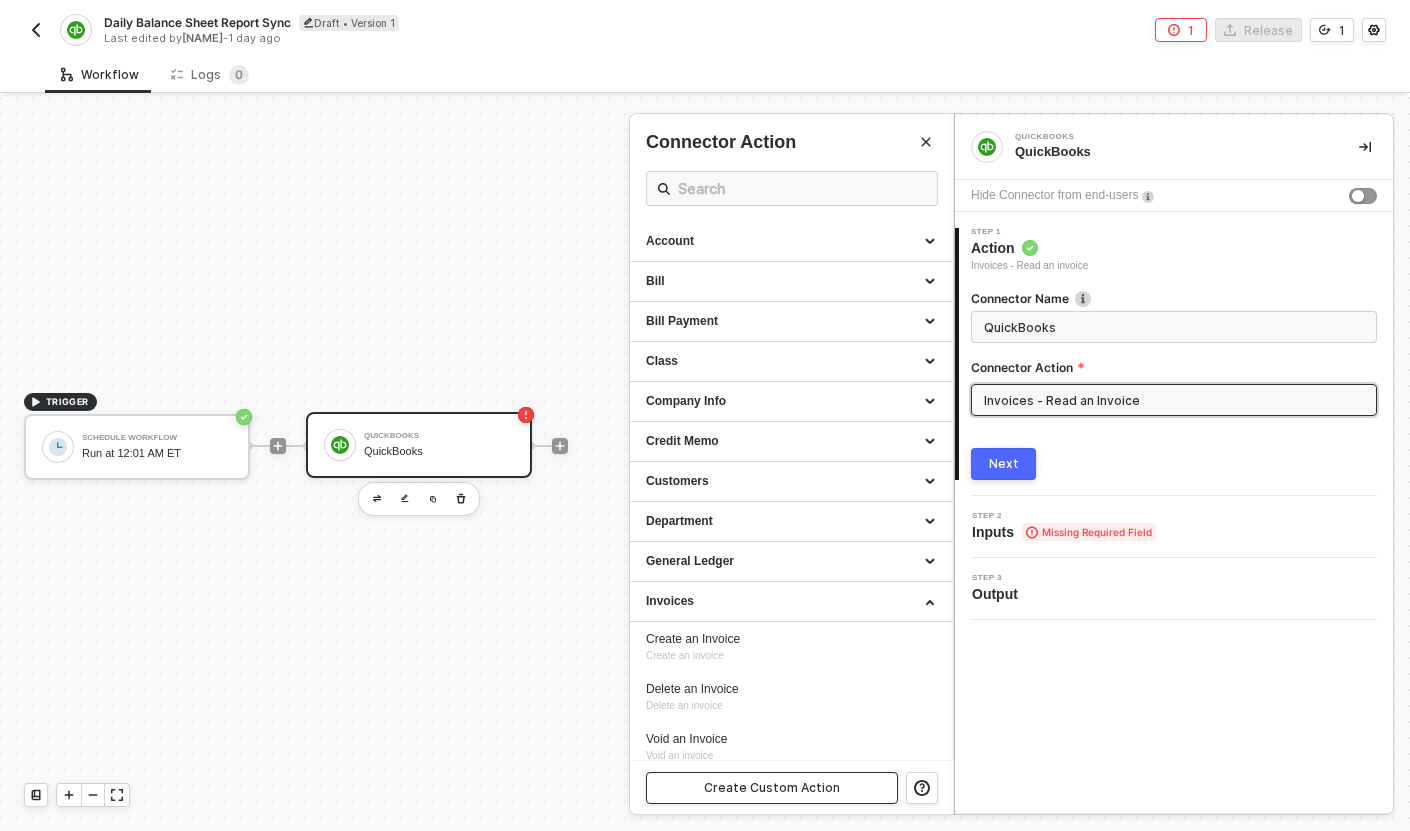 click on "Create Custom Action" at bounding box center (772, 788) 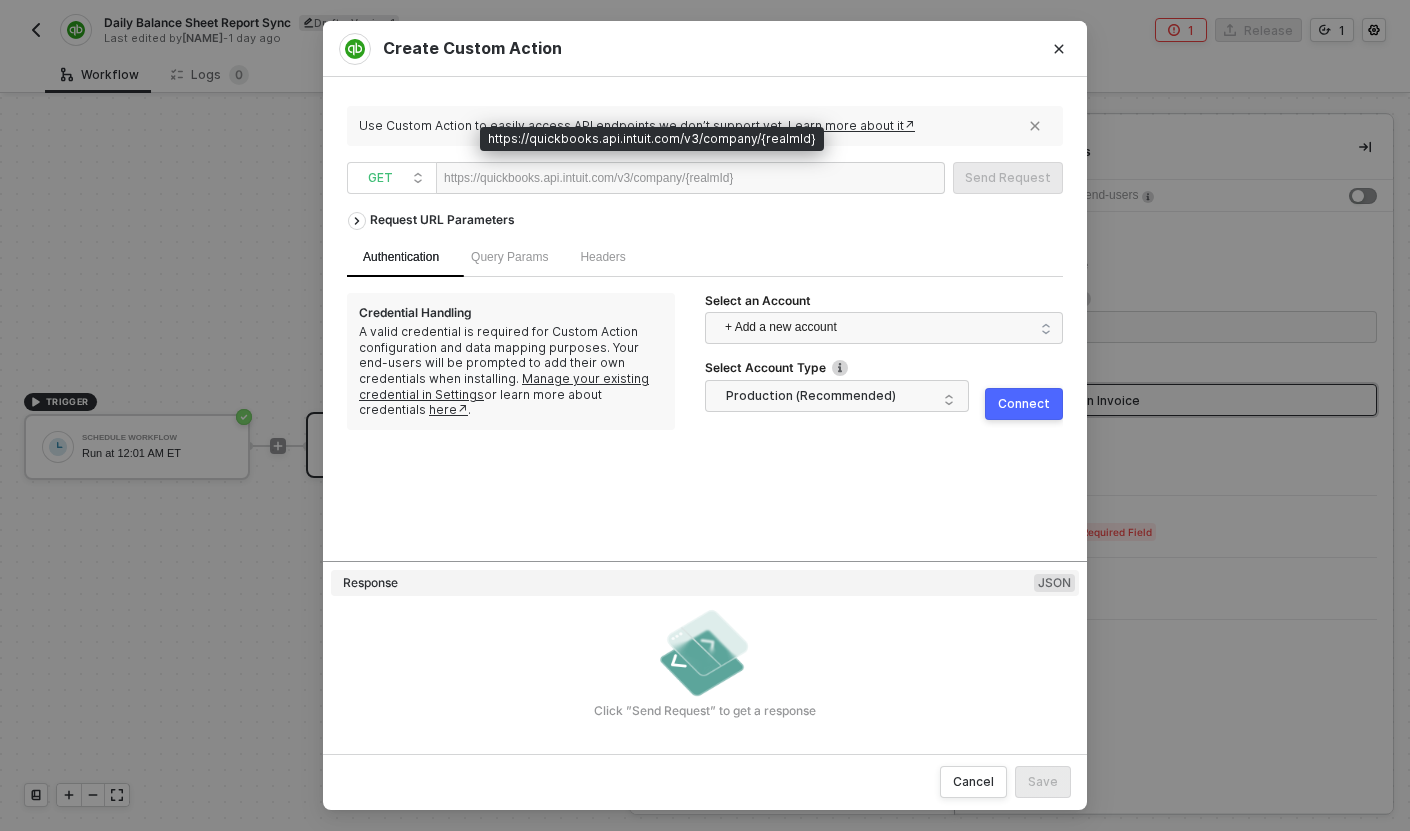 click on "https://quickbooks.api.intuit.com/v3/company/{realmId}" at bounding box center (588, 178) 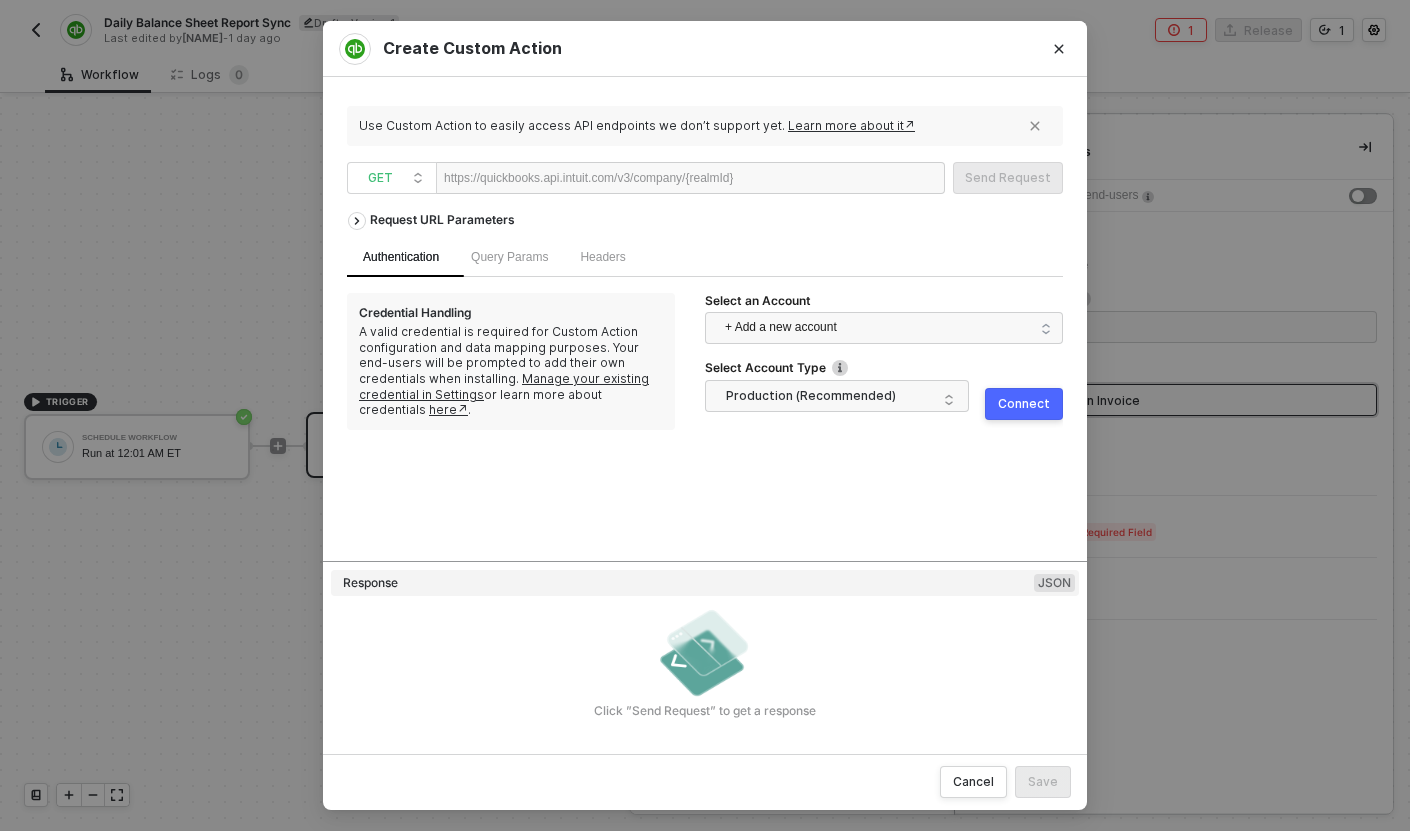 click at bounding box center (794, 179) 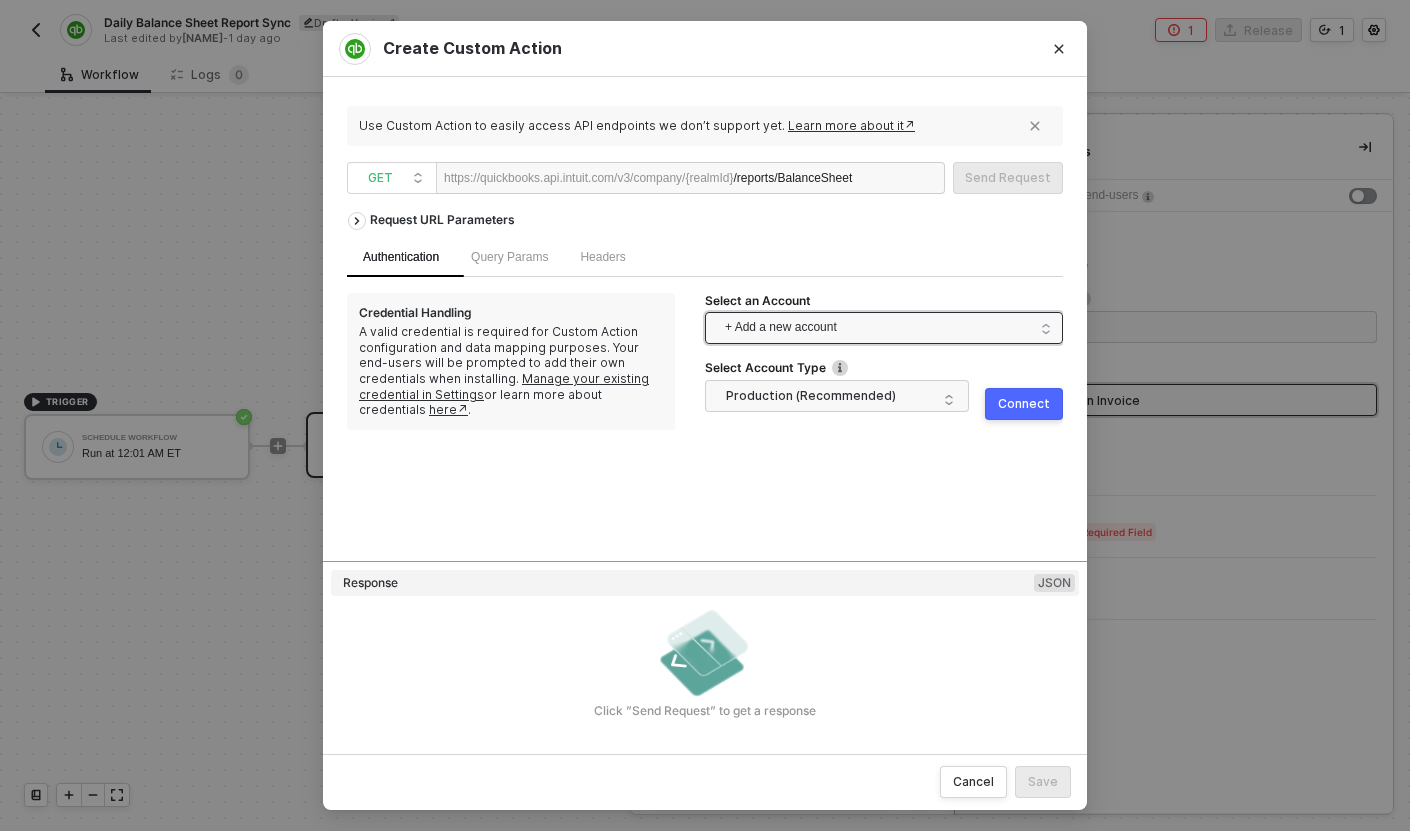 click on "+ Add a new account" at bounding box center (888, 328) 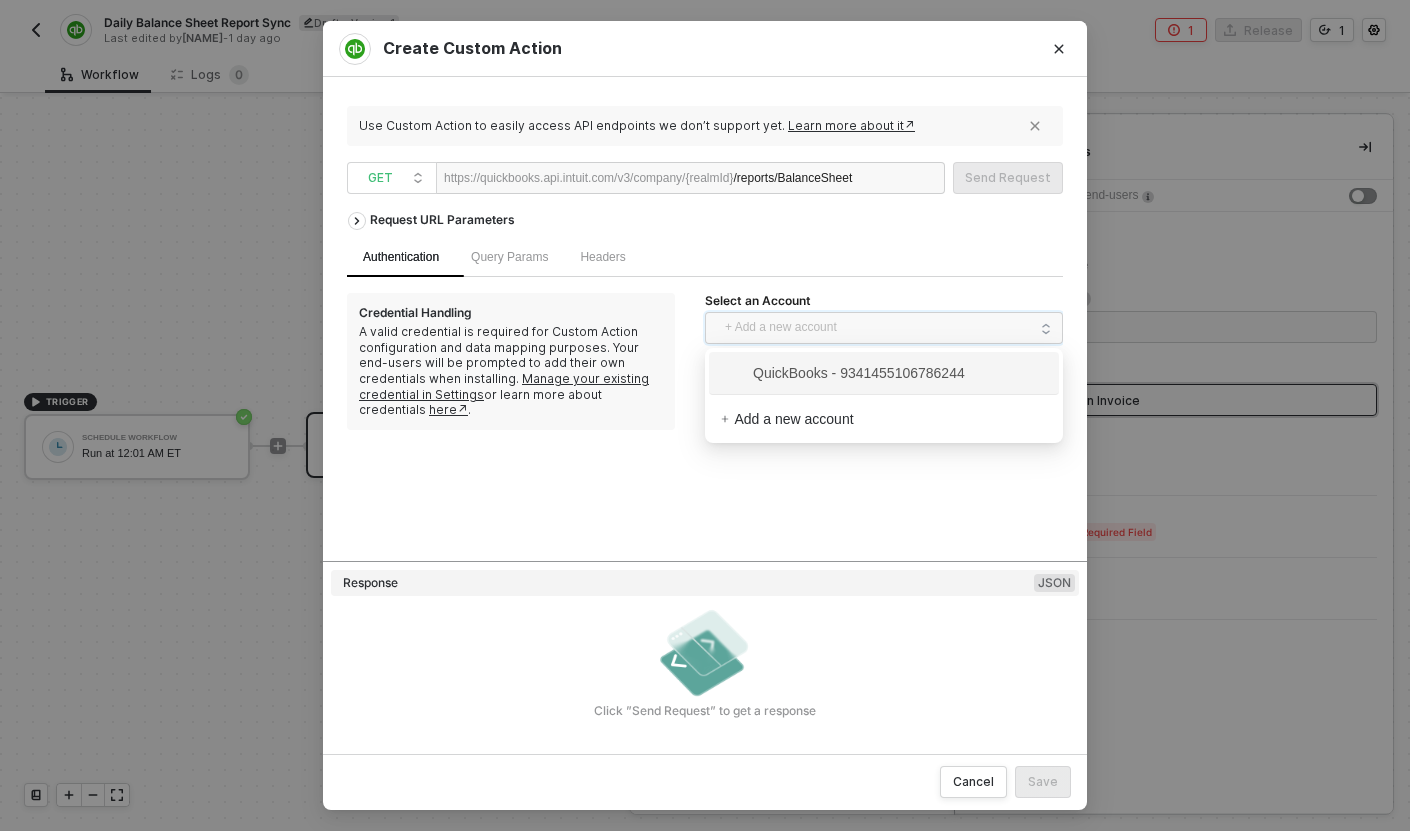 click on "QuickBooks - 9341455106786244" at bounding box center (843, 373) 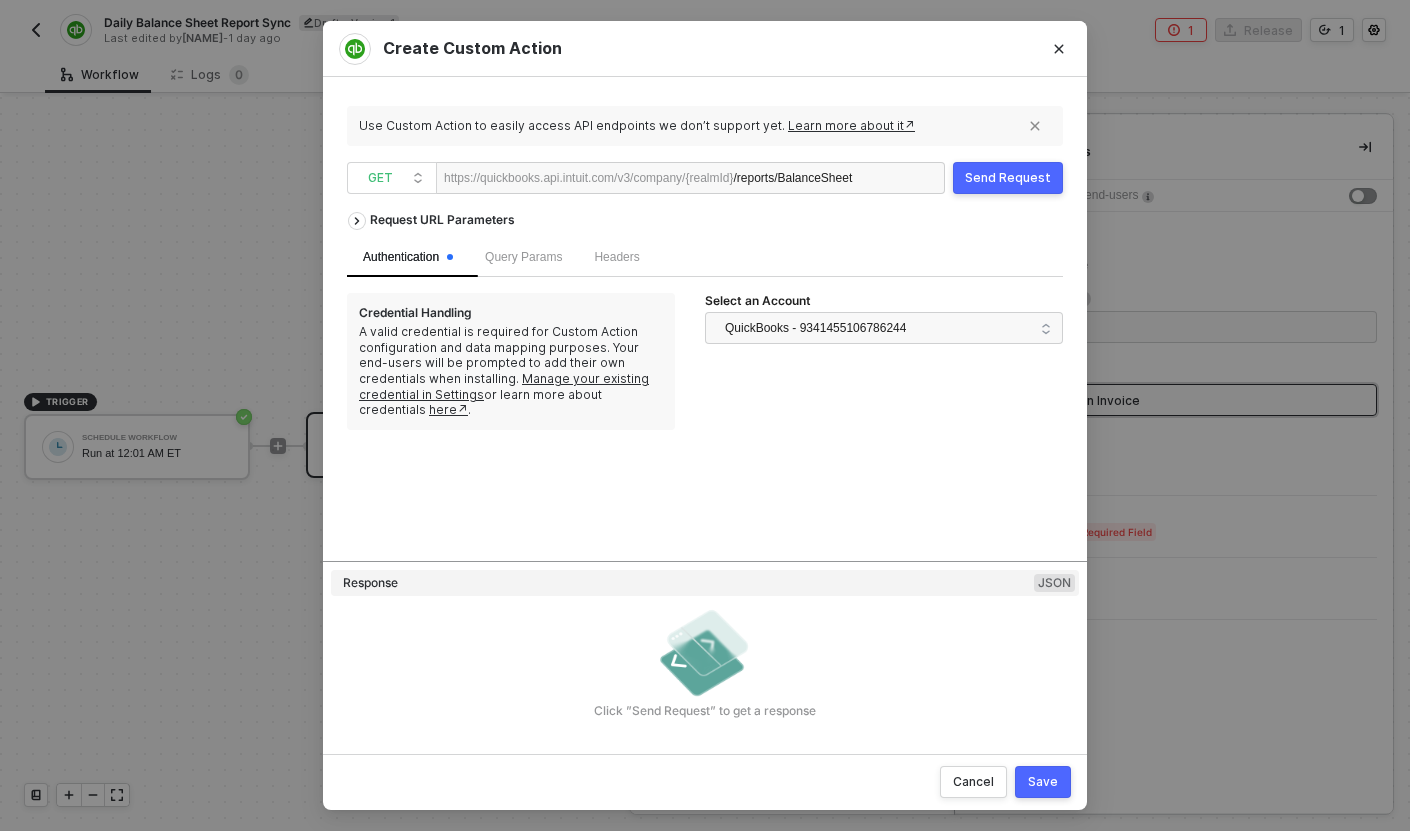 click on "Send Request" at bounding box center [1008, 178] 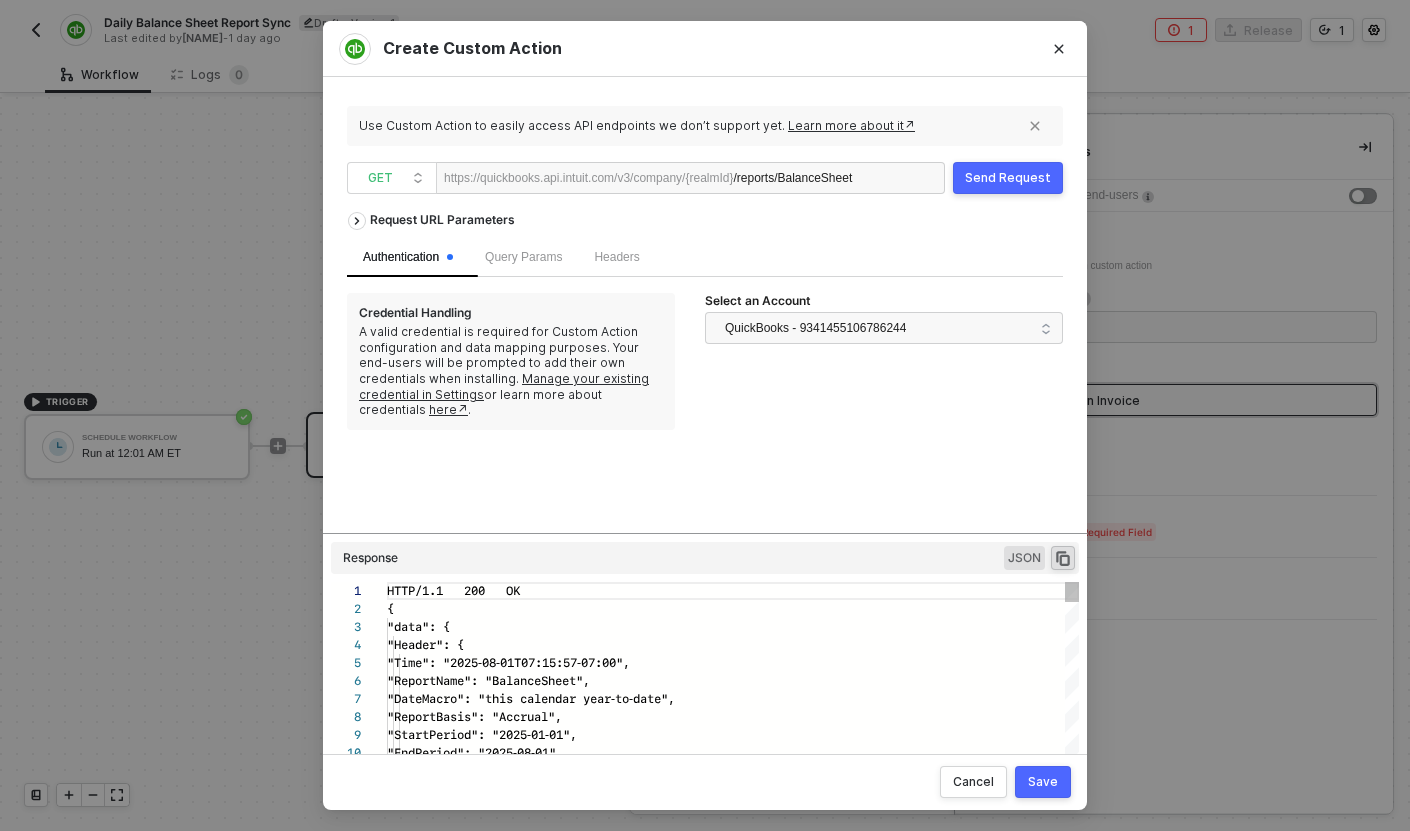 scroll, scrollTop: 180, scrollLeft: 0, axis: vertical 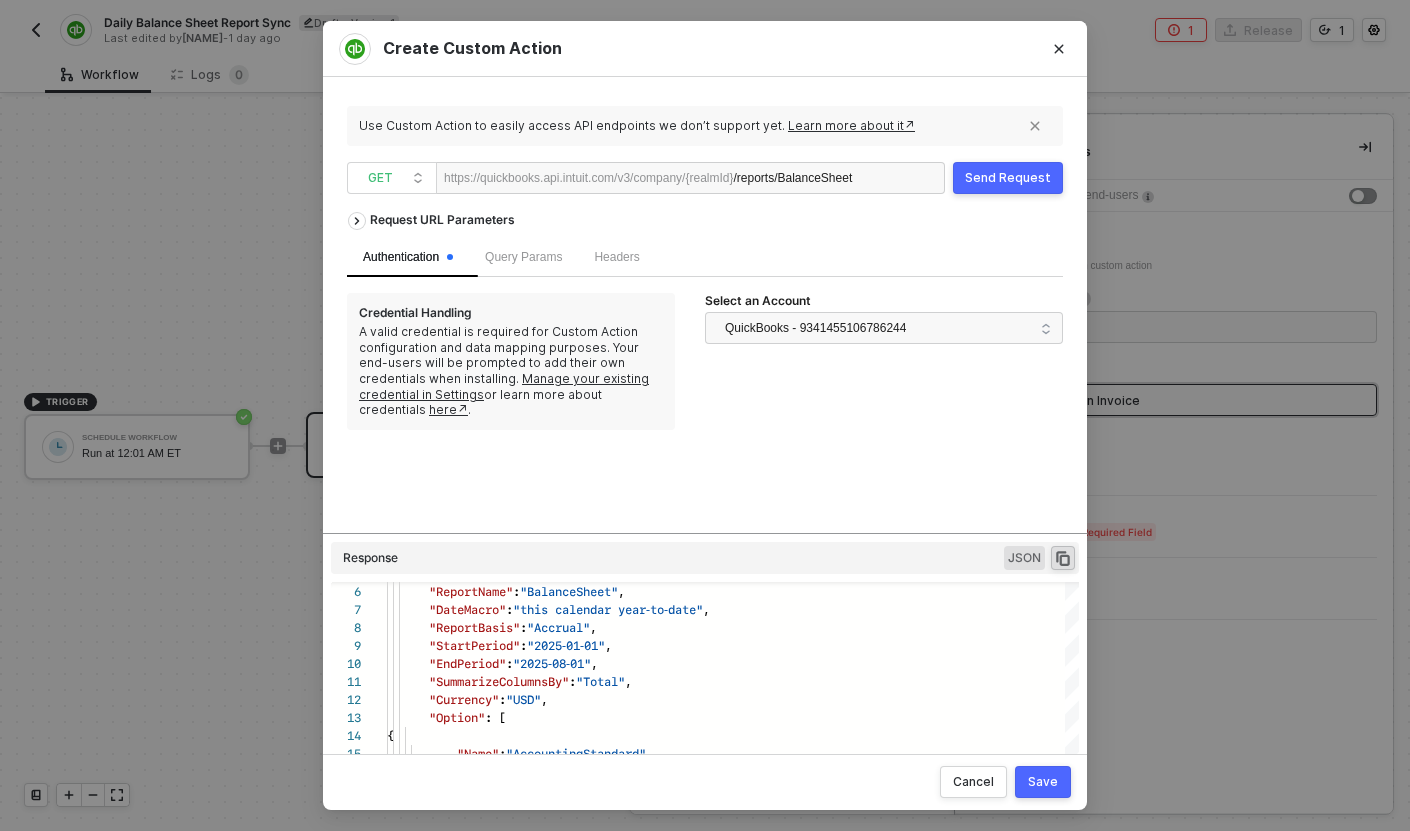 click on "Save" at bounding box center [1043, 782] 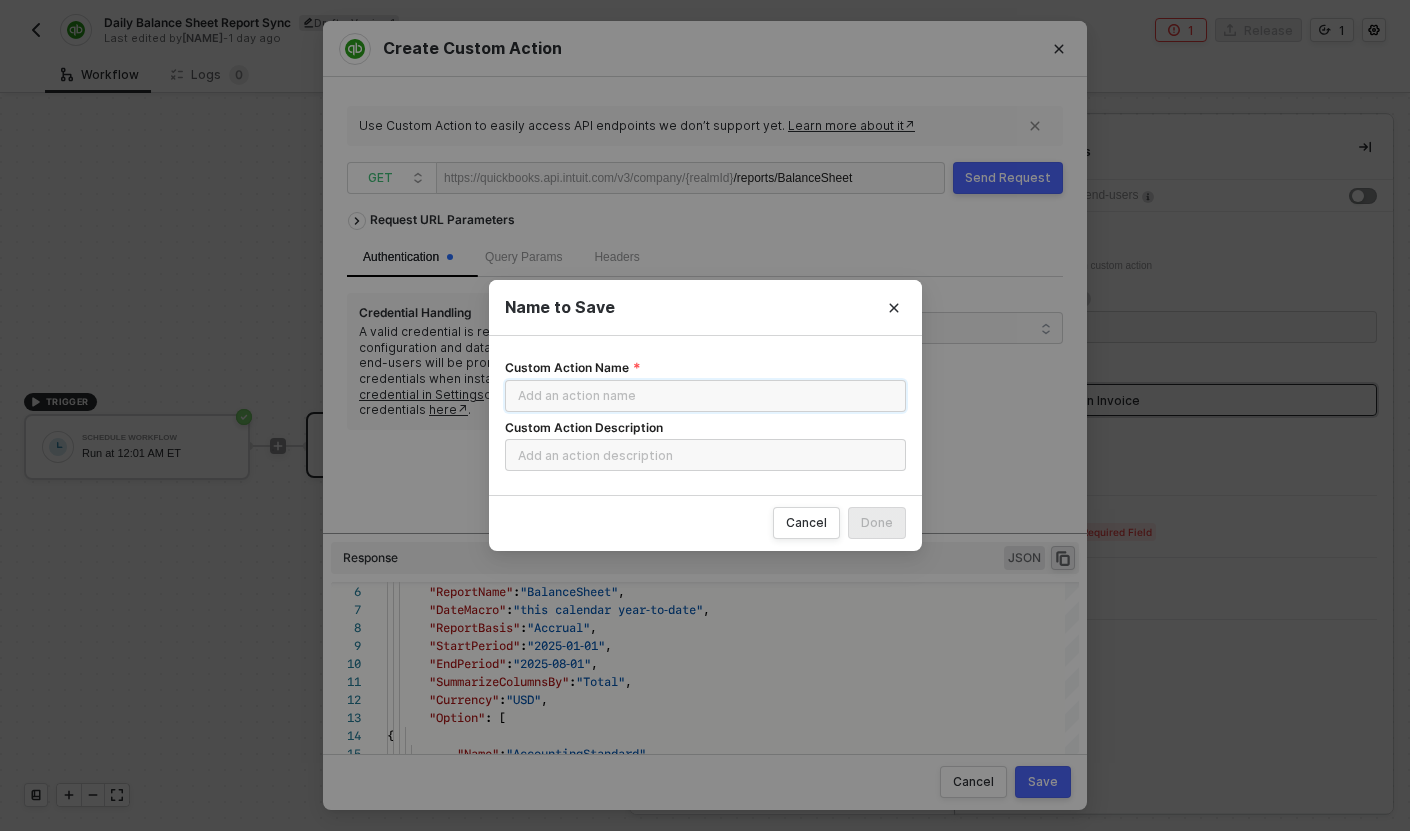 click on "Custom Action Name" at bounding box center (705, 396) 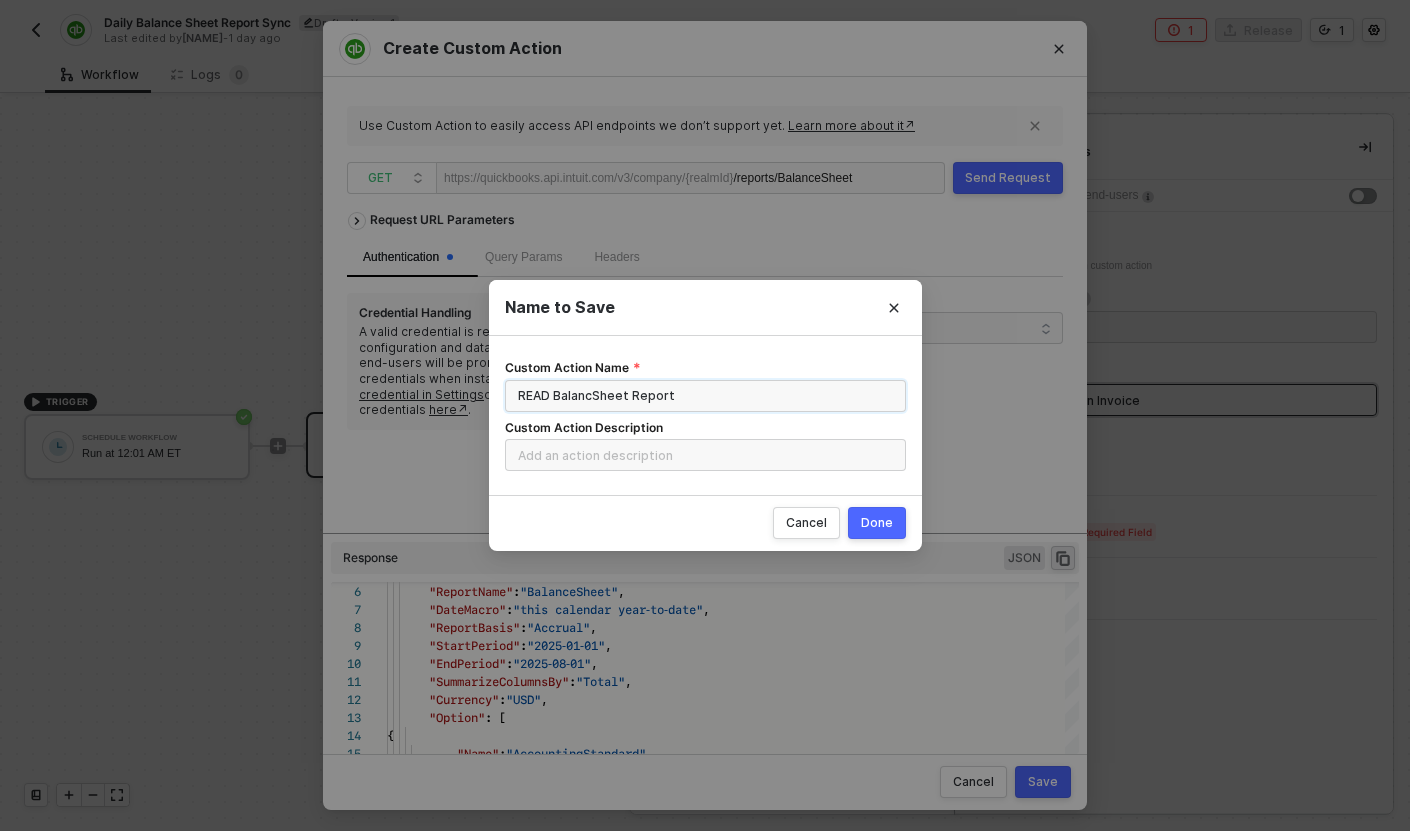 type on "READ BalancSheet Report" 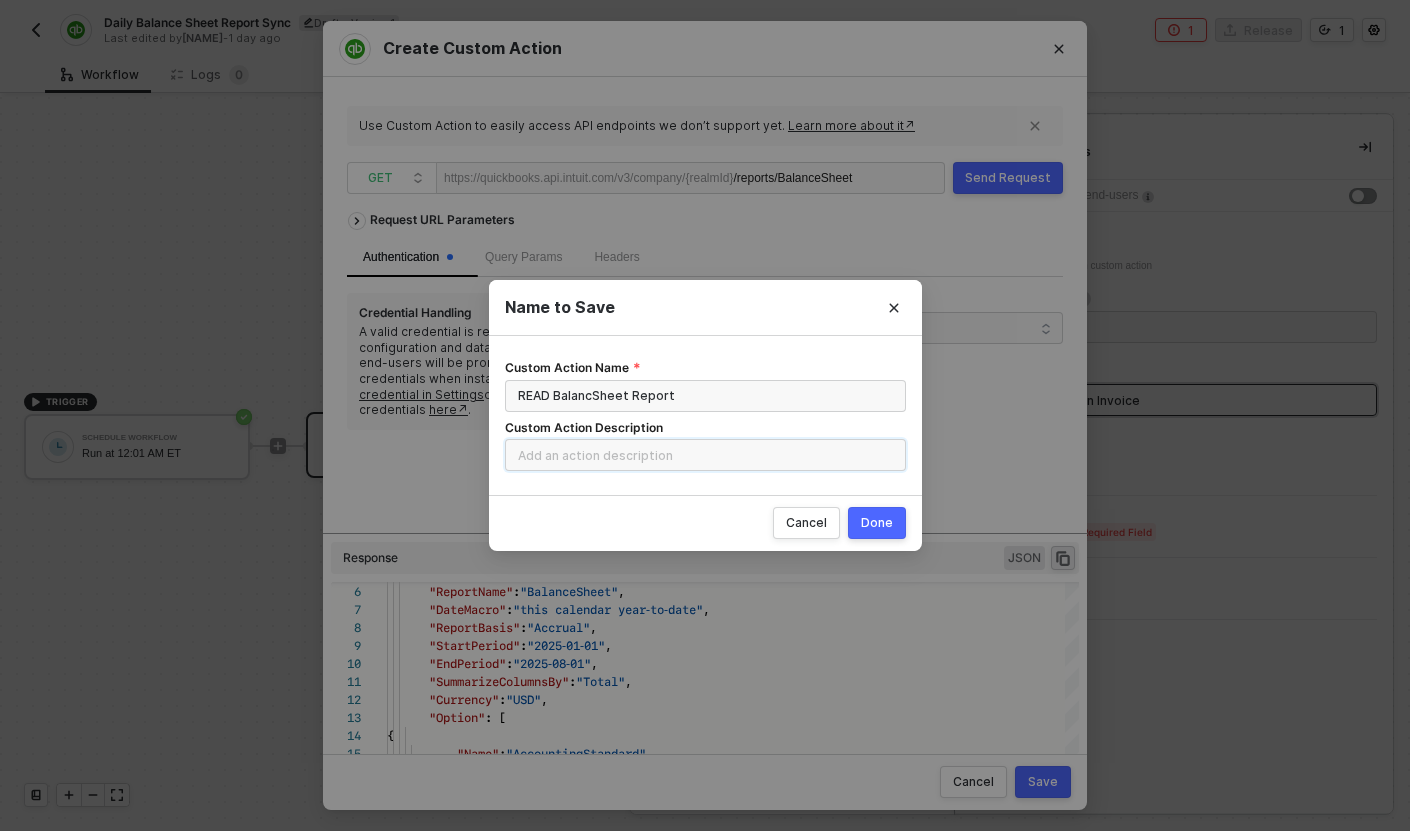 paste on "READ BalancSheet Report" 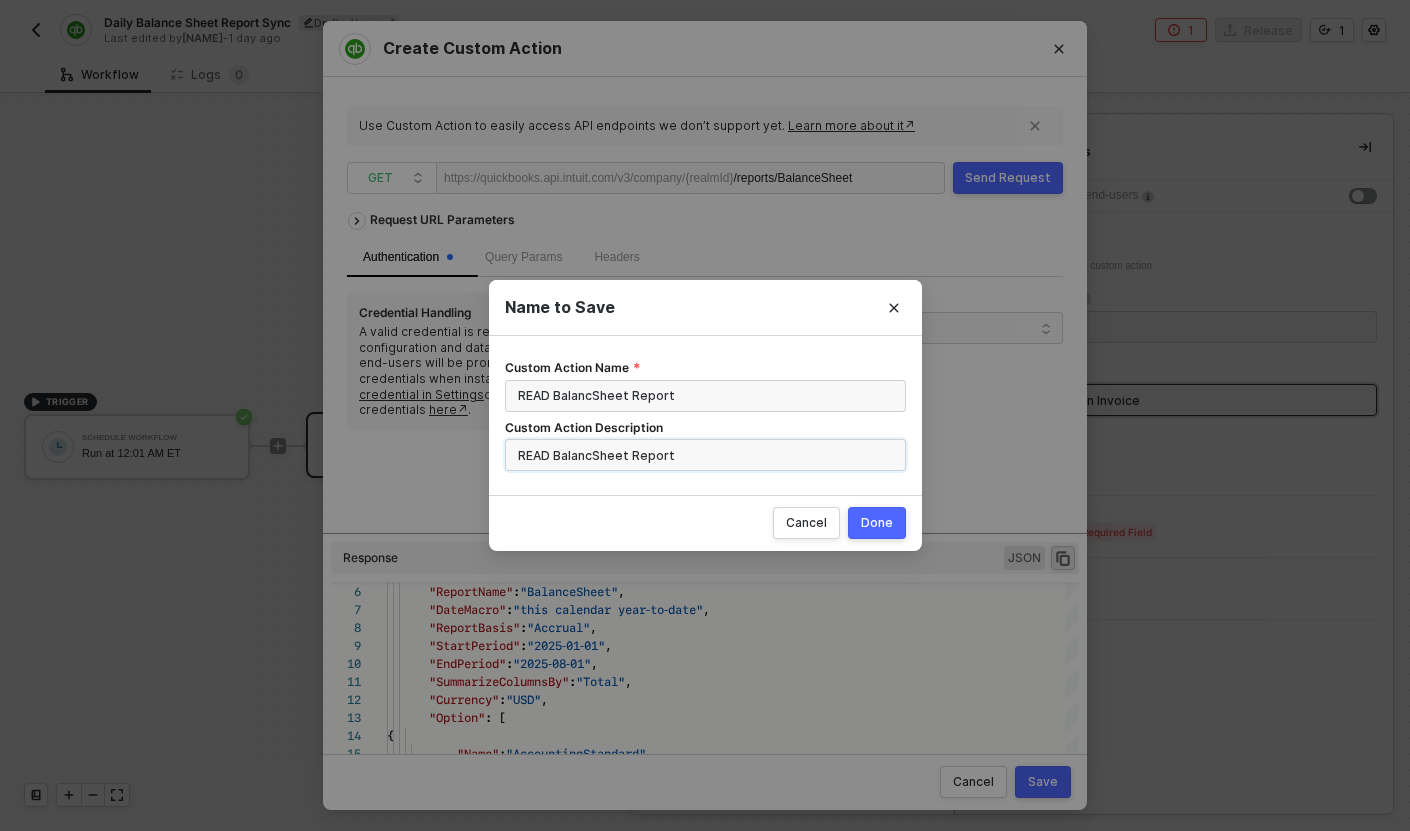 type on "READ BalancSheet Report" 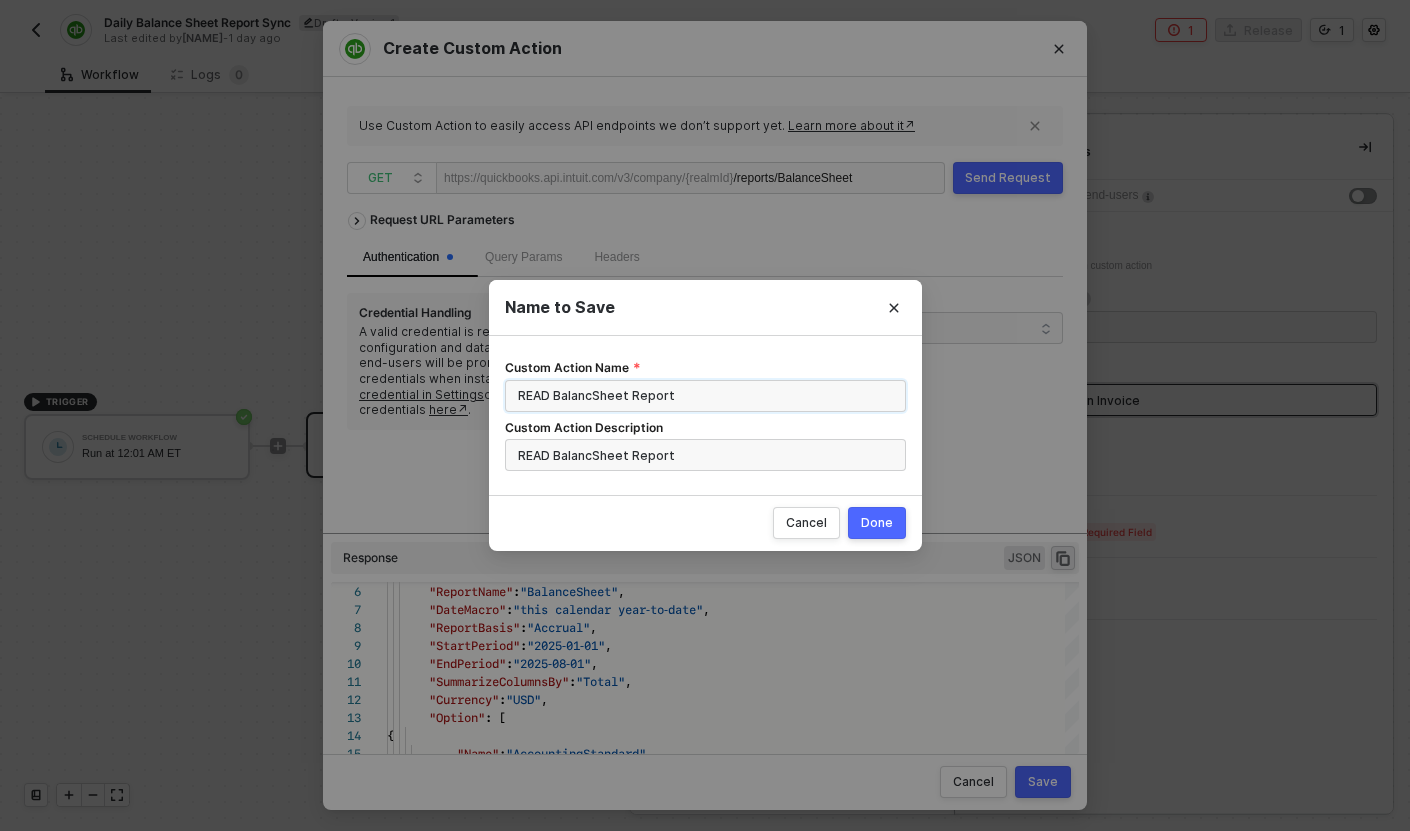 click on "READ BalancSheet Report" at bounding box center (705, 396) 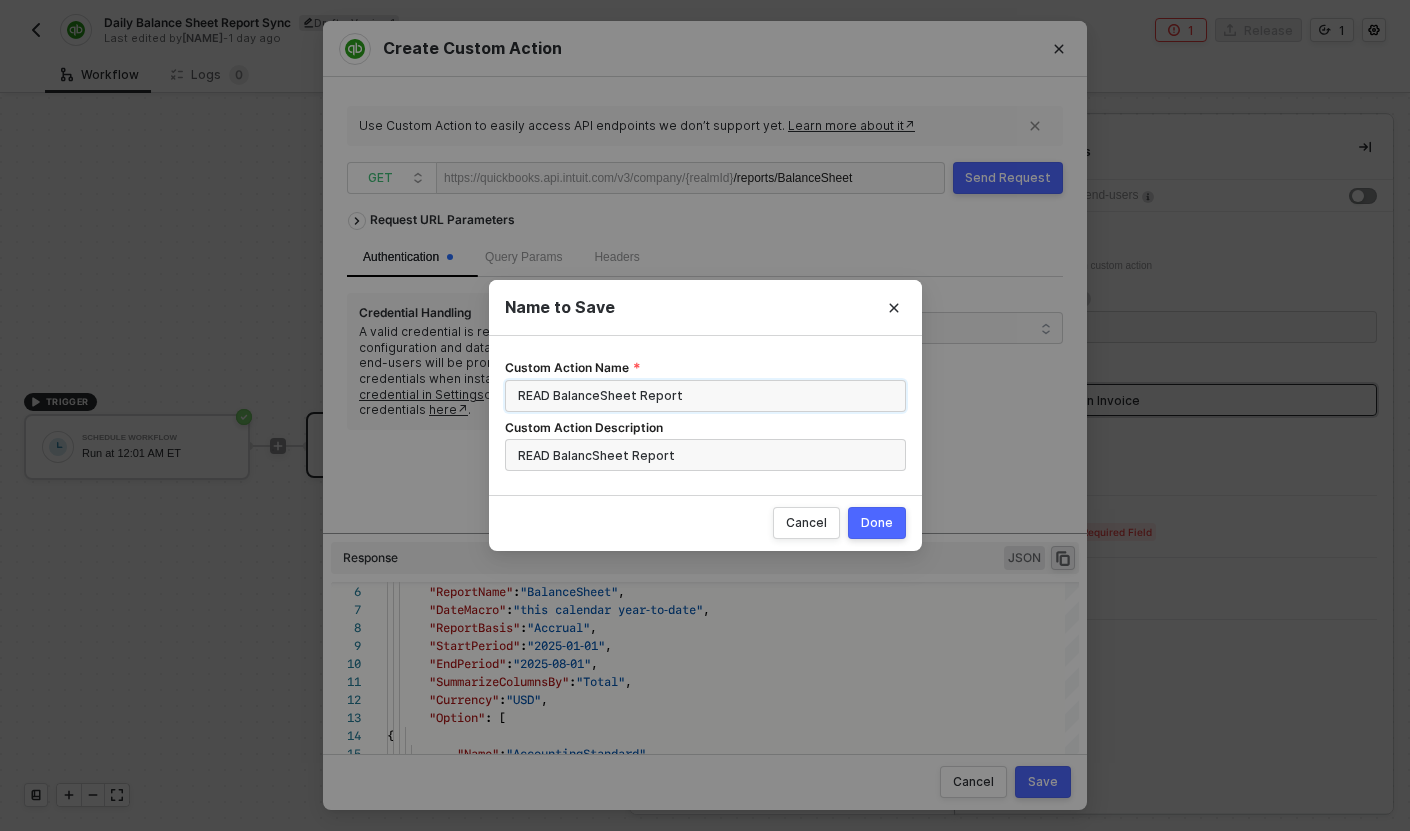 type on "READ BalanceSheet Report" 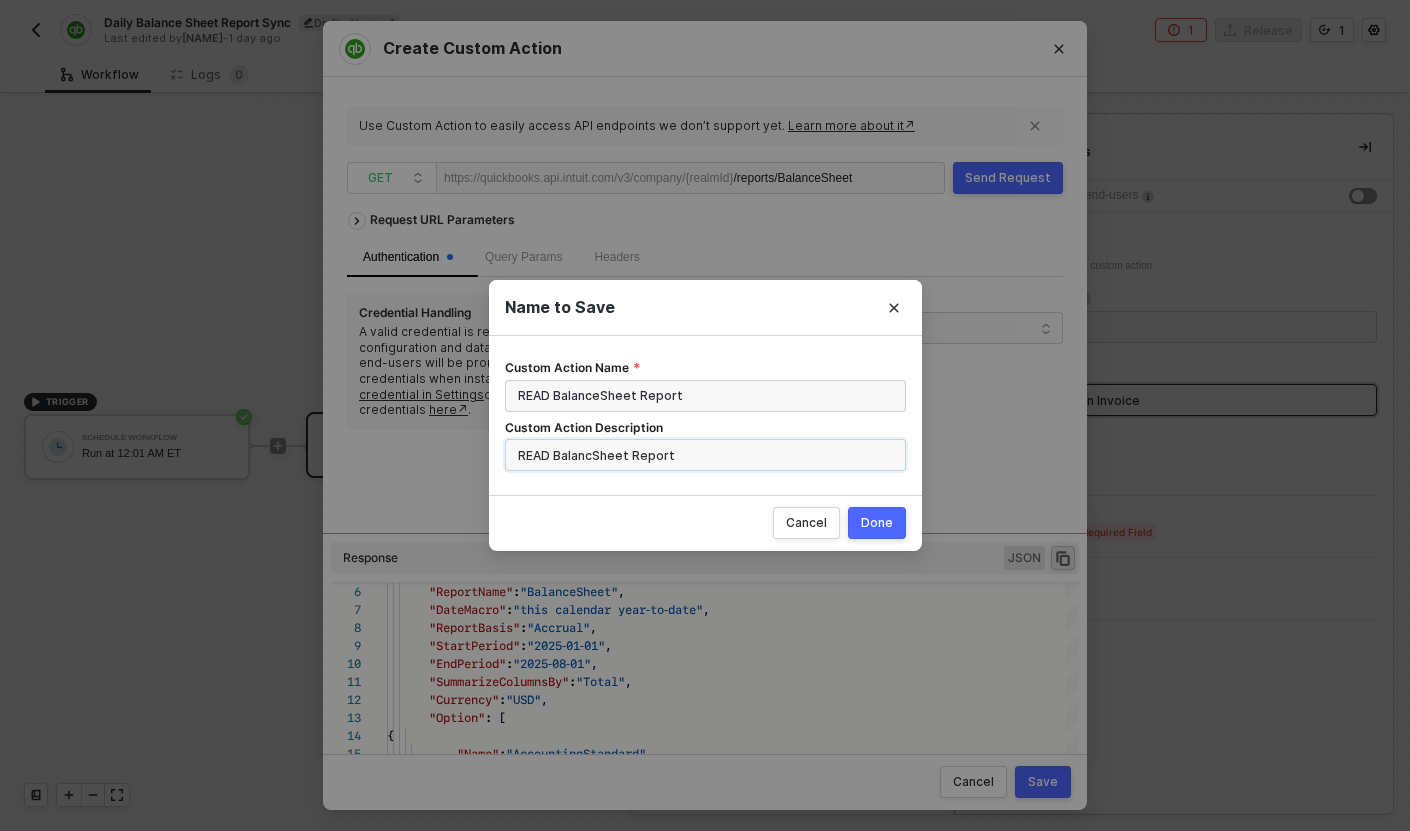 click on "READ BalancSheet Report" at bounding box center (705, 455) 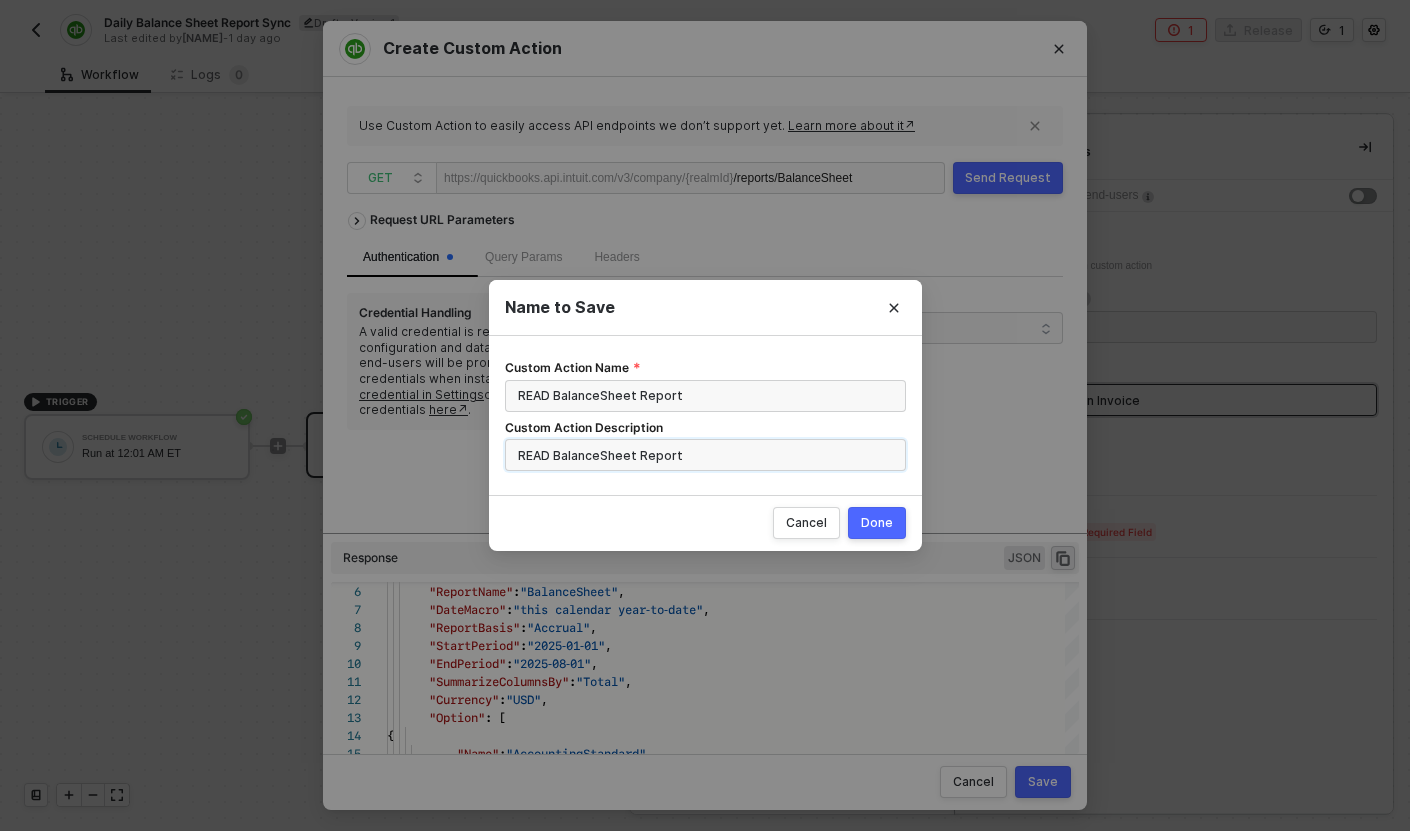 type on "READ BalanceSheet Report" 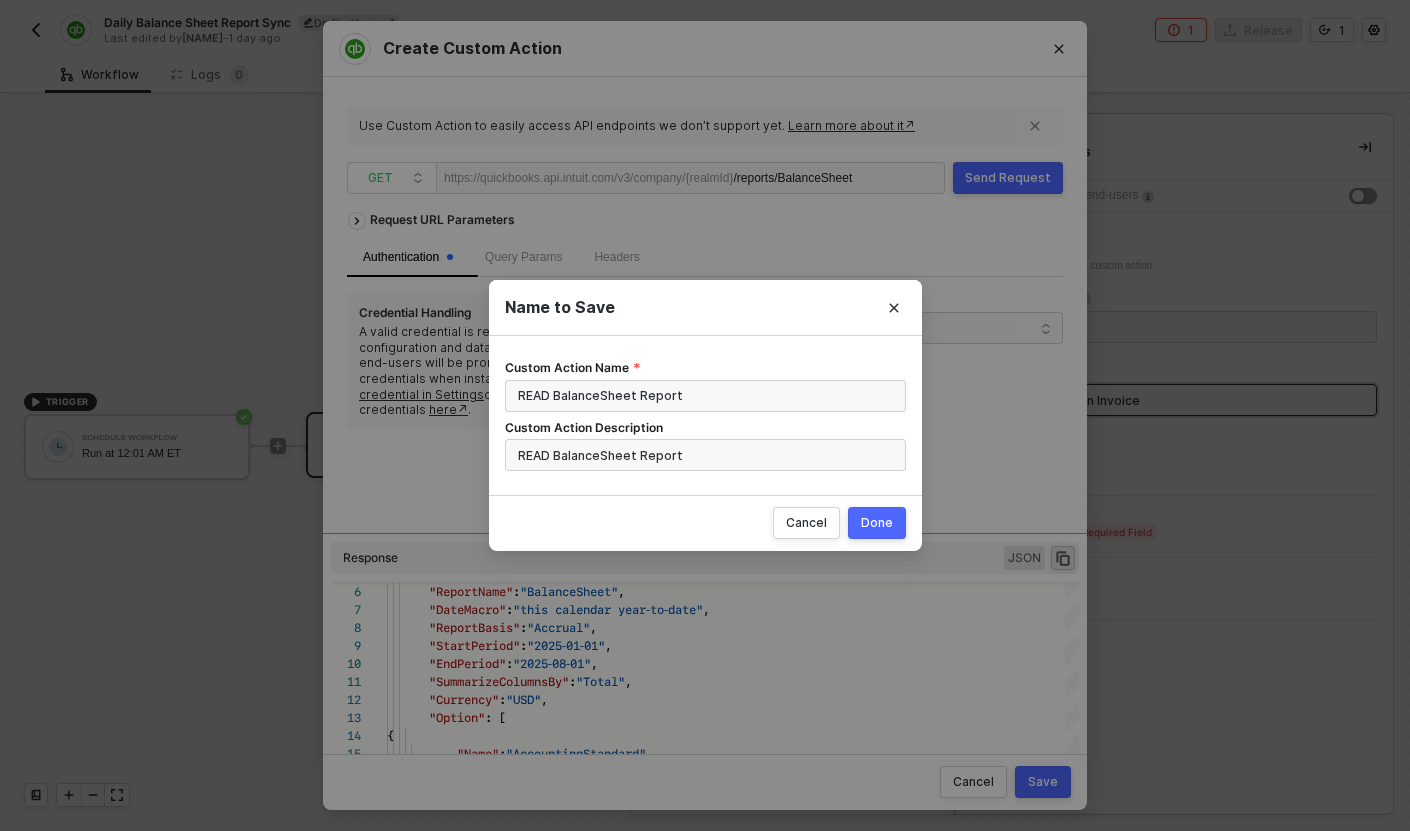 click on "Done" at bounding box center (877, 523) 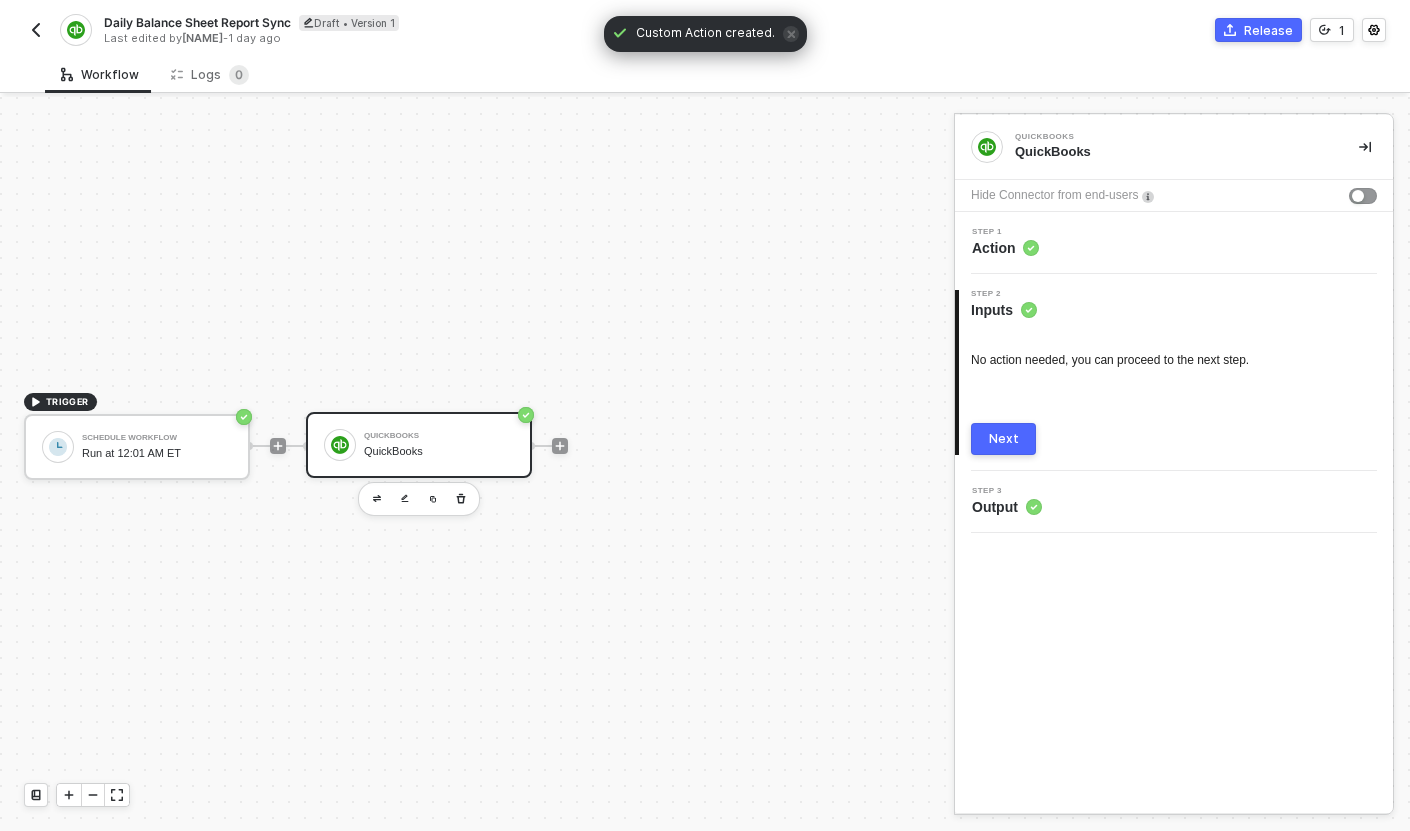 click on "Step 1 Action" at bounding box center (1176, 243) 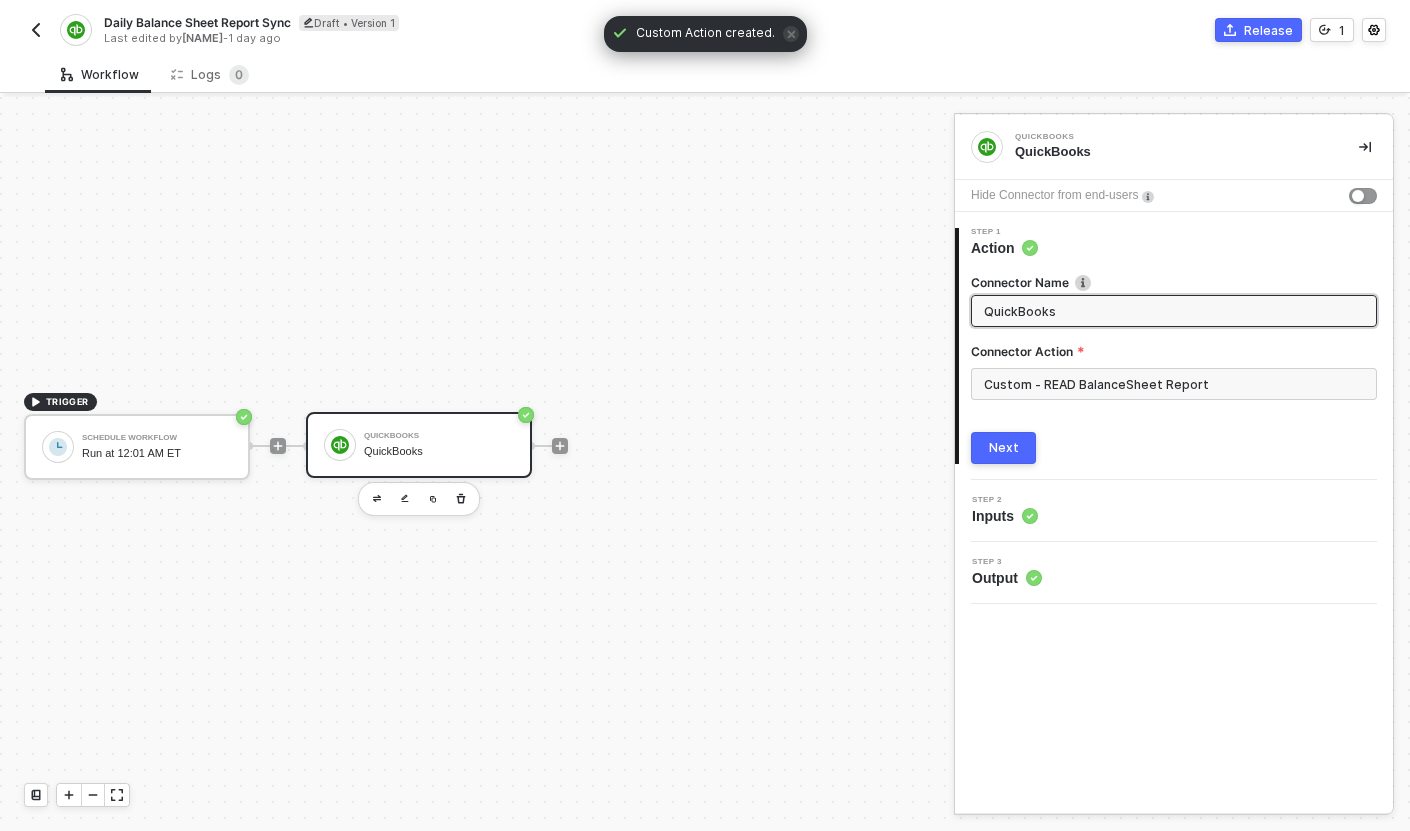 click on "QuickBooks" at bounding box center [1174, 311] 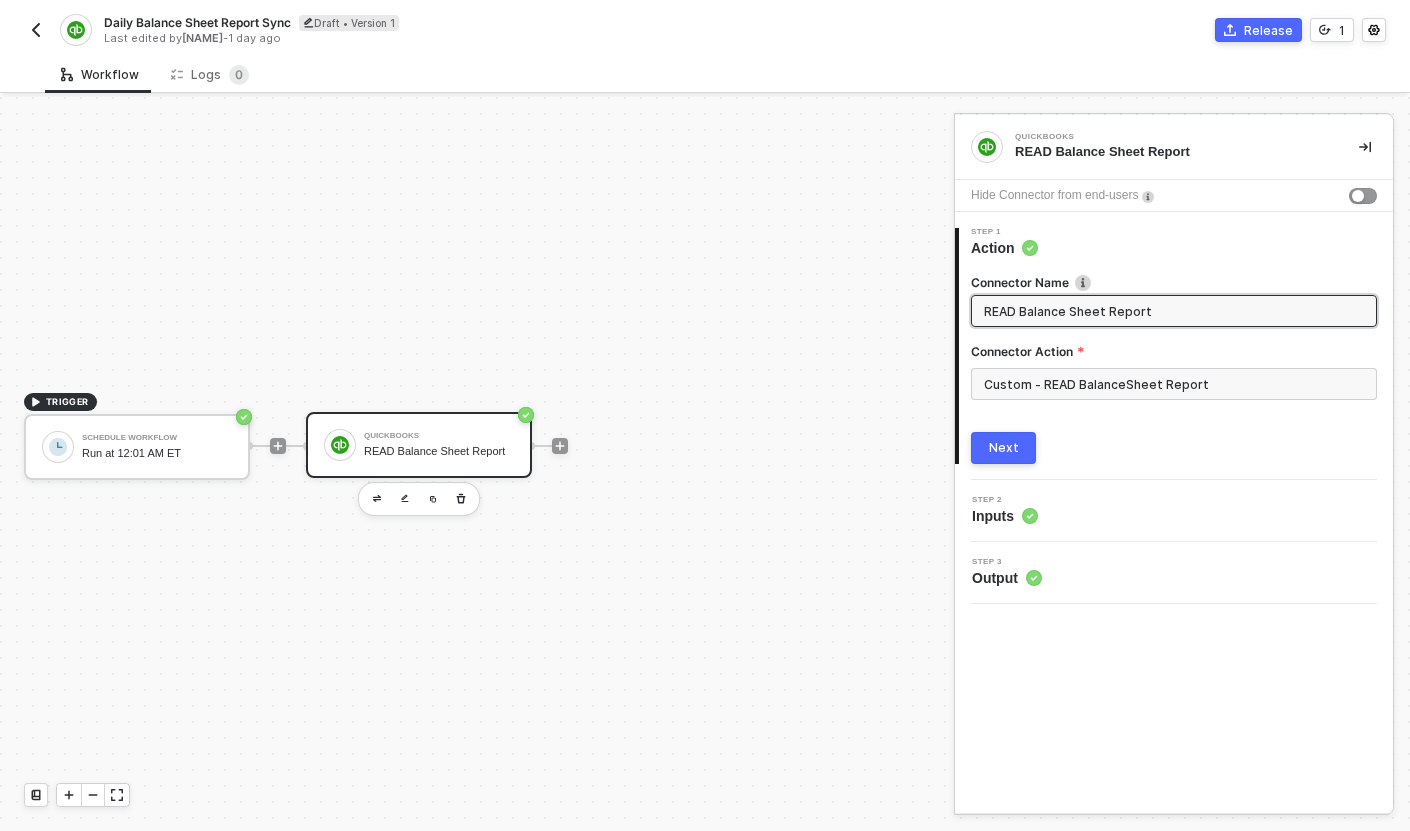 type on "READ Balance Sheet Report" 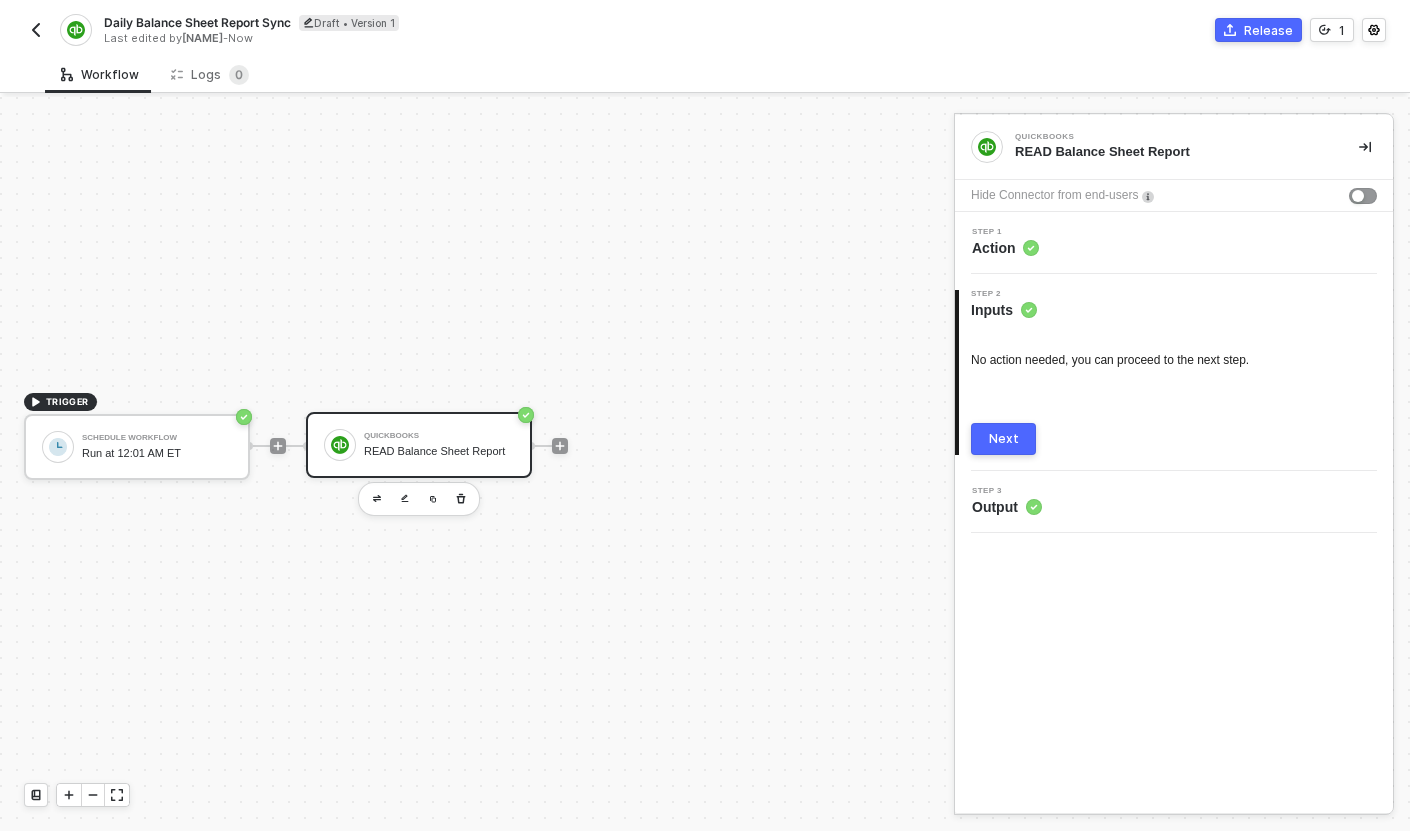 click on "Next" at bounding box center [1004, 439] 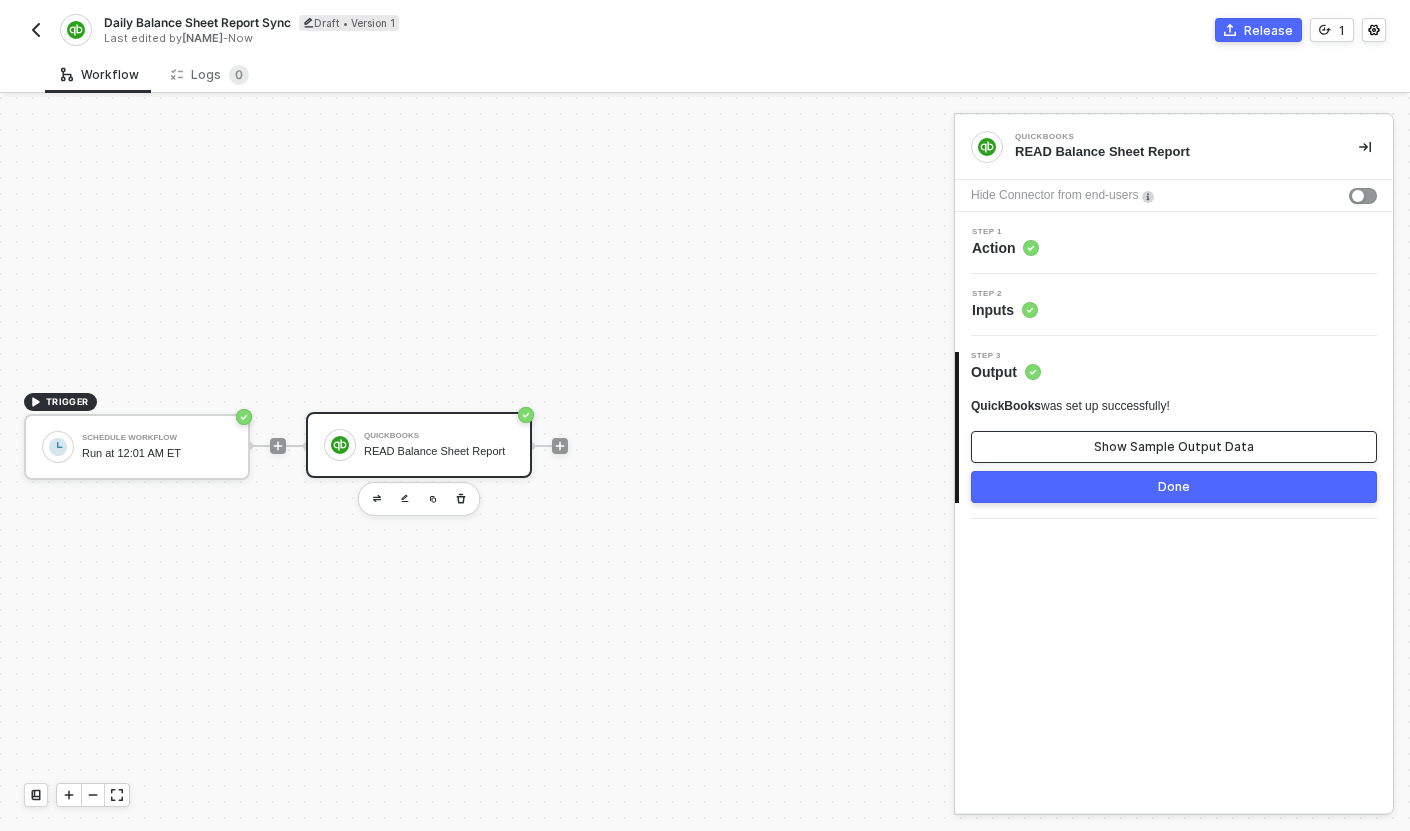 click on "Show Sample Output Data" at bounding box center (1174, 447) 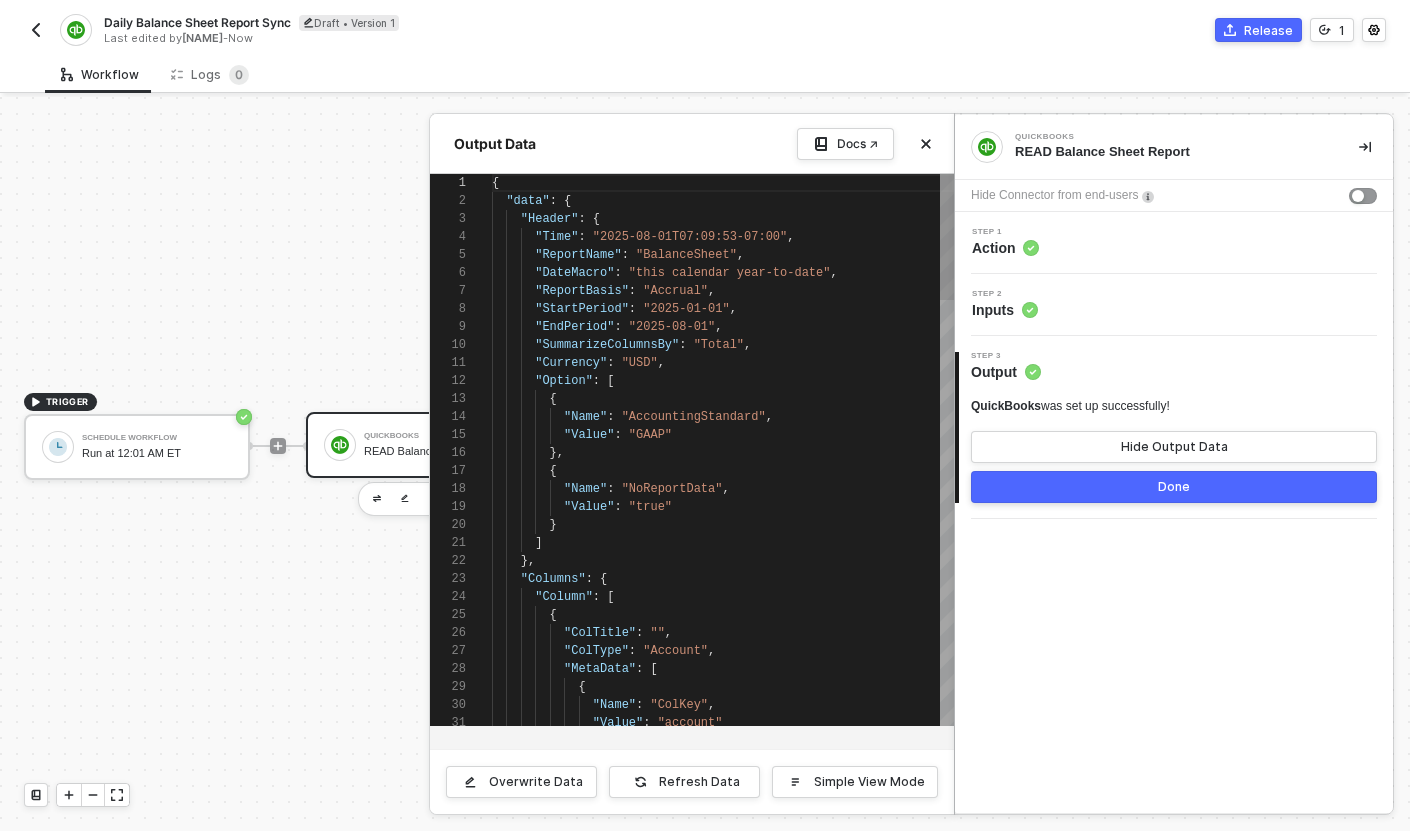 scroll, scrollTop: 180, scrollLeft: 0, axis: vertical 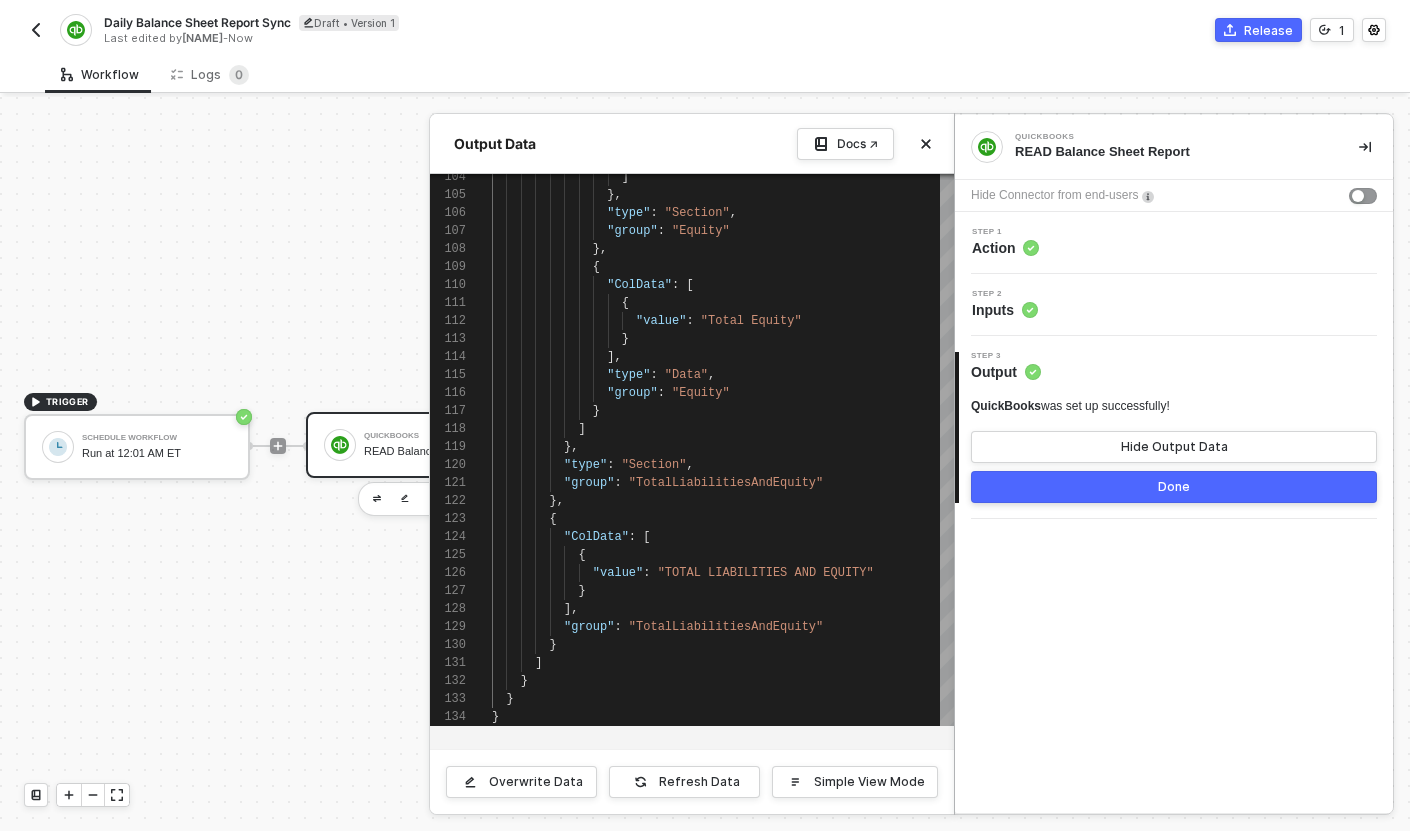 click on "Done" at bounding box center [1174, 487] 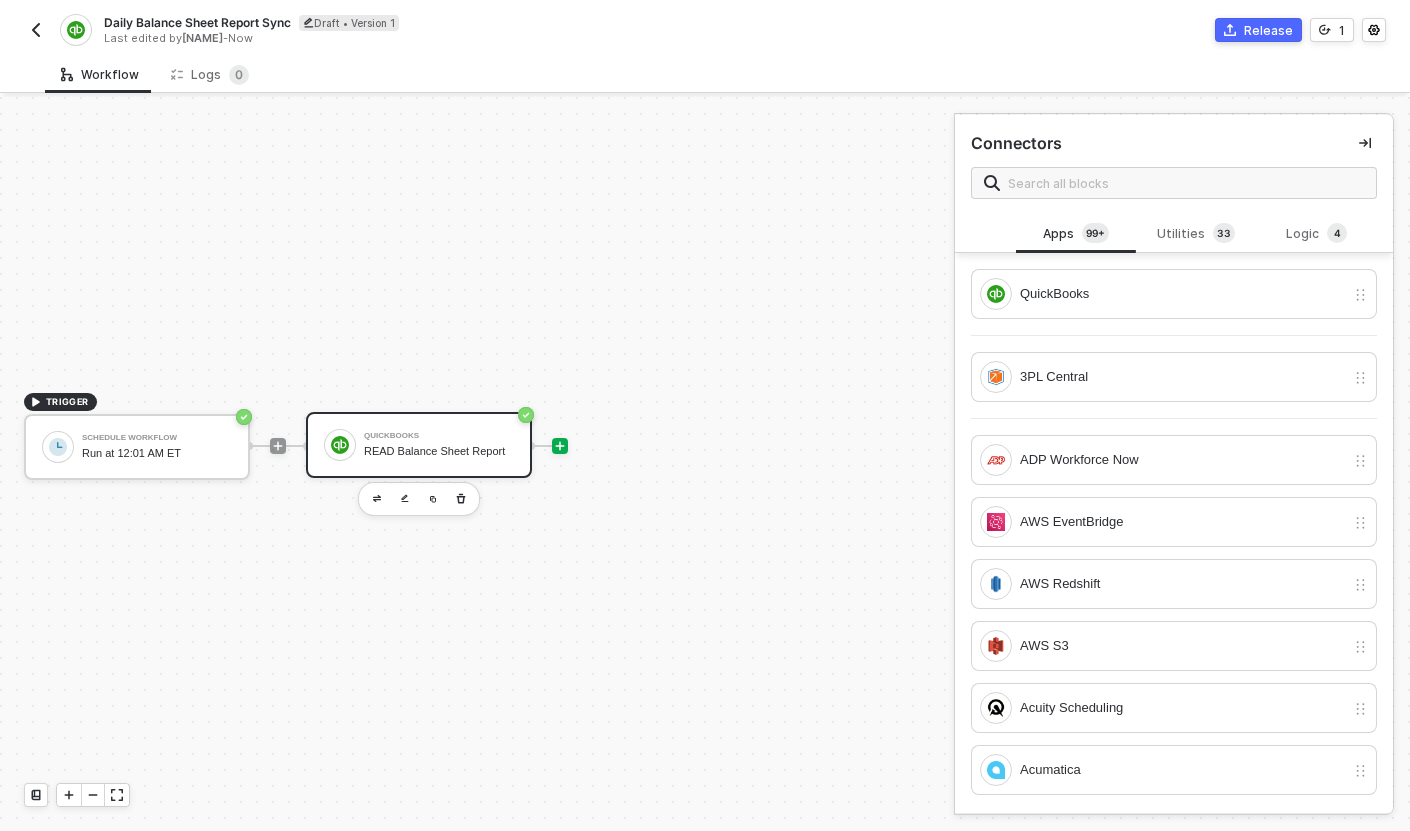 click on "READ Balance Sheet Report" at bounding box center [439, 451] 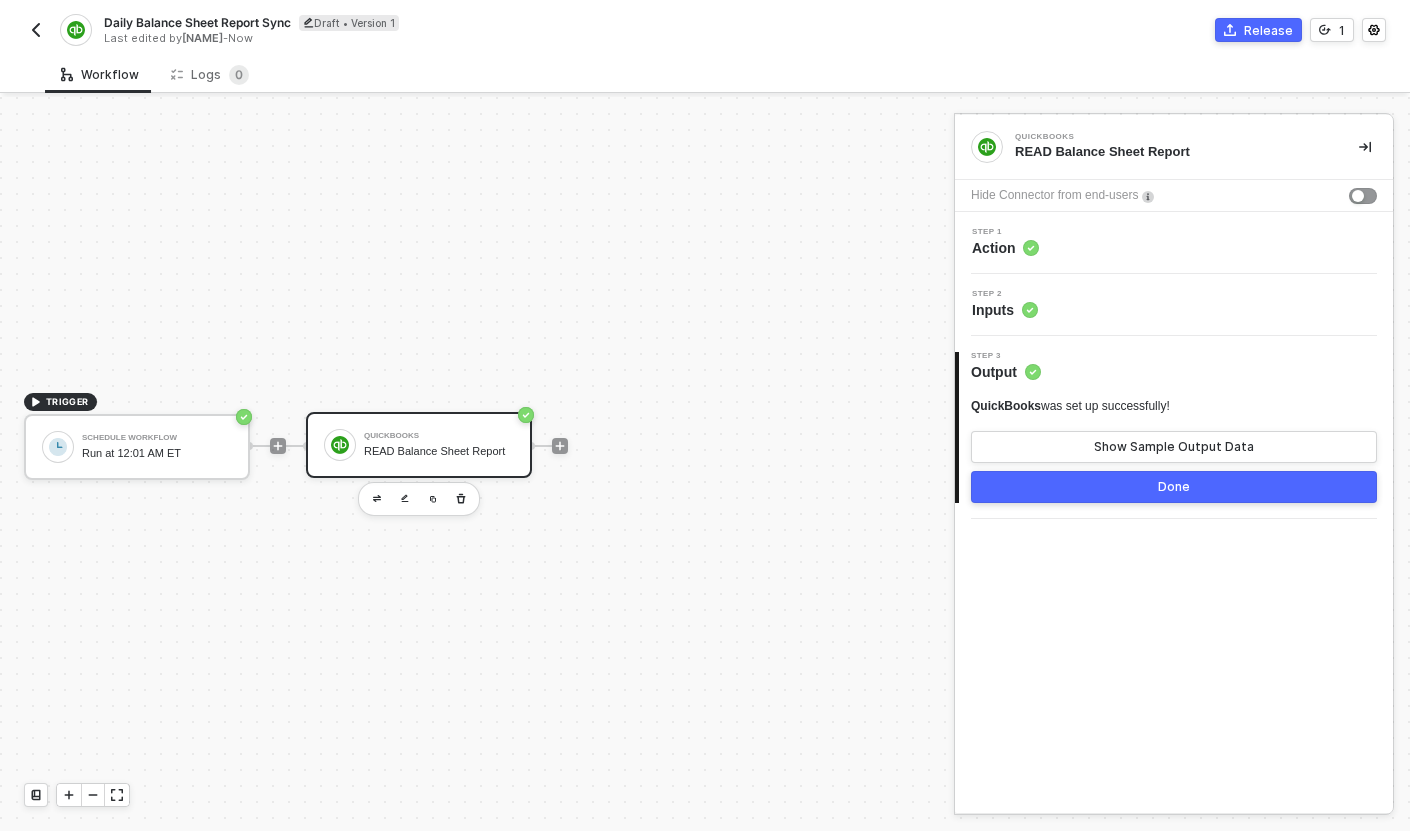 click on "Step 1 Action" at bounding box center (1176, 243) 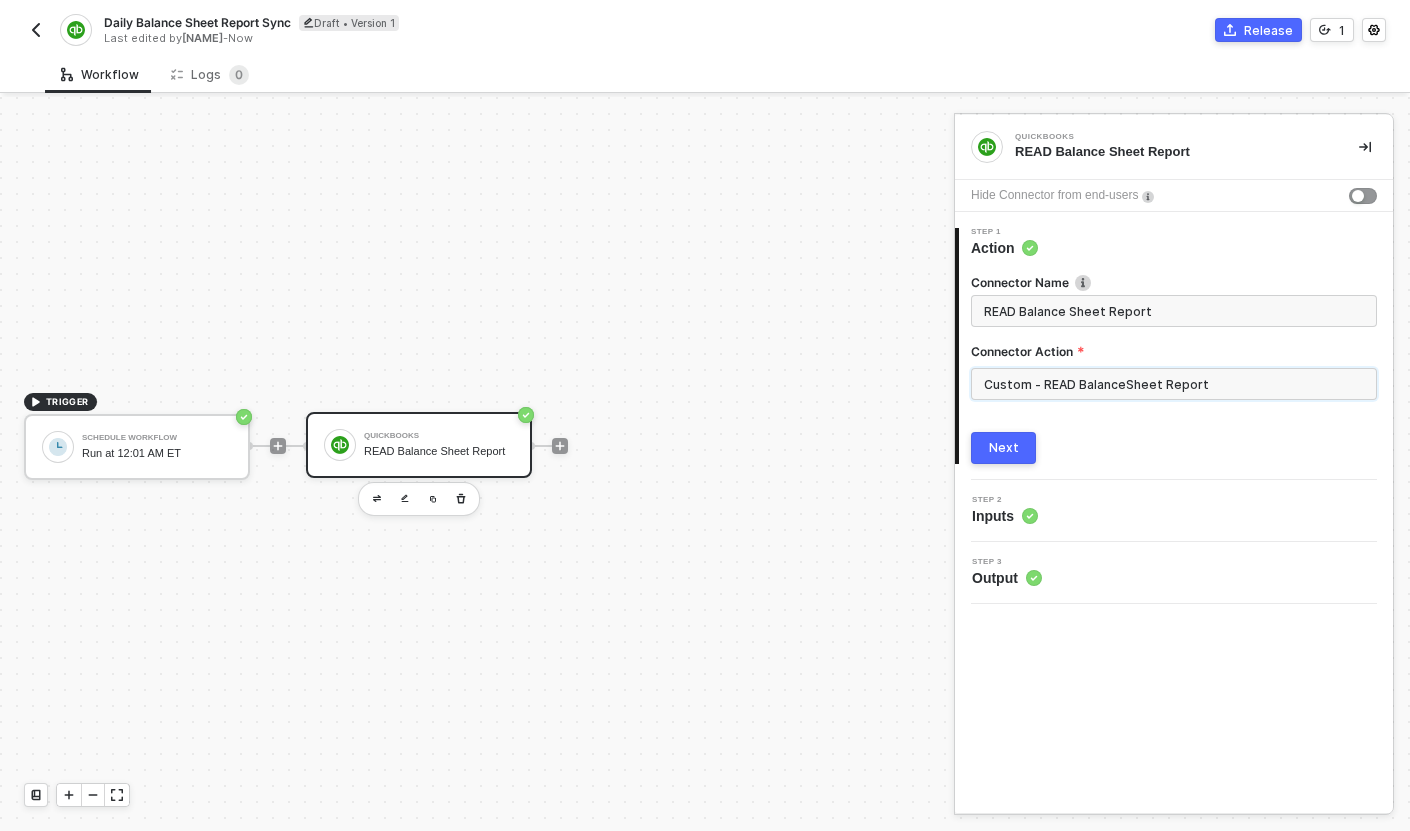click on "Custom - READ BalanceSheet Report" at bounding box center (1174, 384) 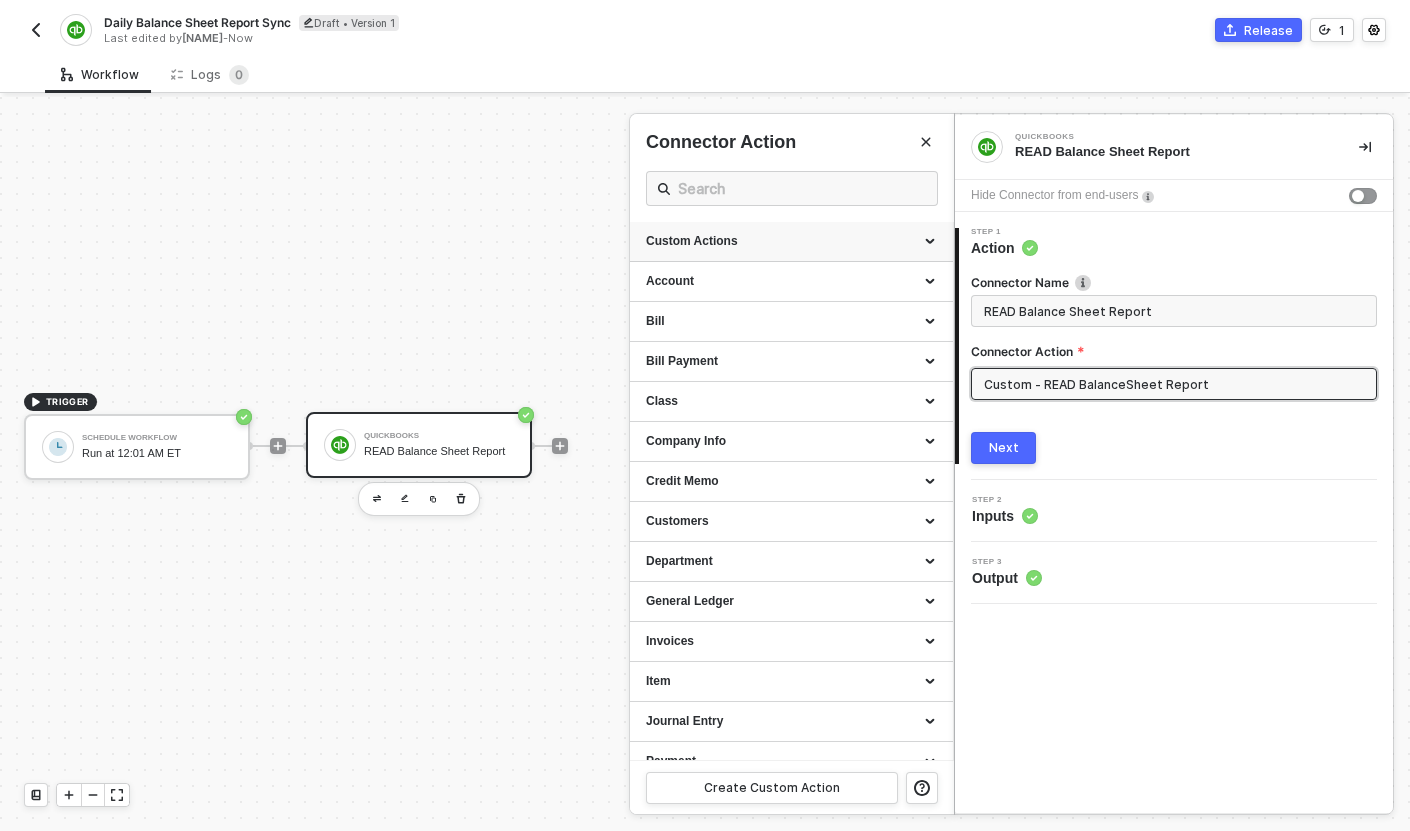 click on "Custom Actions" at bounding box center [791, 242] 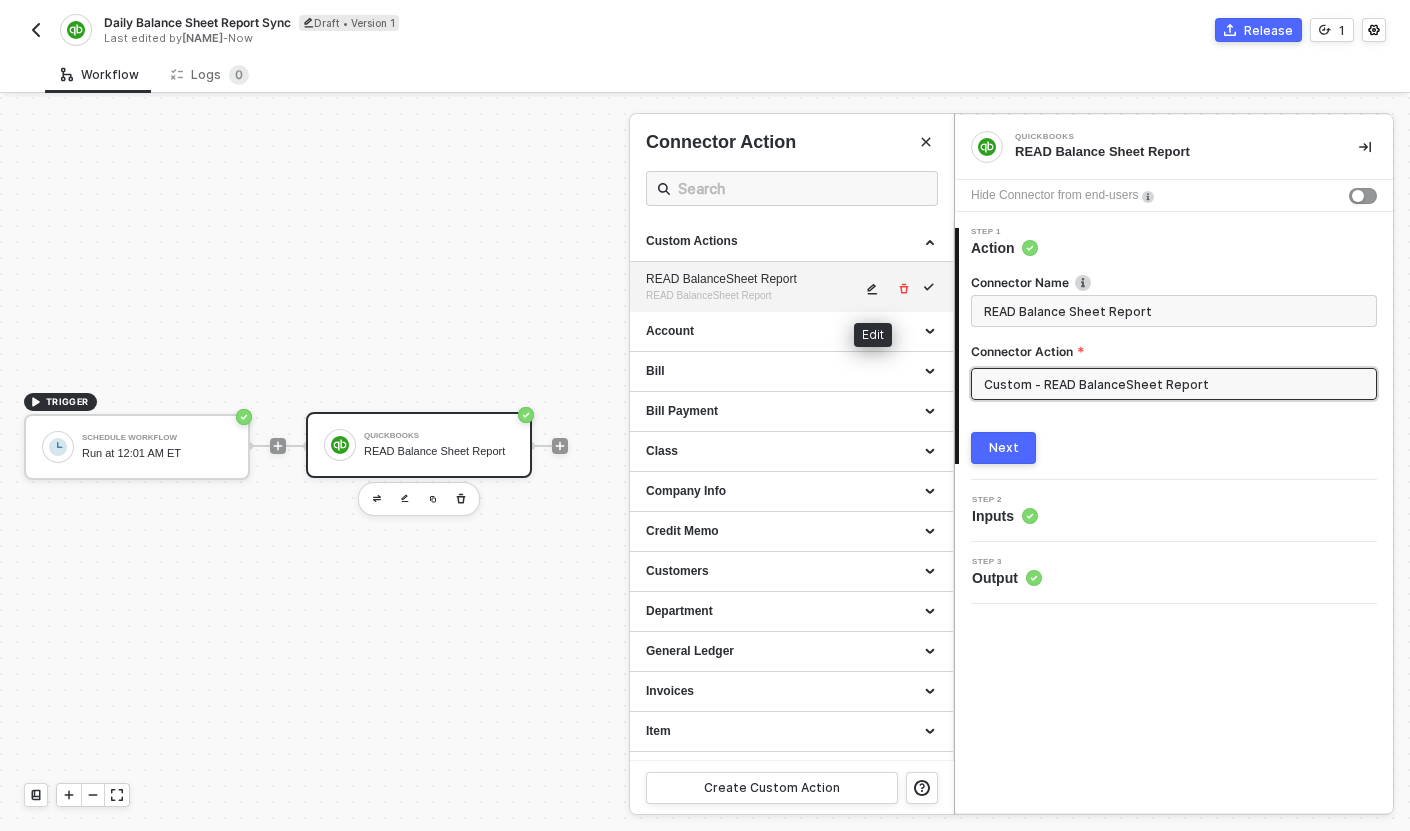 click at bounding box center (873, 289) 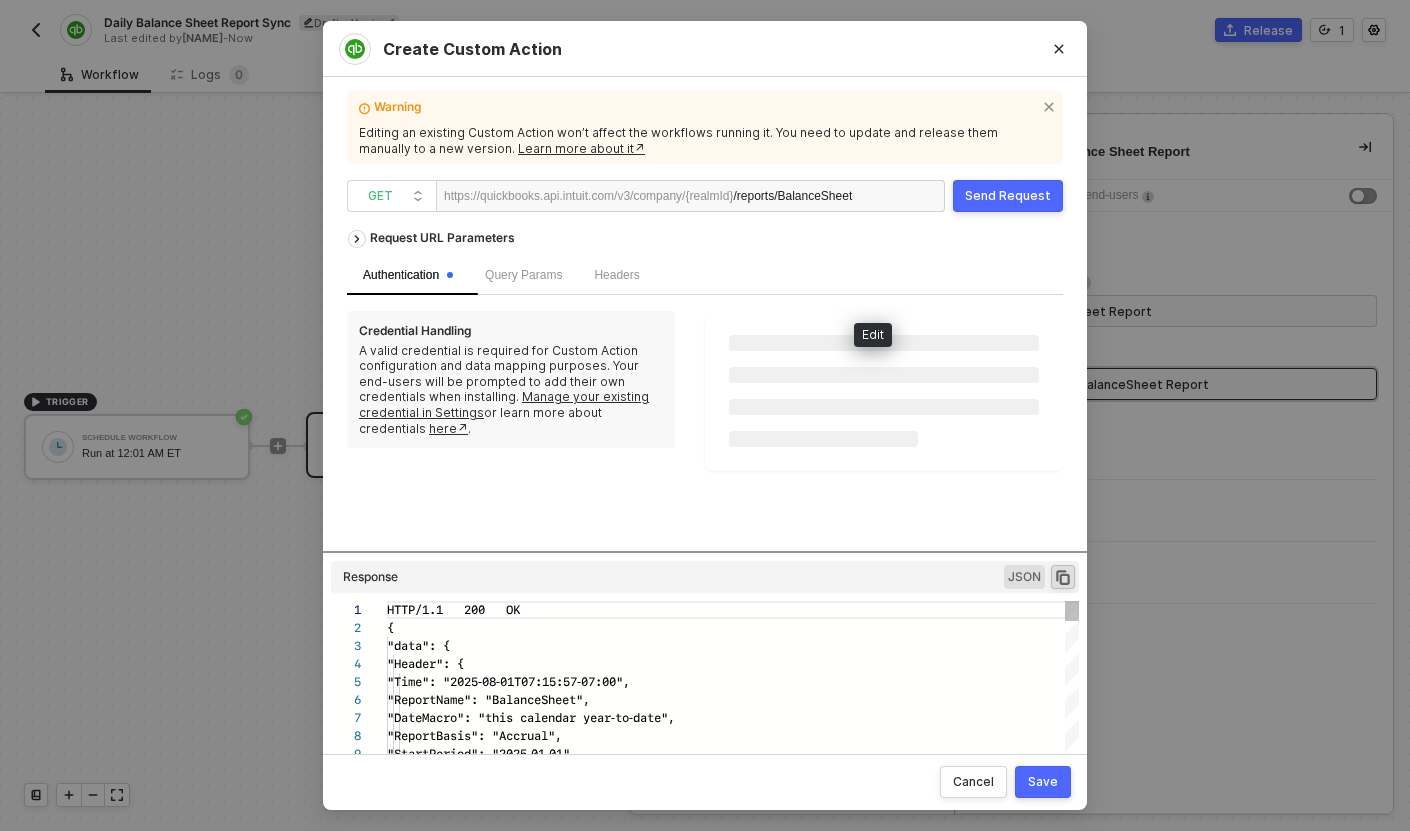 scroll, scrollTop: 180, scrollLeft: 0, axis: vertical 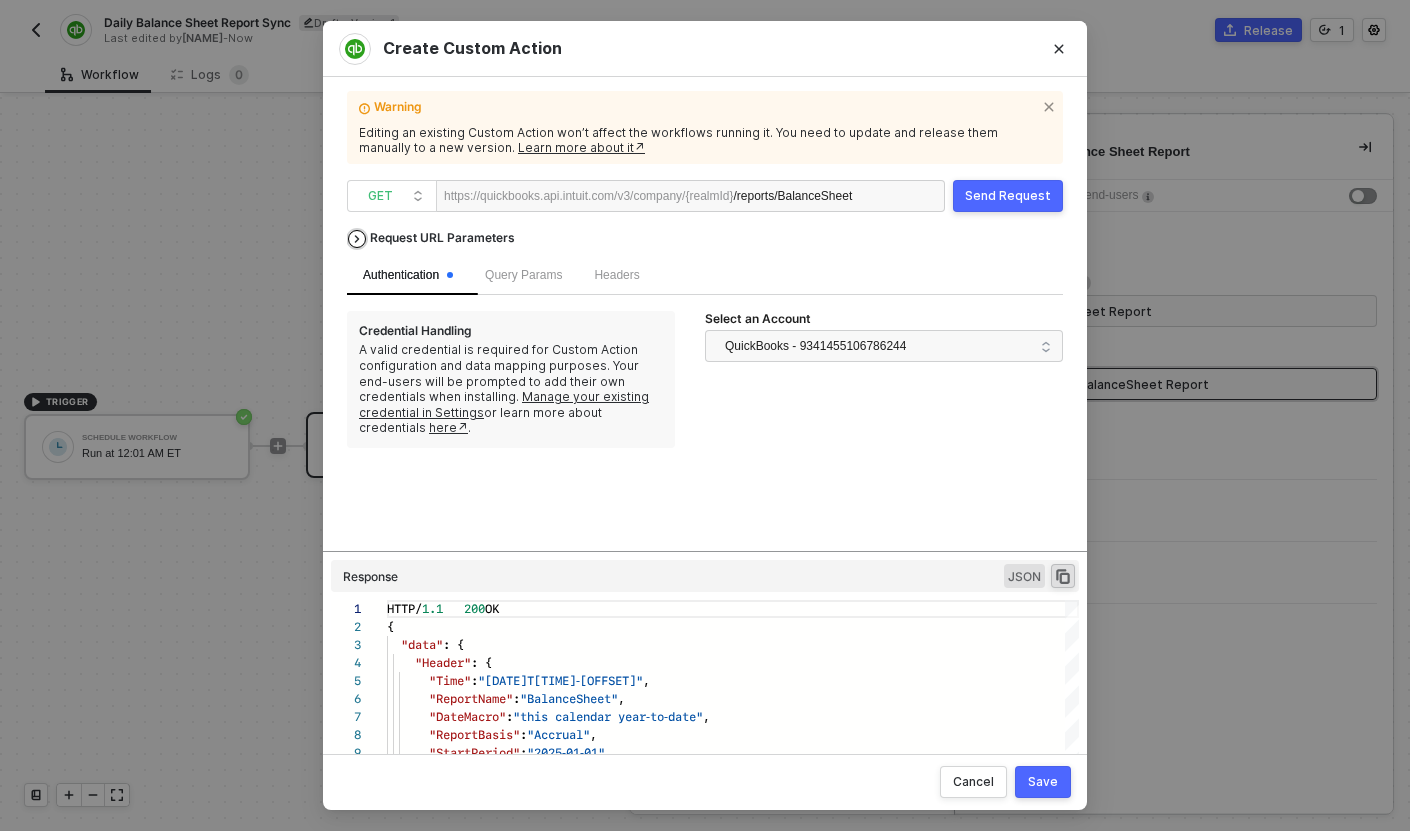 click on "Request URL Parameters" at bounding box center [442, 238] 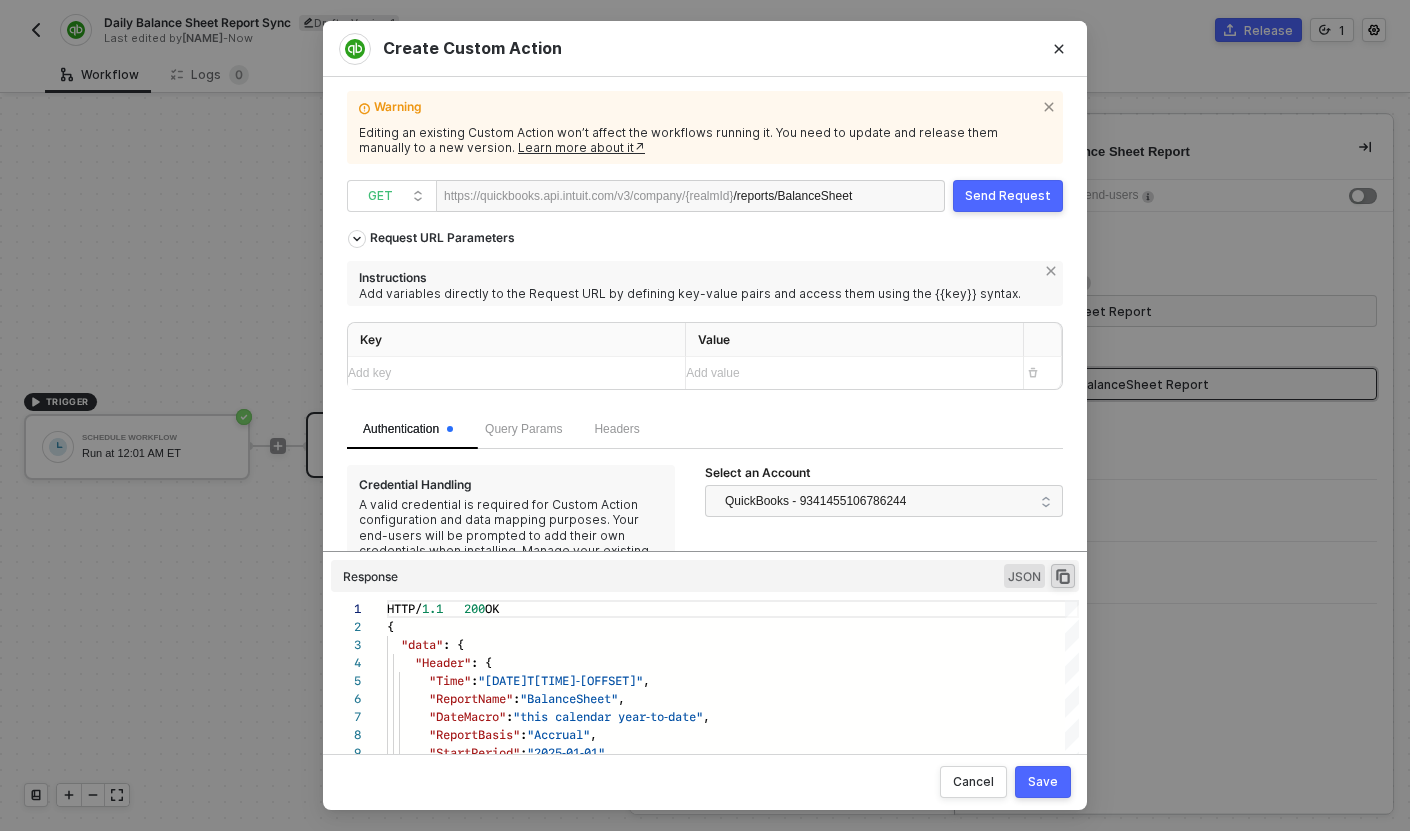 click on "Add key ﻿" at bounding box center [508, 373] 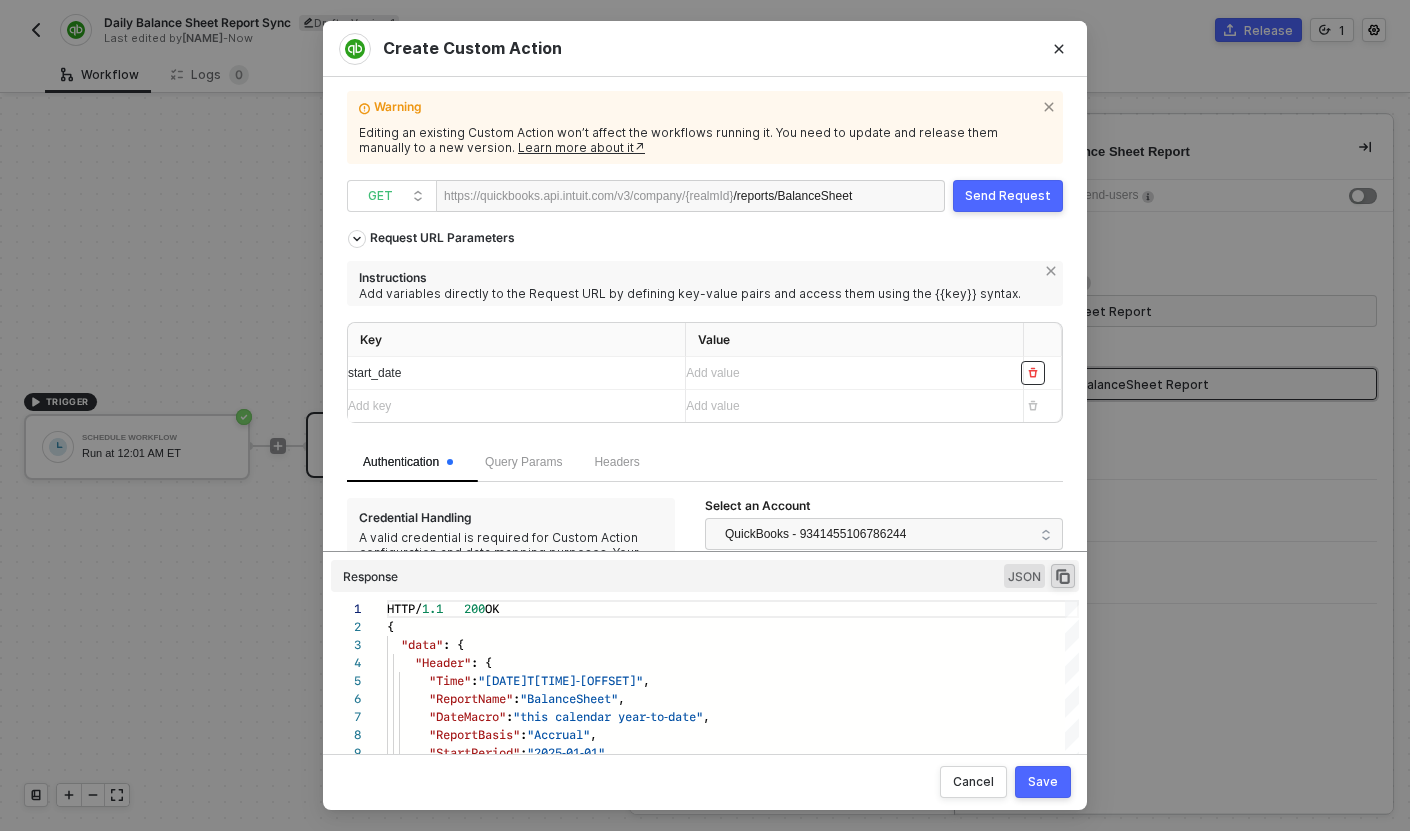 type 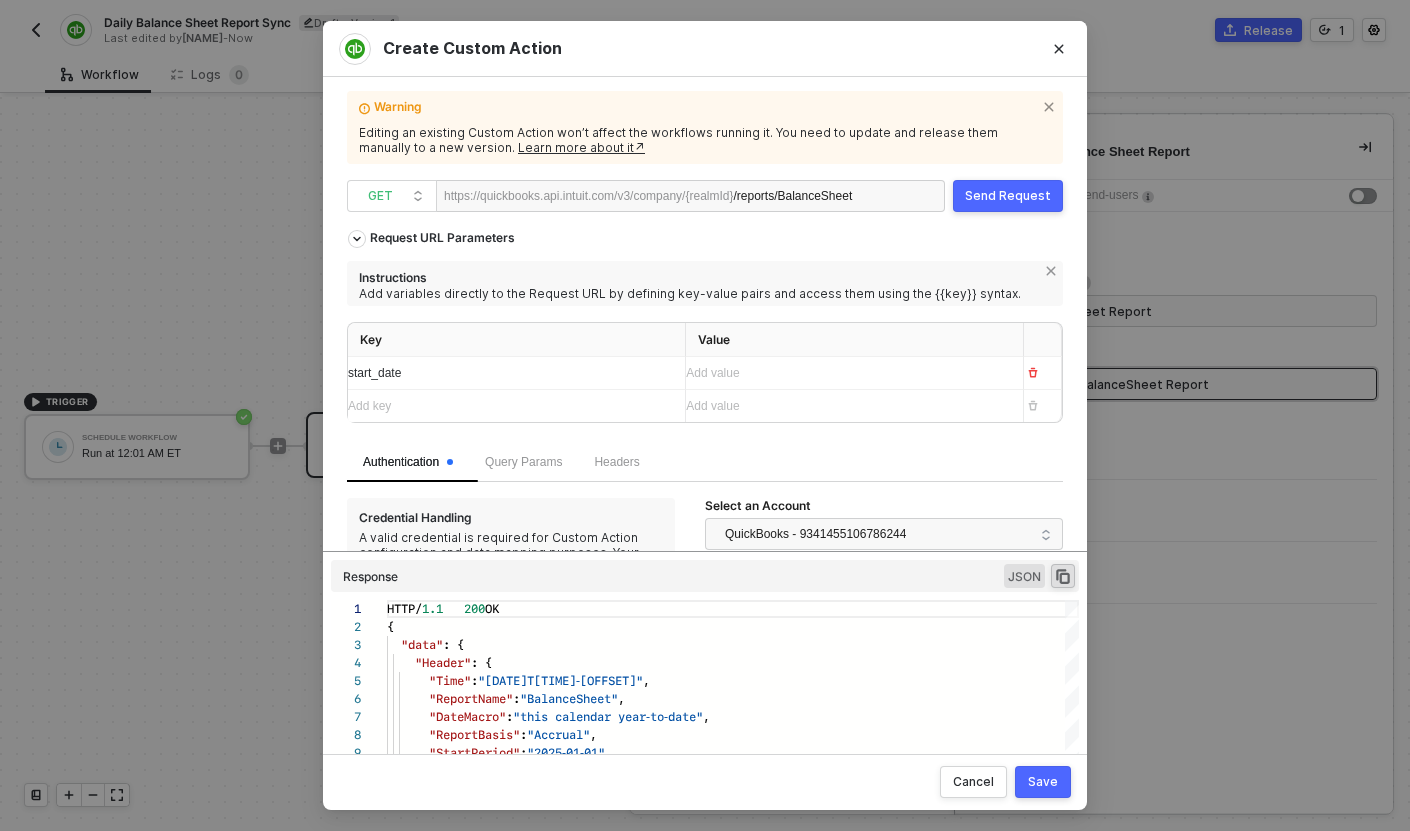click on "Add key ﻿" at bounding box center (508, 406) 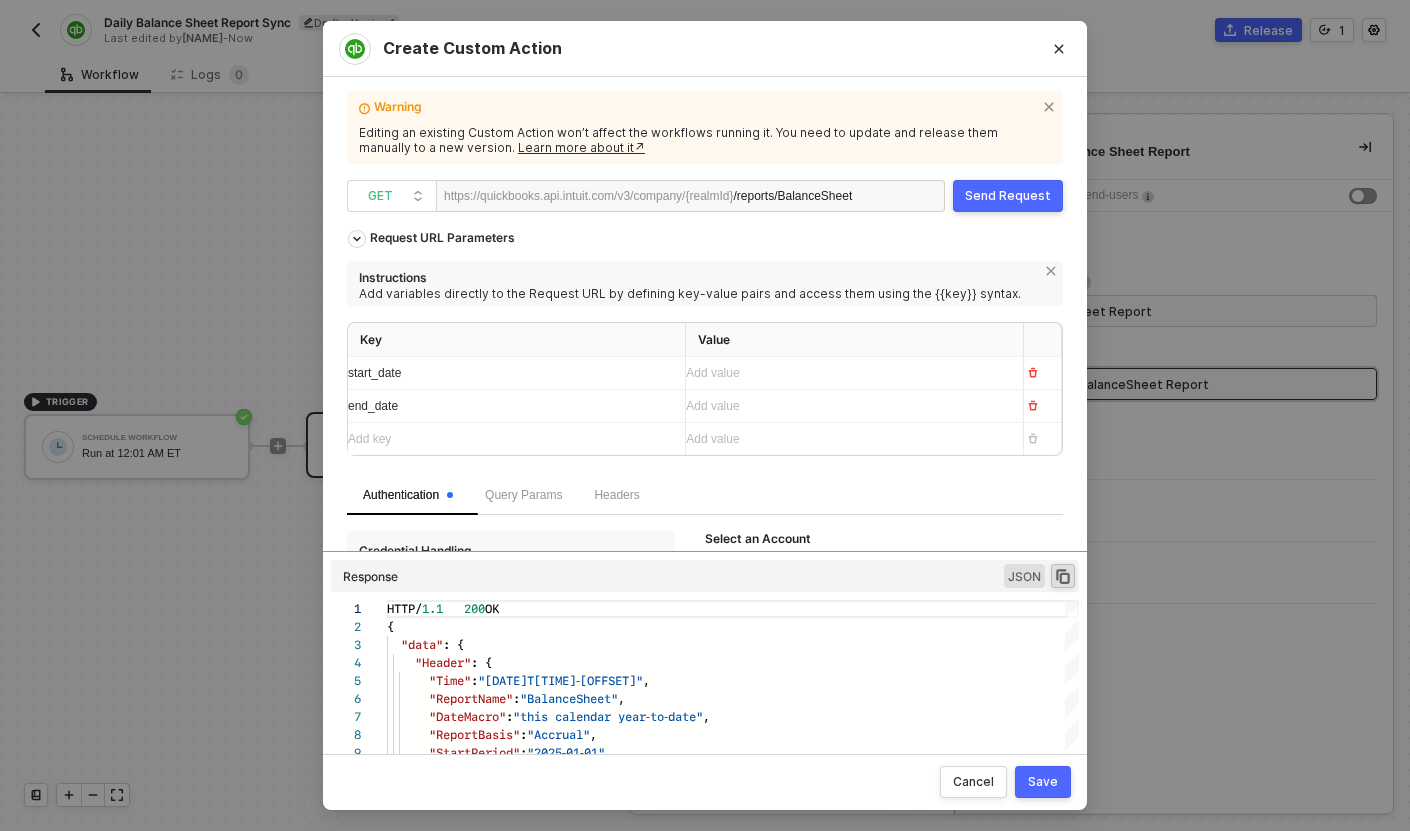 click on "/reports/BalanceSheet" at bounding box center (794, 197) 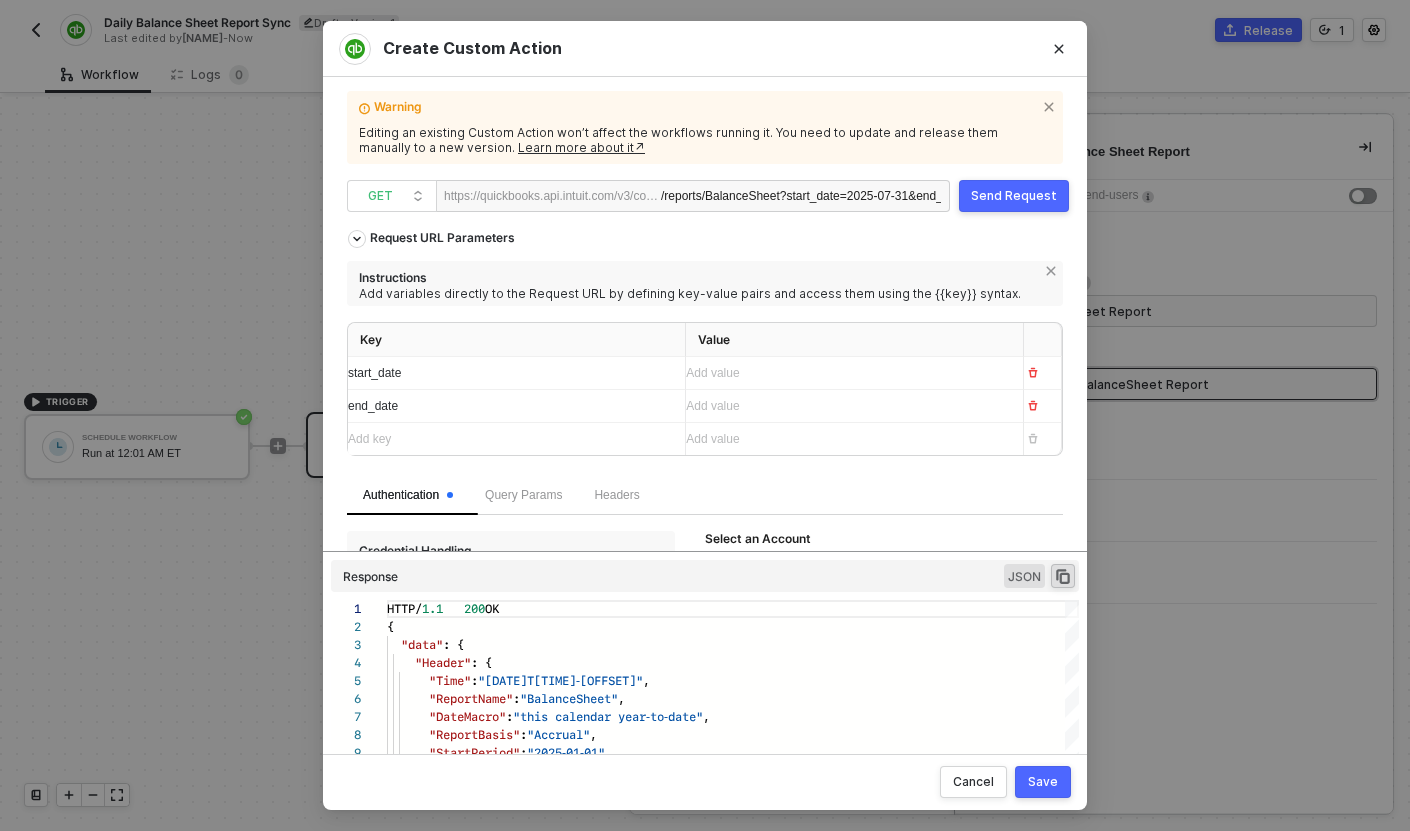 scroll, scrollTop: 0, scrollLeft: 133, axis: horizontal 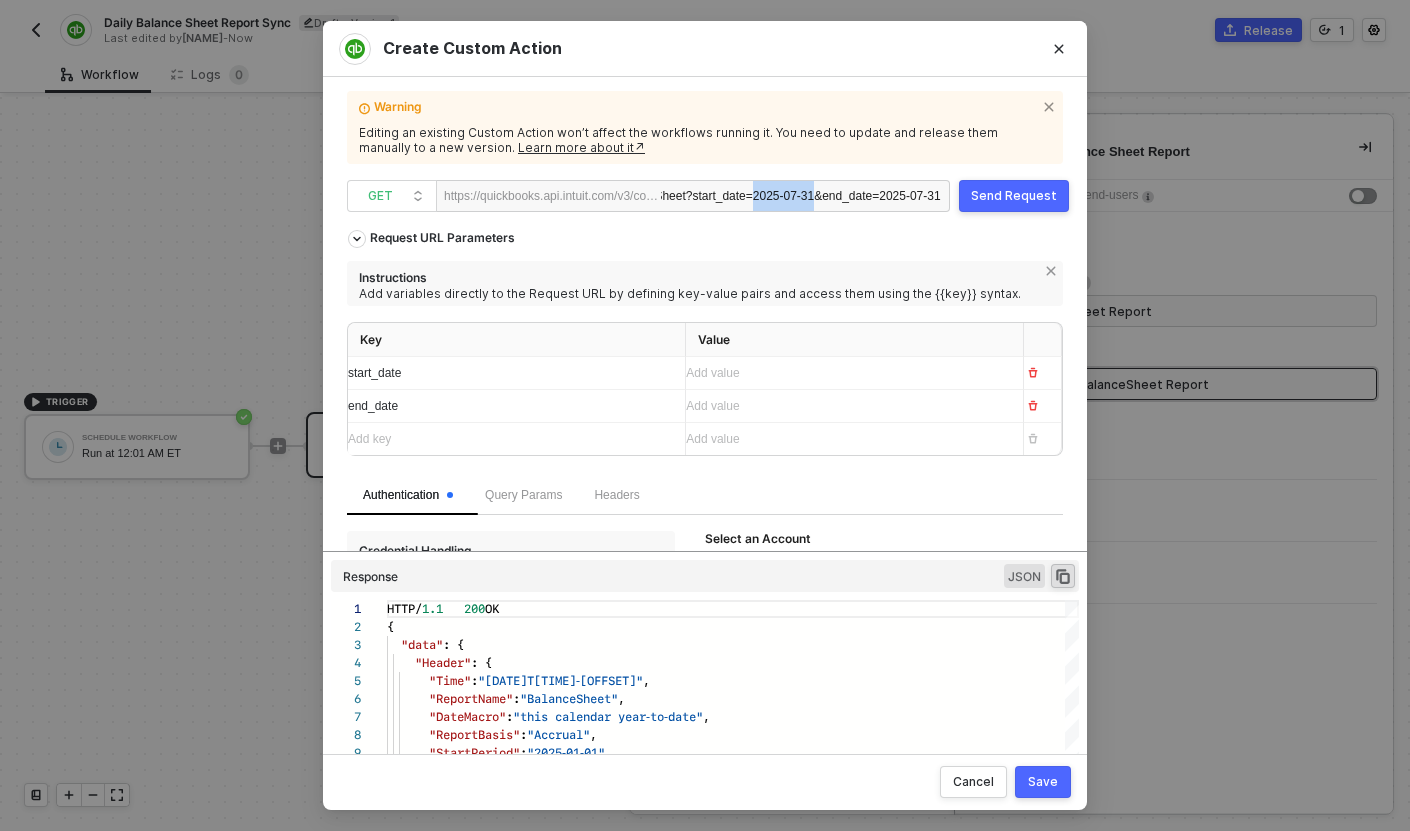 drag, startPoint x: 800, startPoint y: 195, endPoint x: 734, endPoint y: 209, distance: 67.46851 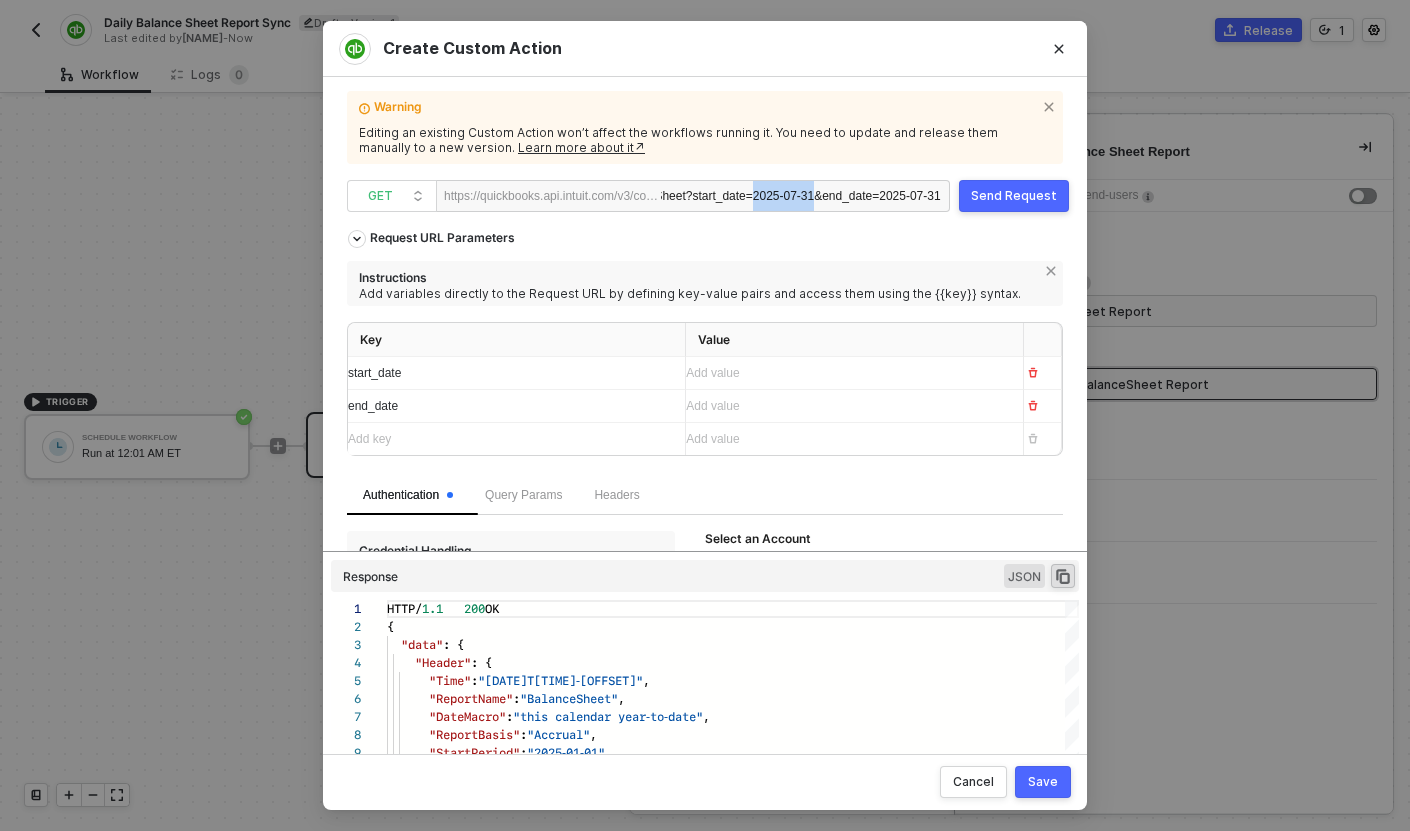 click on "/reports/BalanceSheet?start_date=2025-07-31&end_date=2025-07-31" at bounding box center [801, 197] 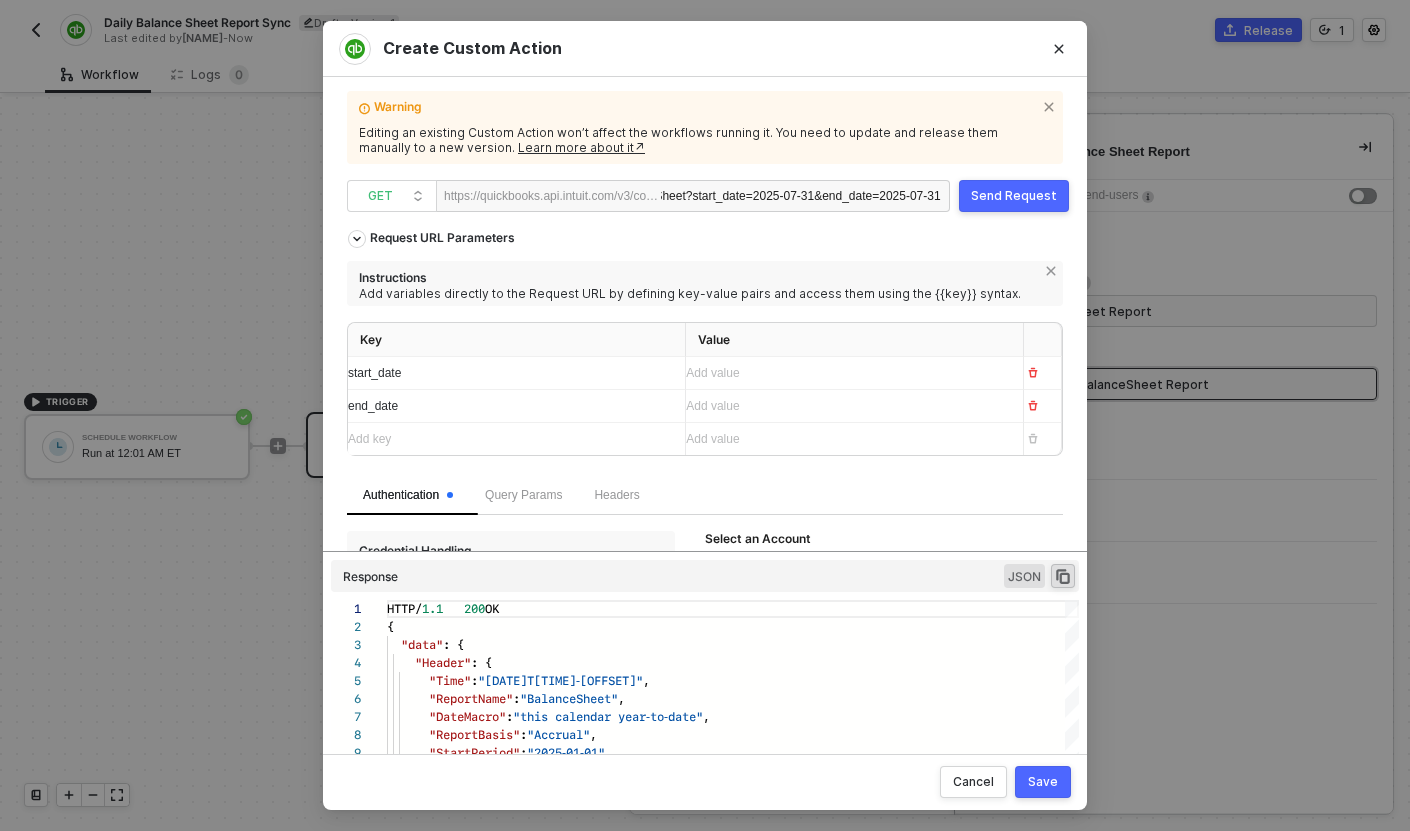 scroll, scrollTop: 0, scrollLeft: 86, axis: horizontal 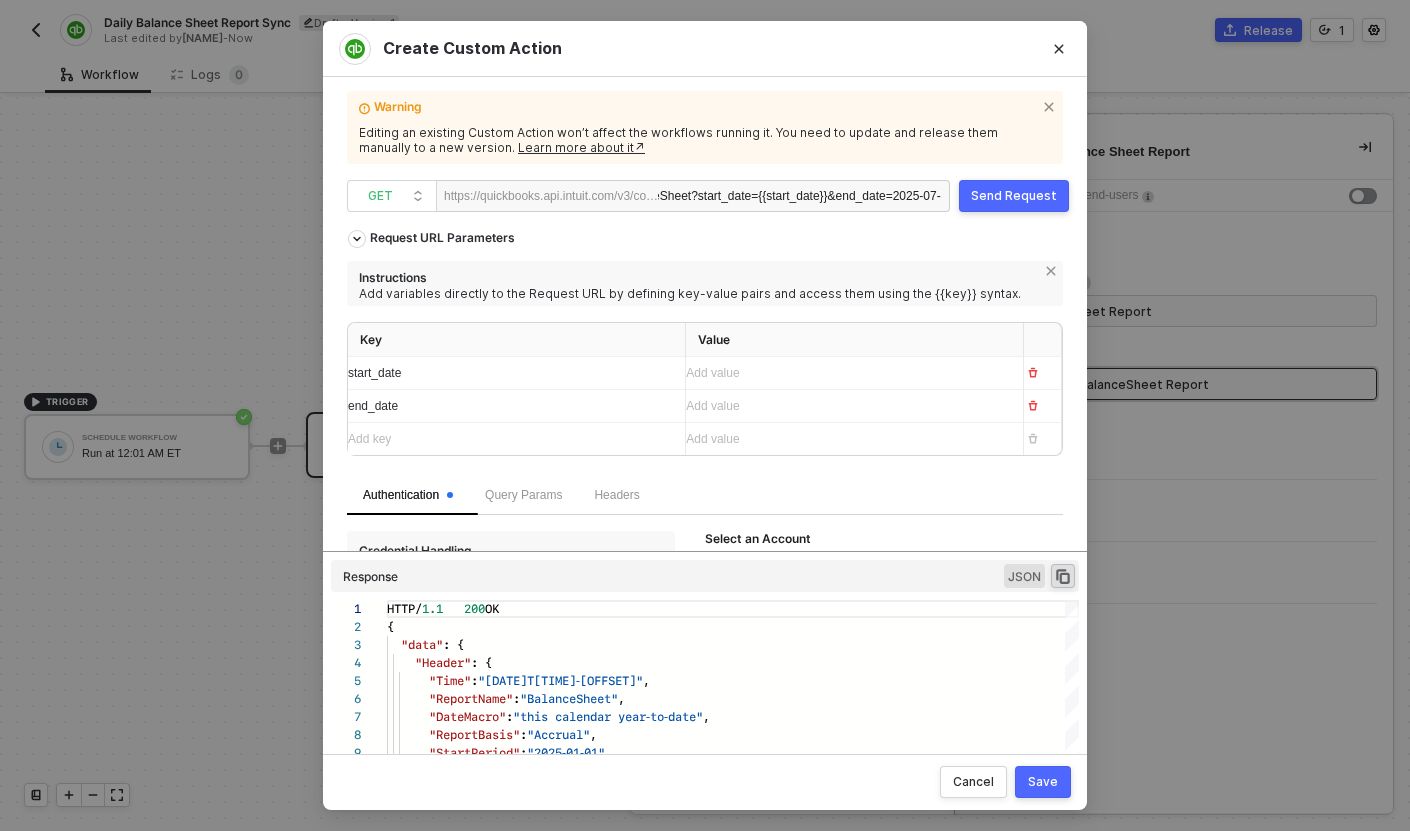click on "/reports/BalanceSheet?start_date={{start_date}}&end_date=2025-07-31" at bounding box center (799, 197) 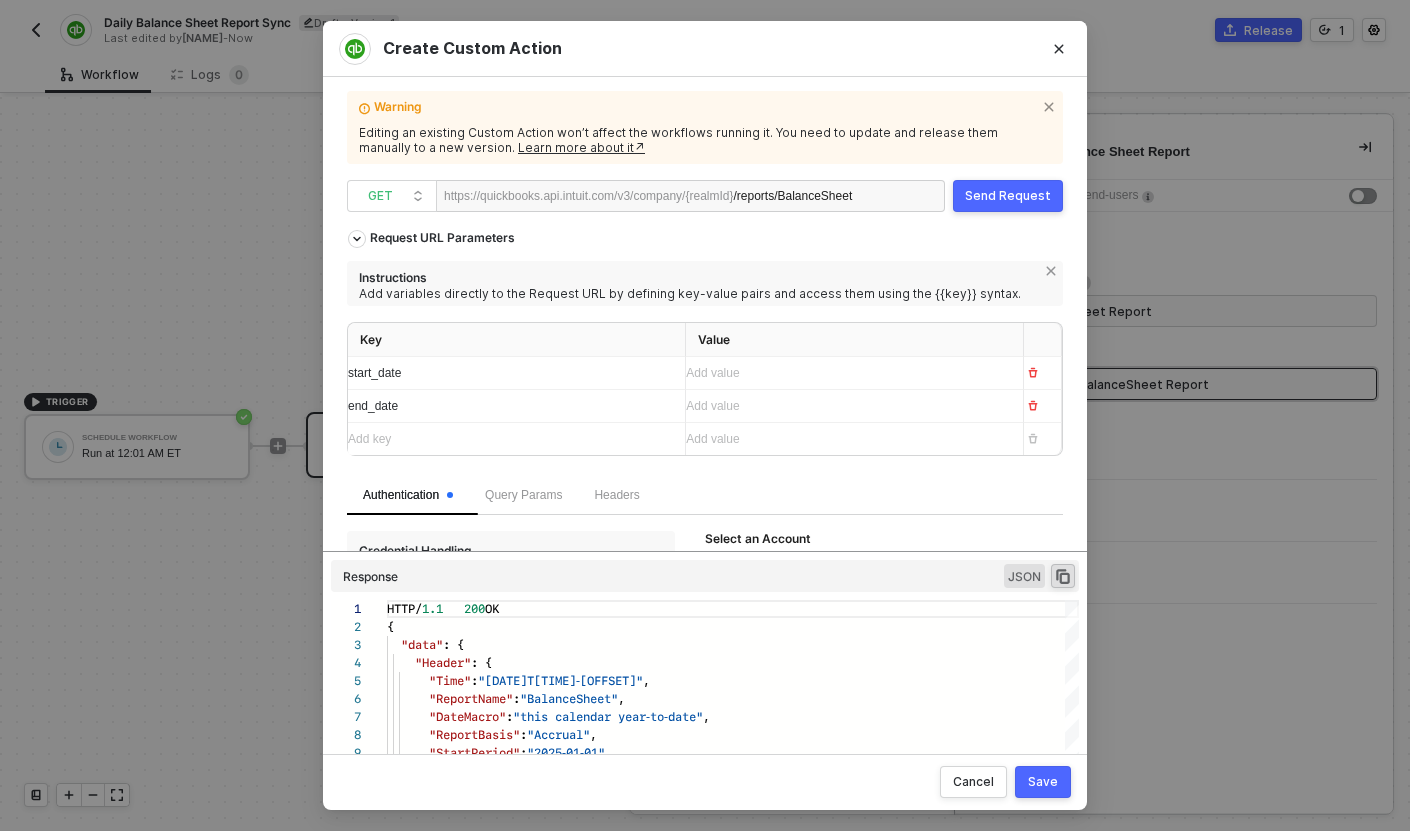 scroll, scrollTop: 0, scrollLeft: 0, axis: both 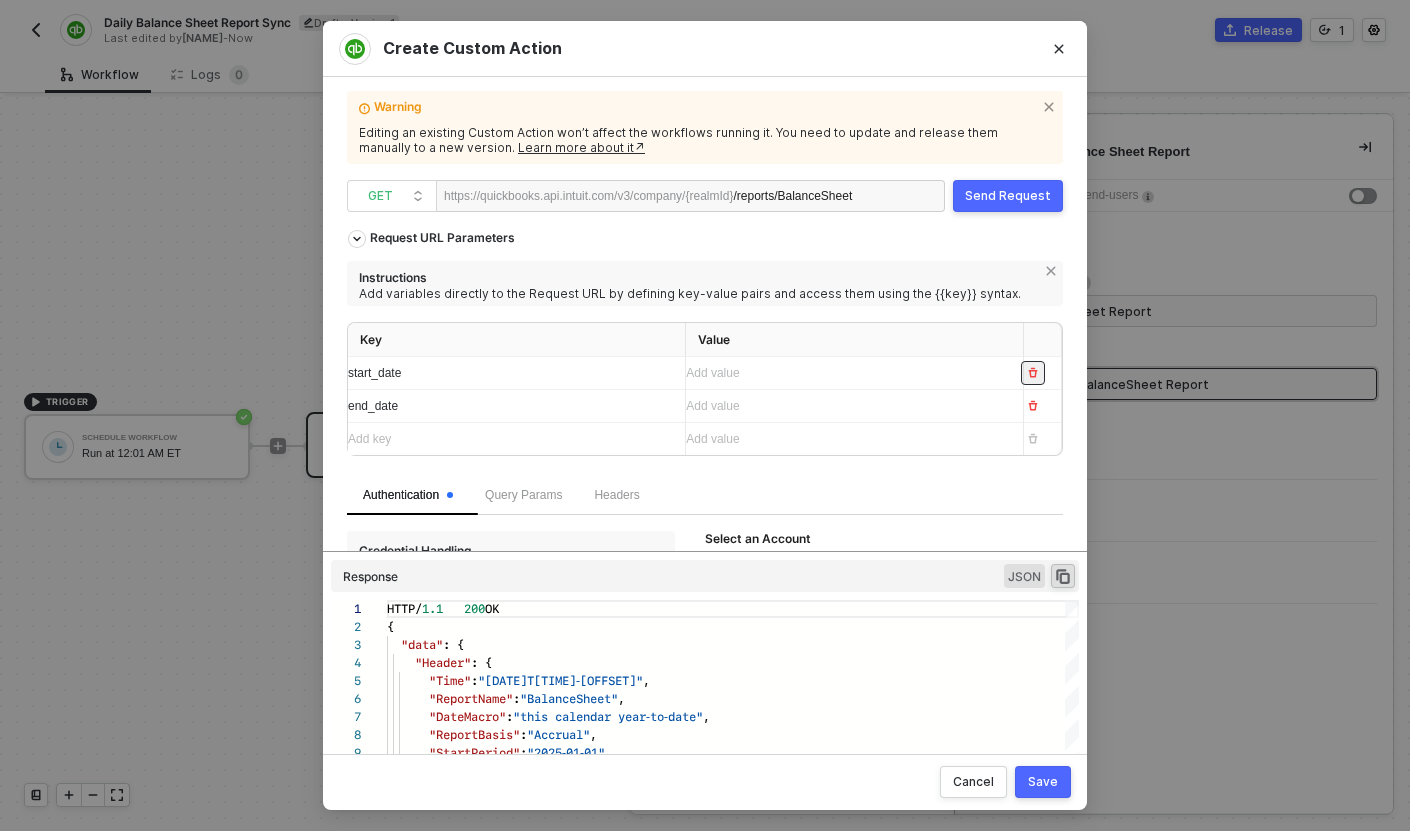 click 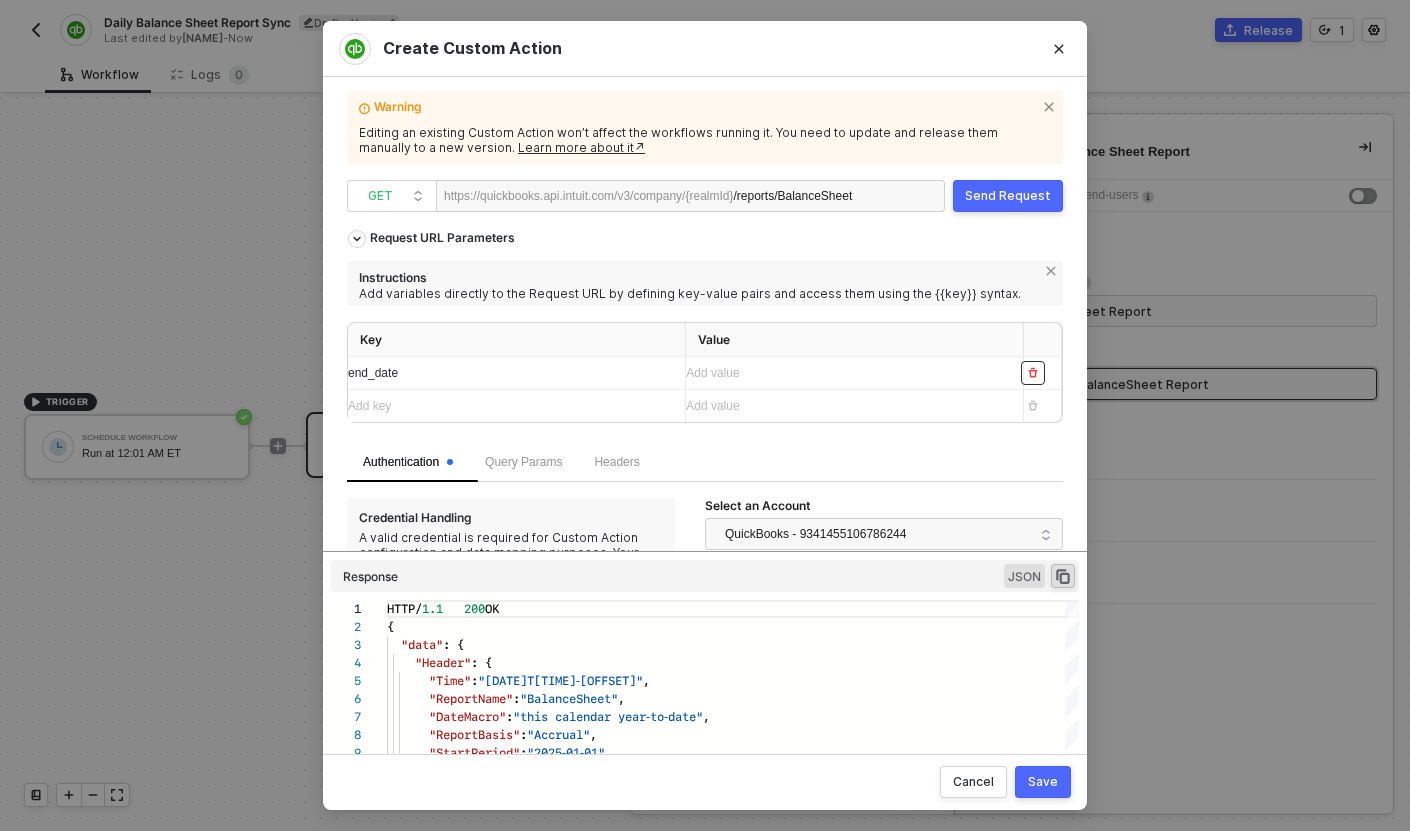 click 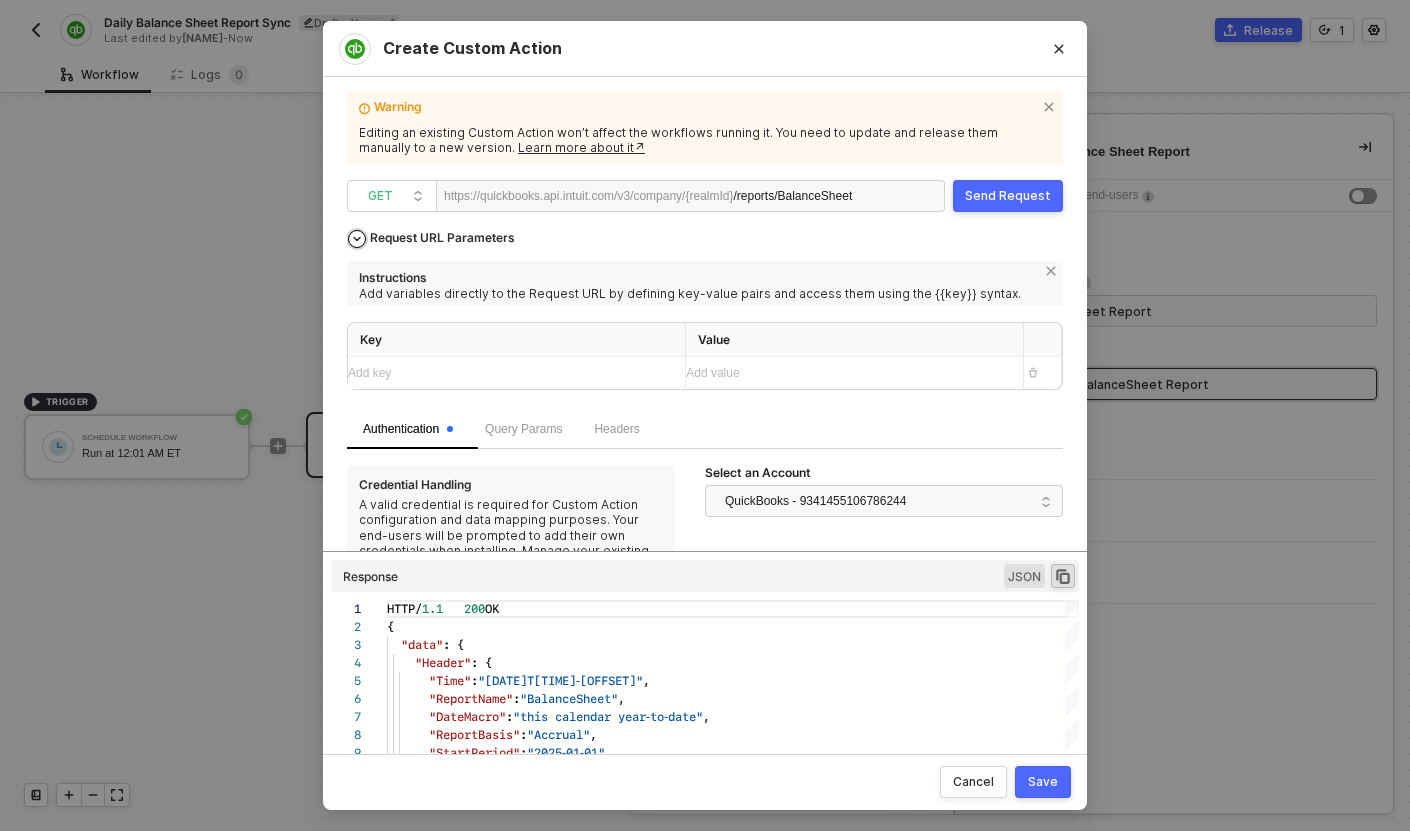 click on "Request URL Parameters" at bounding box center [442, 238] 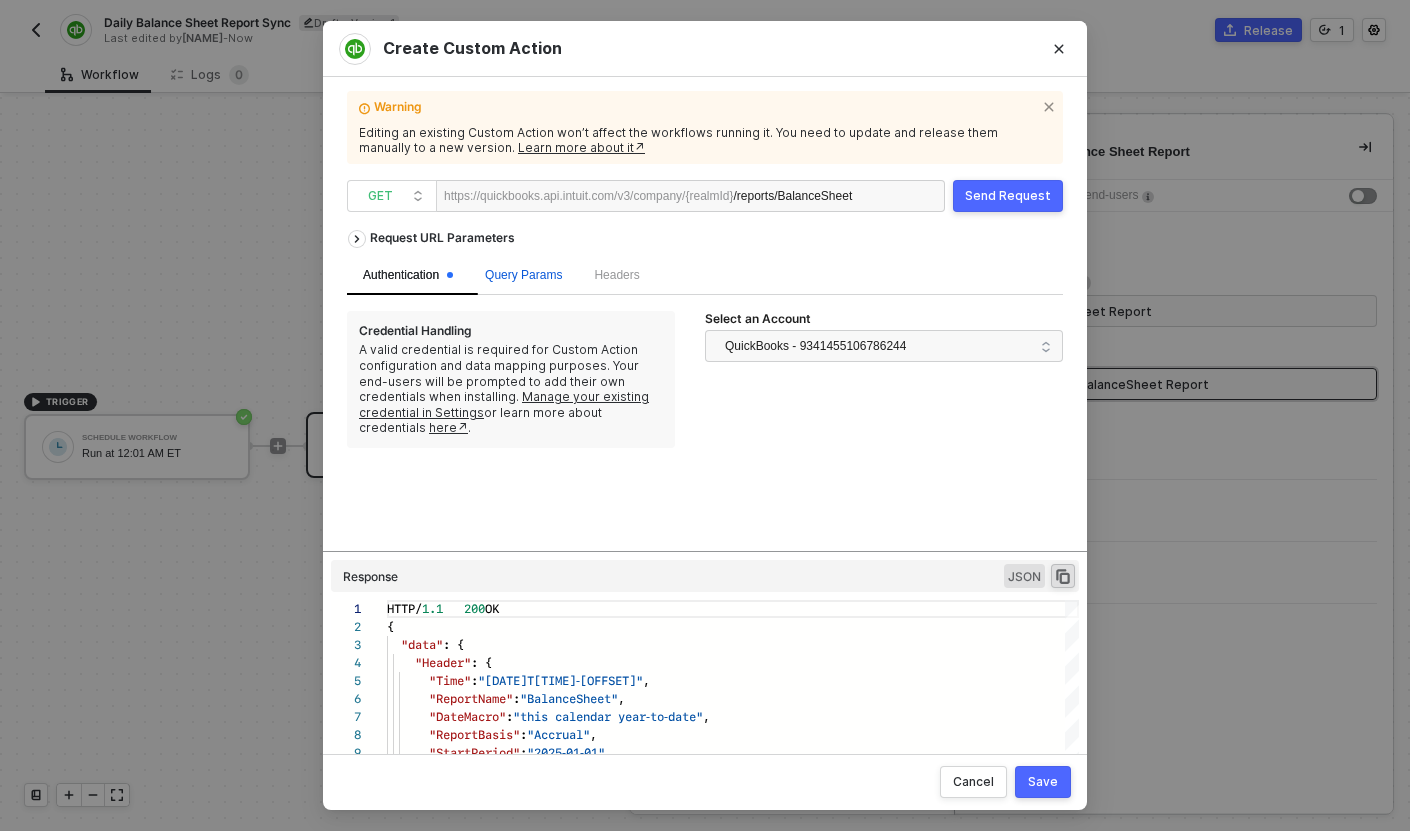 click on "Query Params" at bounding box center [523, 275] 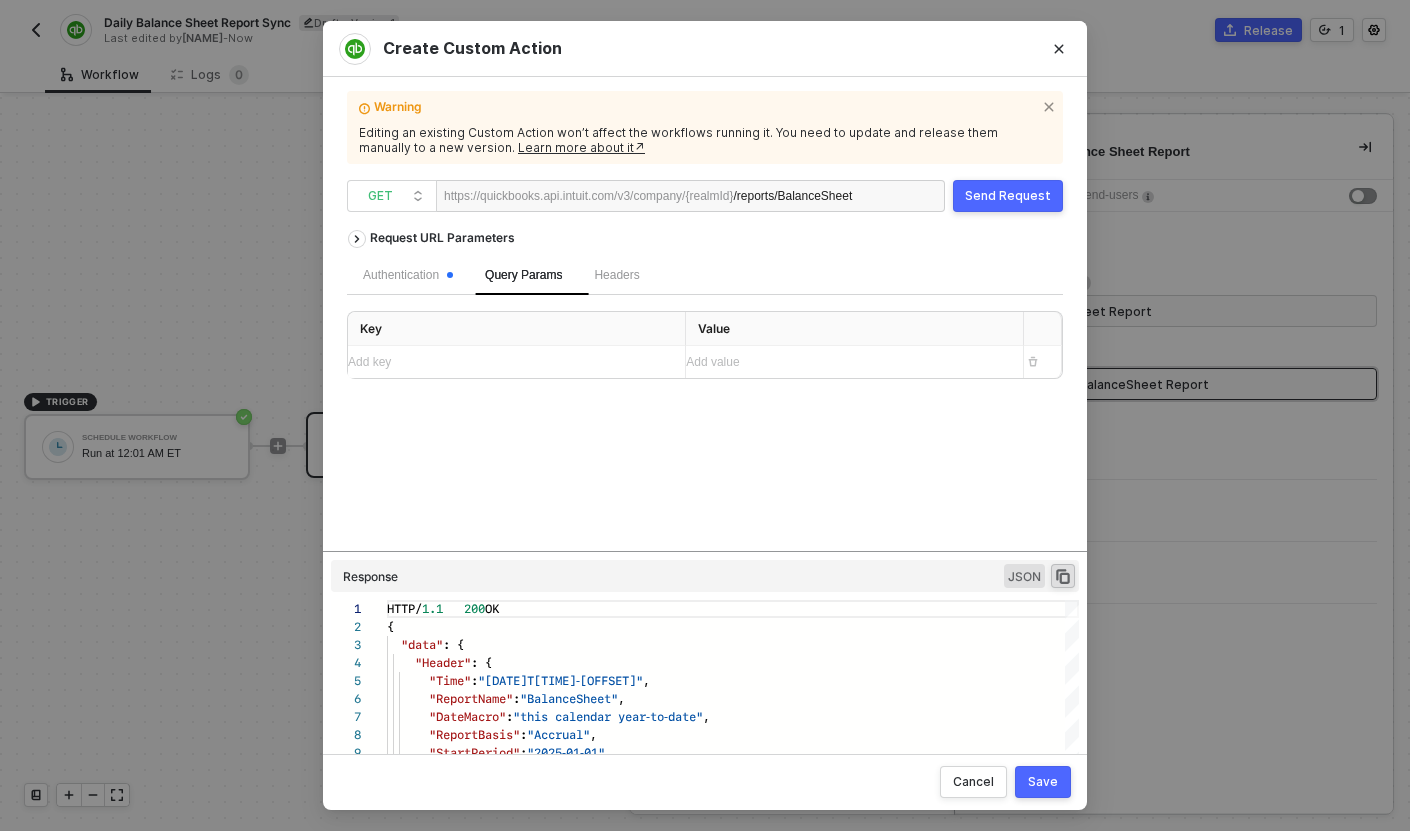 click on "Add key ﻿" at bounding box center (508, 362) 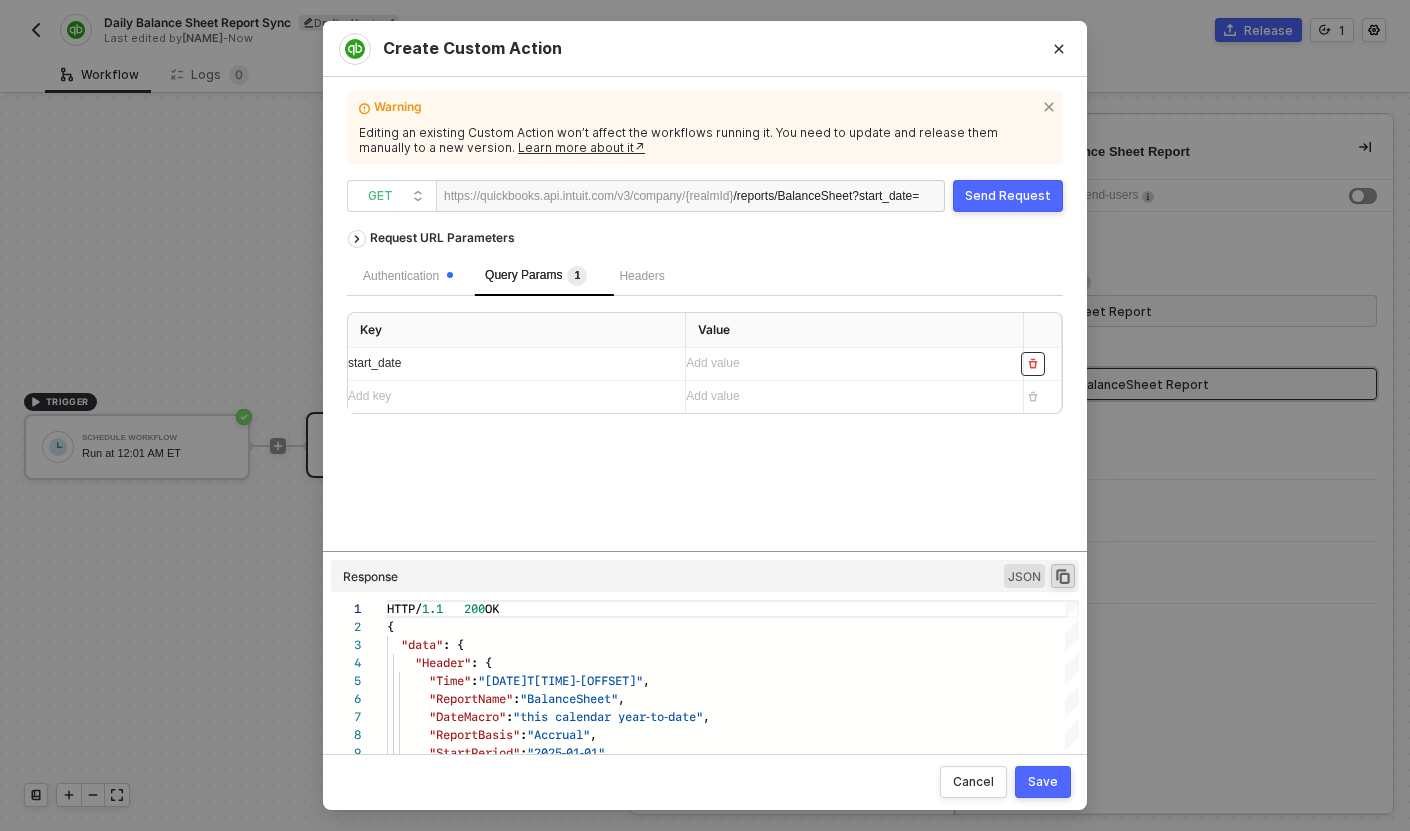 type 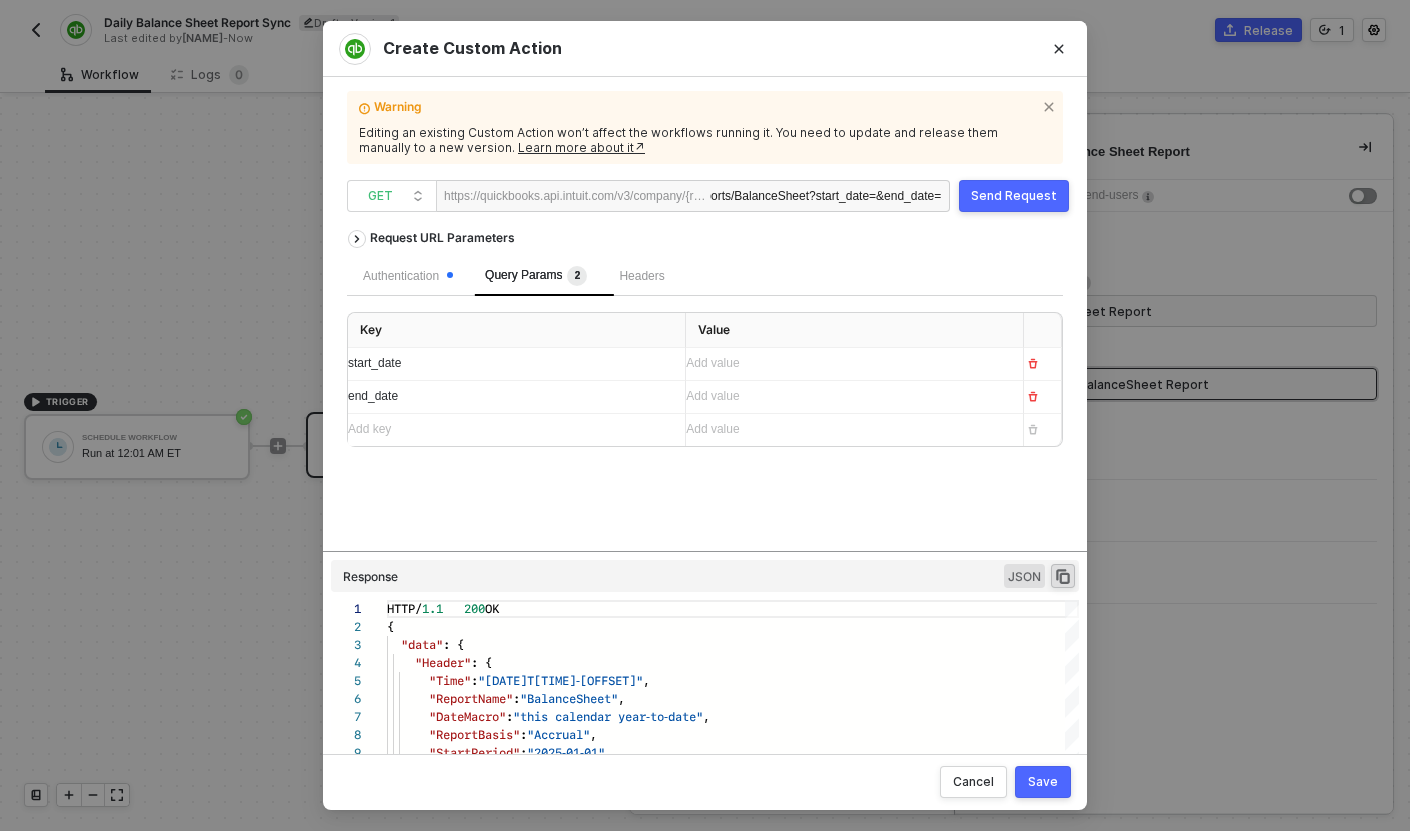 scroll, scrollTop: 0, scrollLeft: 45, axis: horizontal 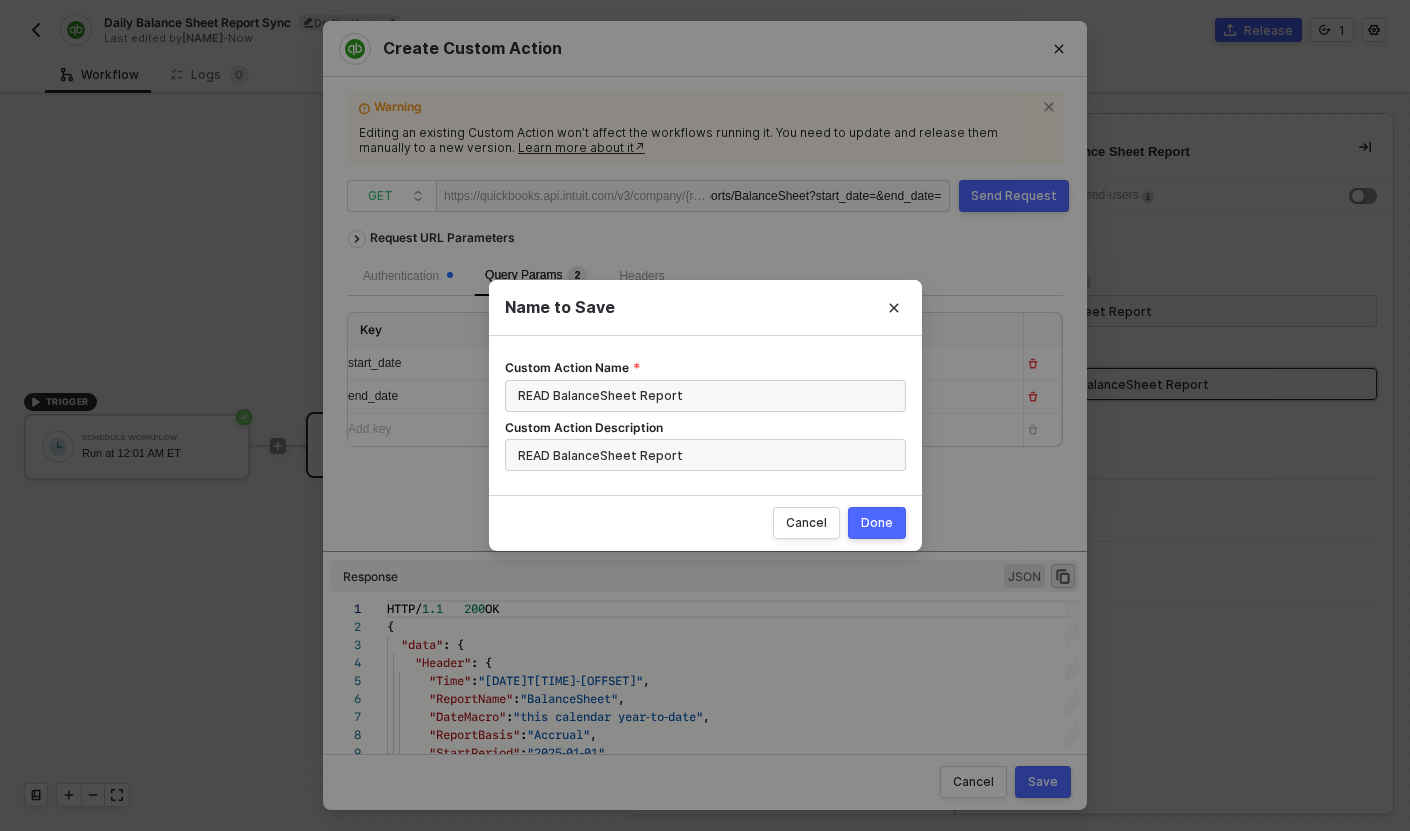 click on "Done" at bounding box center (877, 523) 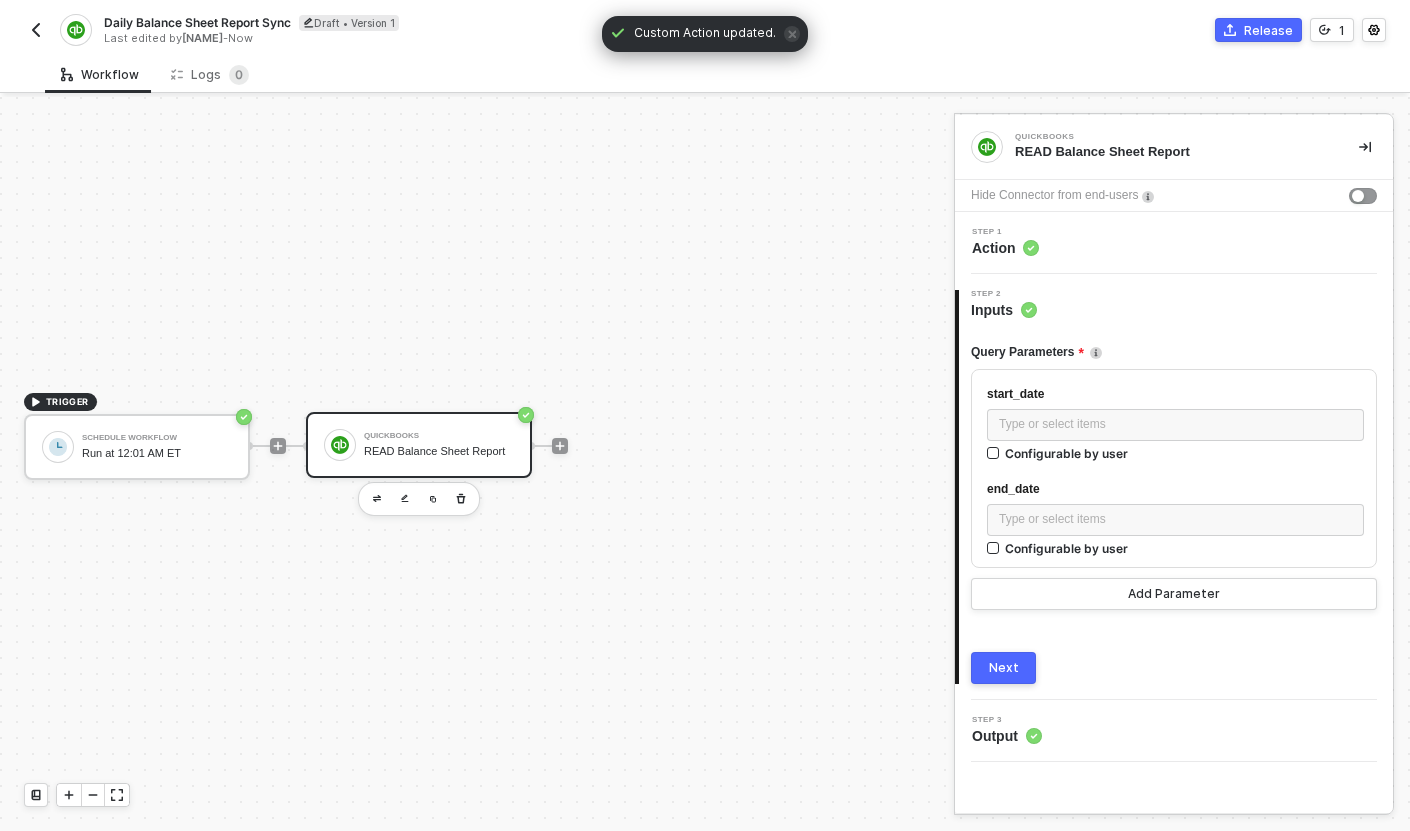 click on "Step 1 Action" at bounding box center (1176, 243) 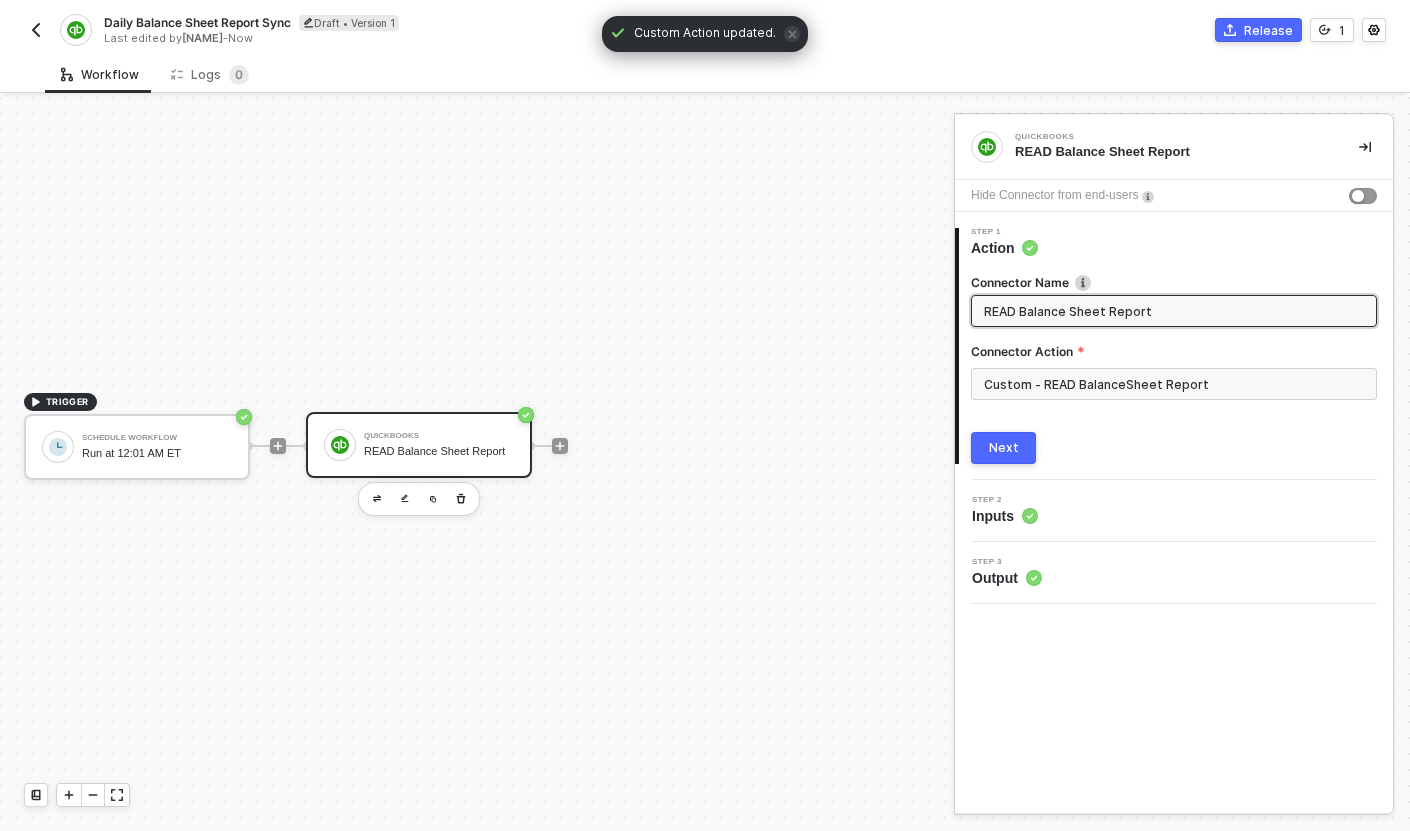 drag, startPoint x: 1171, startPoint y: 312, endPoint x: 1021, endPoint y: 314, distance: 150.01334 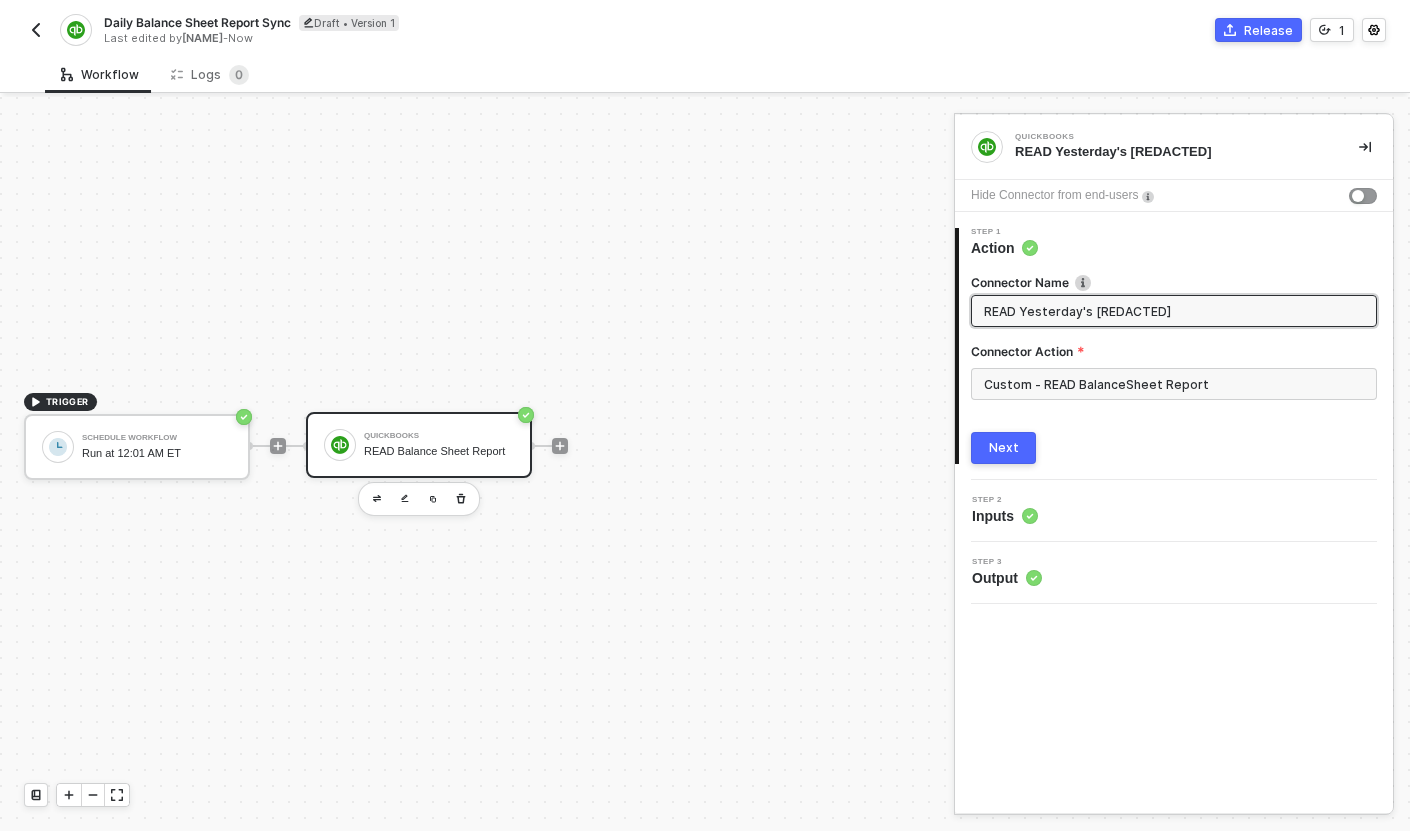 type on "READ Yesterday's [REDACTED]" 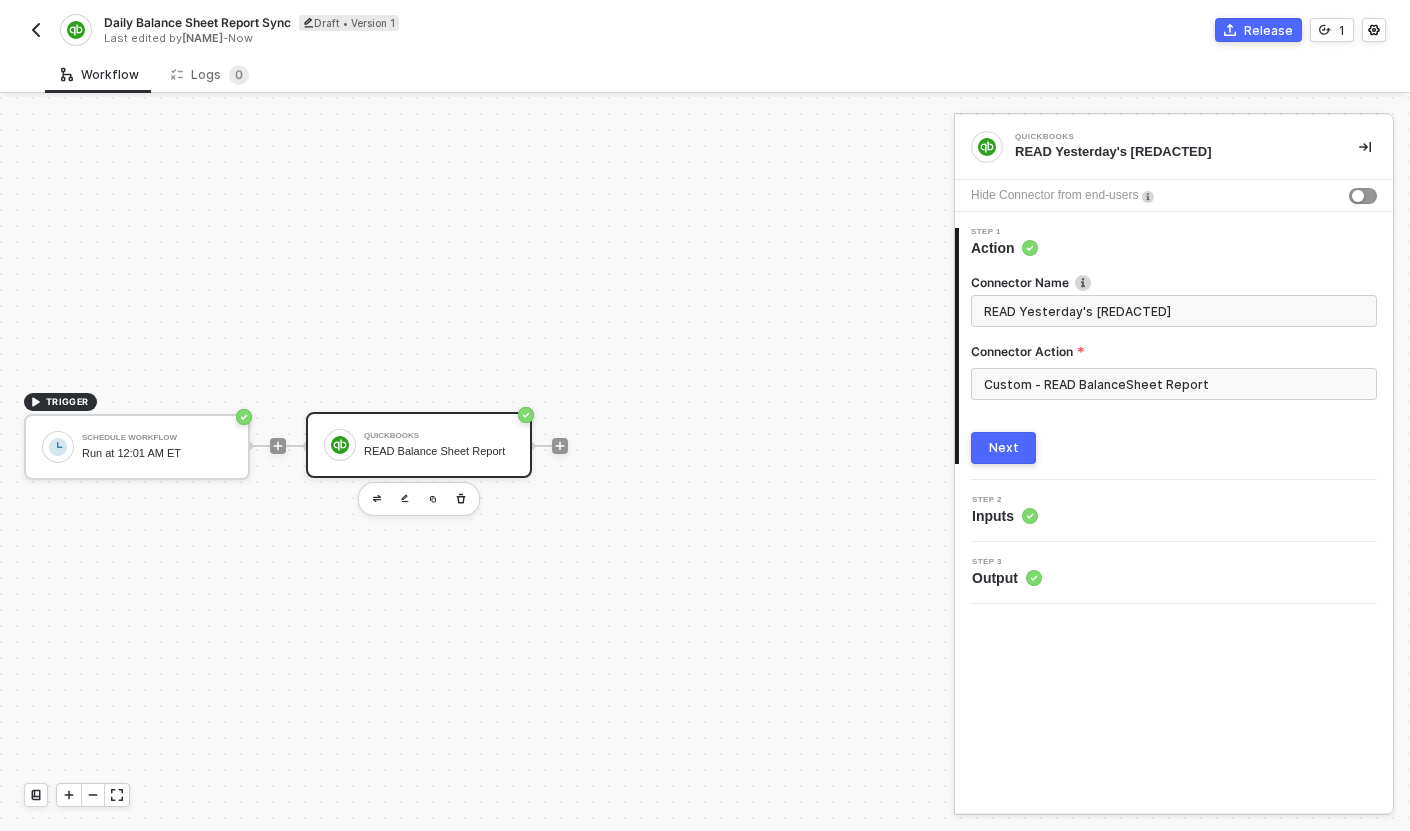click on "Next" at bounding box center [1004, 448] 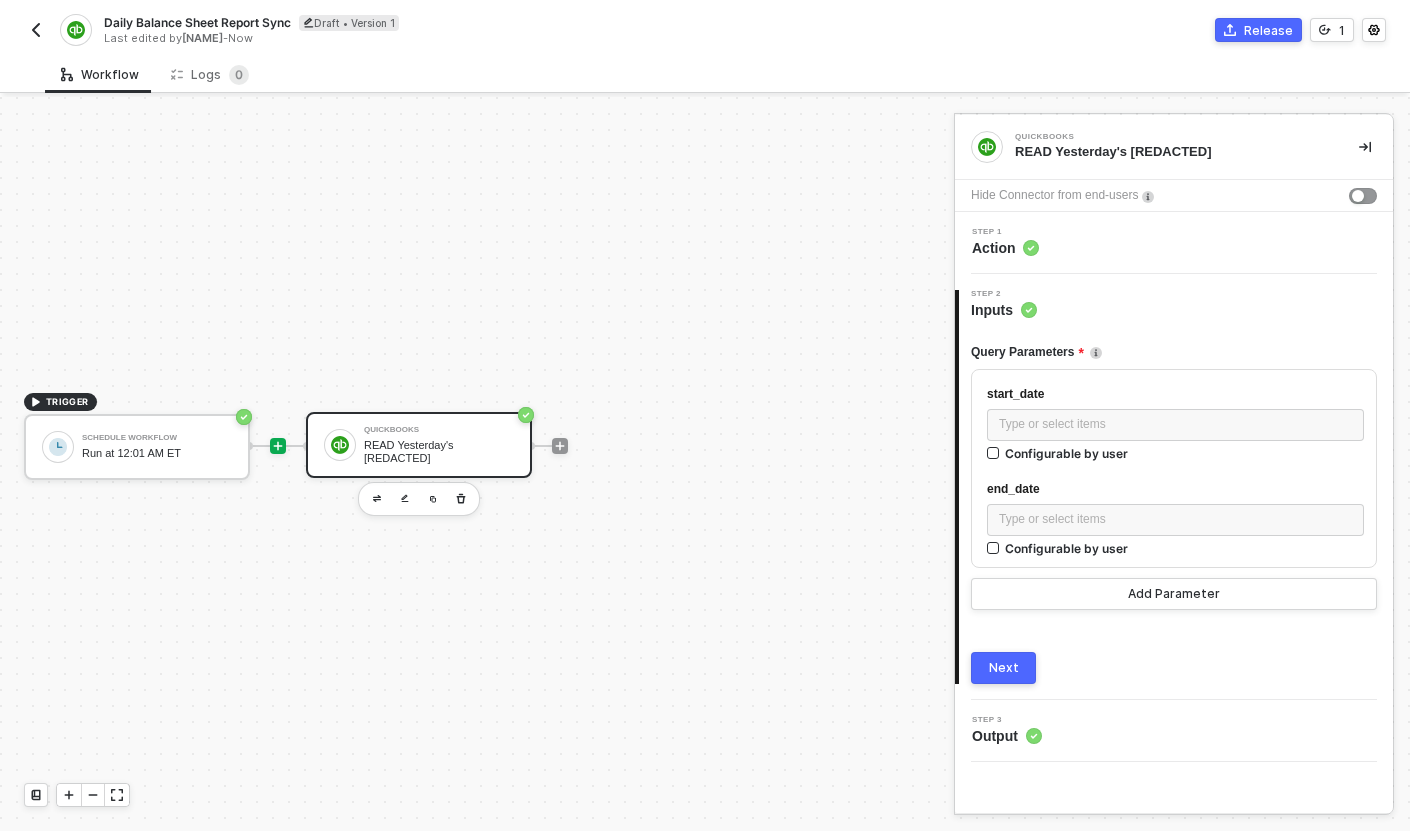 click 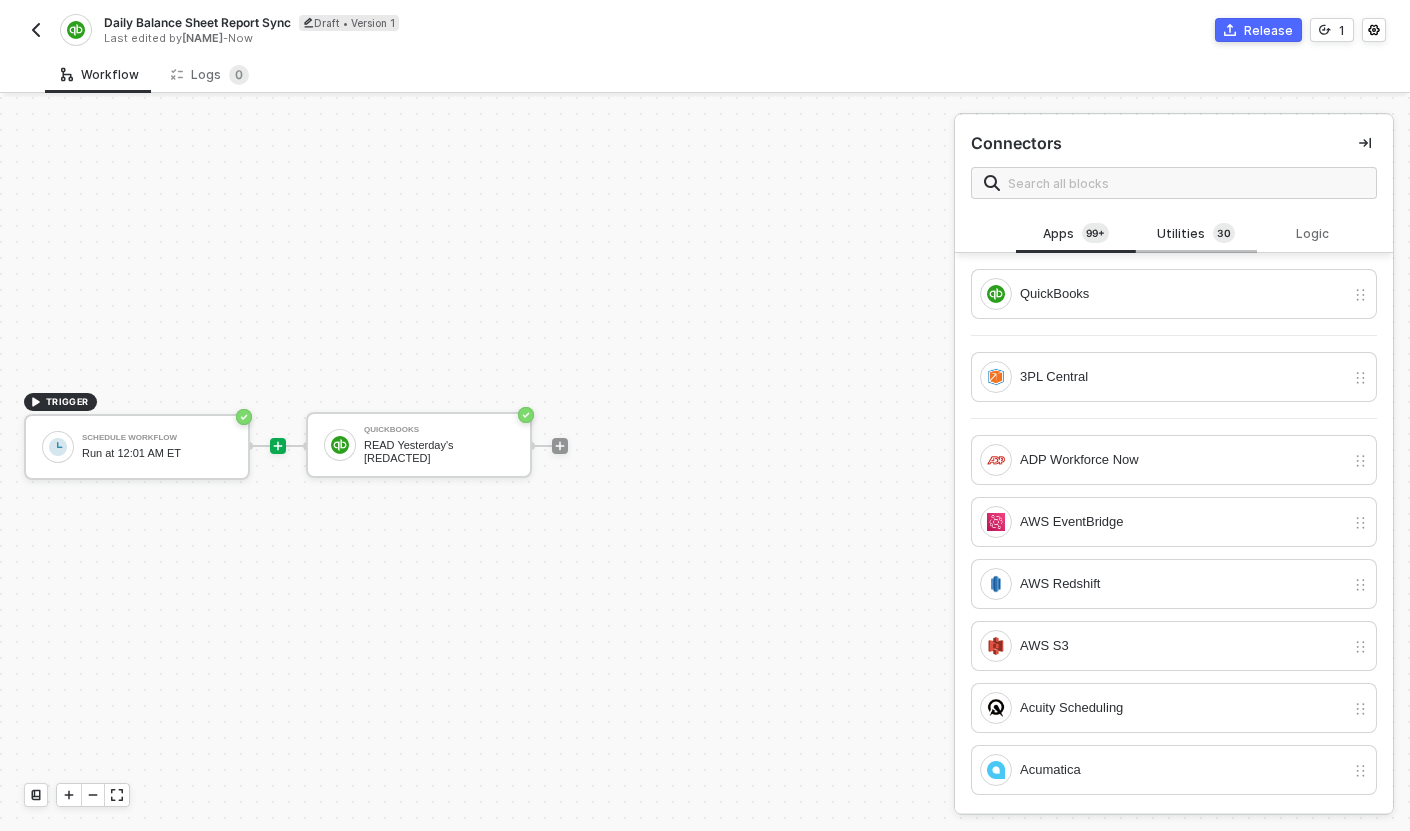 click on "Utilities 3 0" at bounding box center (1196, 234) 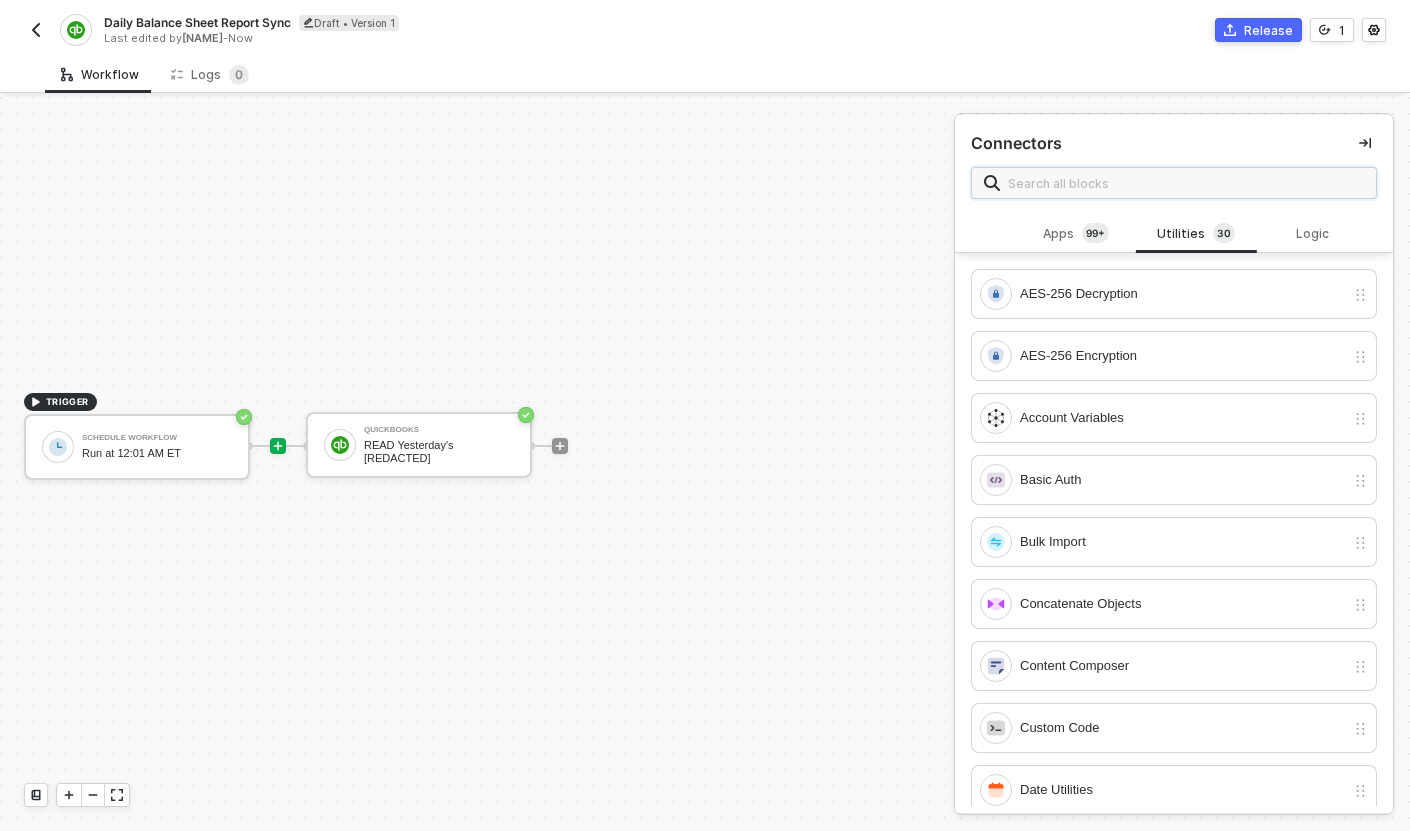 click at bounding box center (1186, 183) 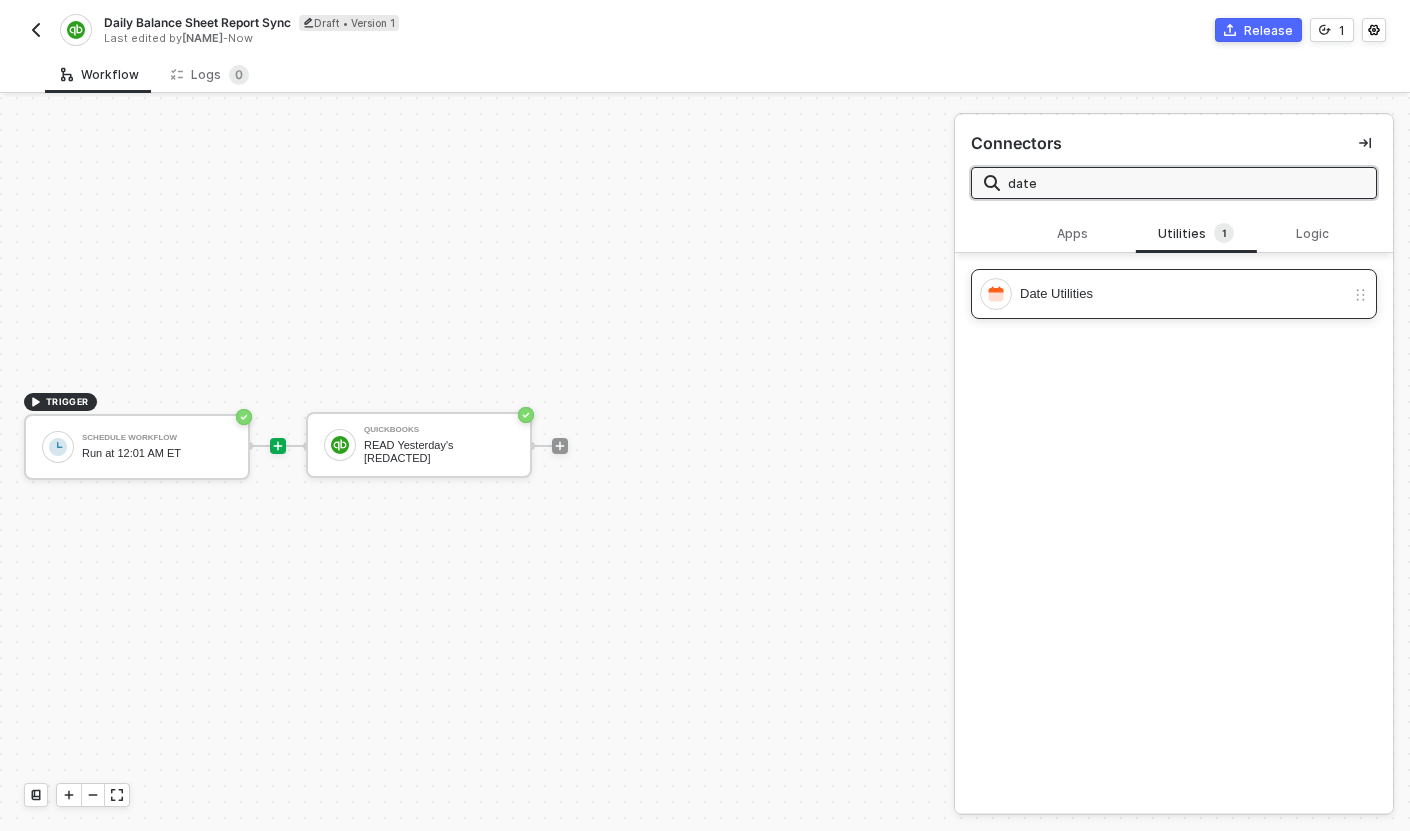 type on "date" 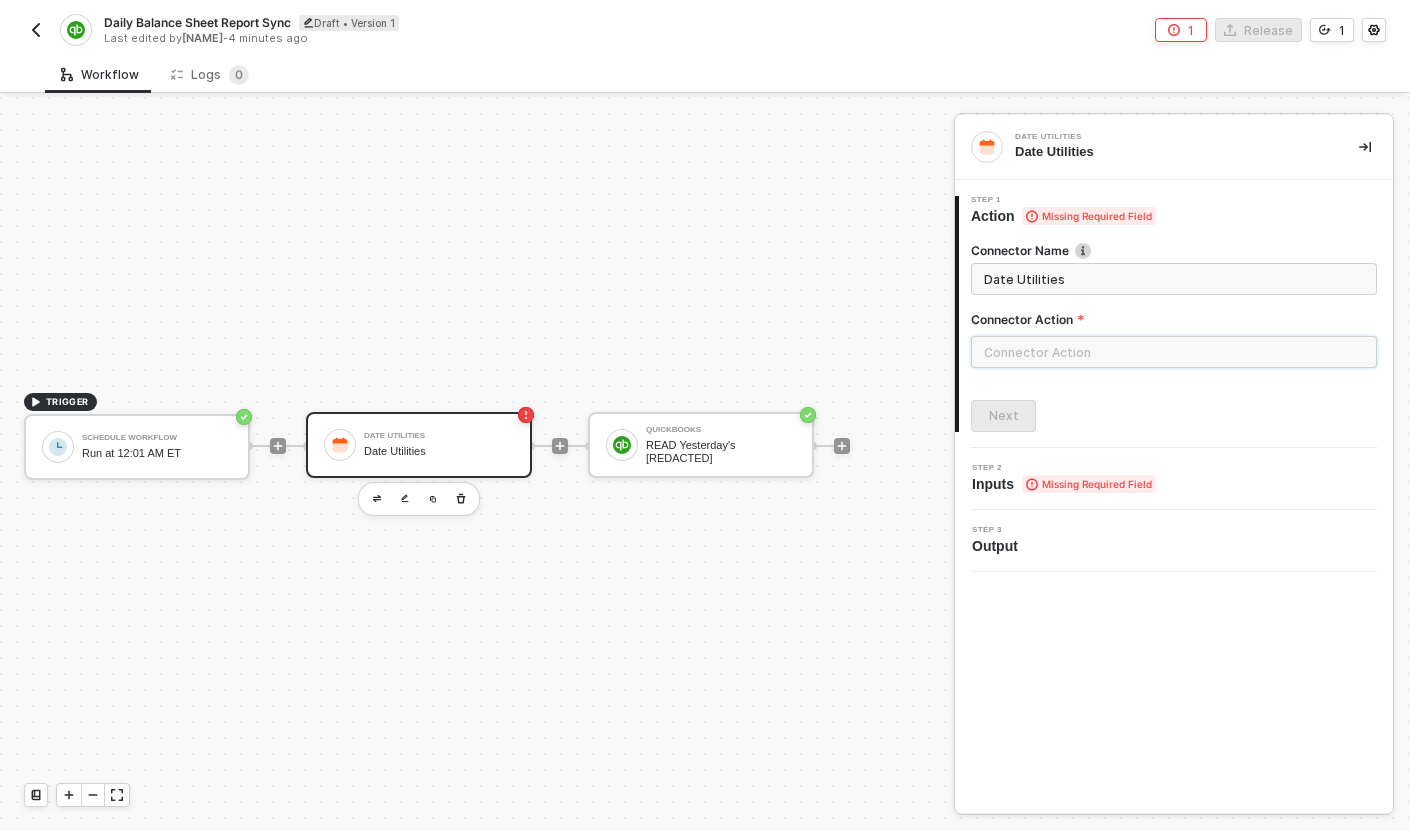 click at bounding box center [1174, 352] 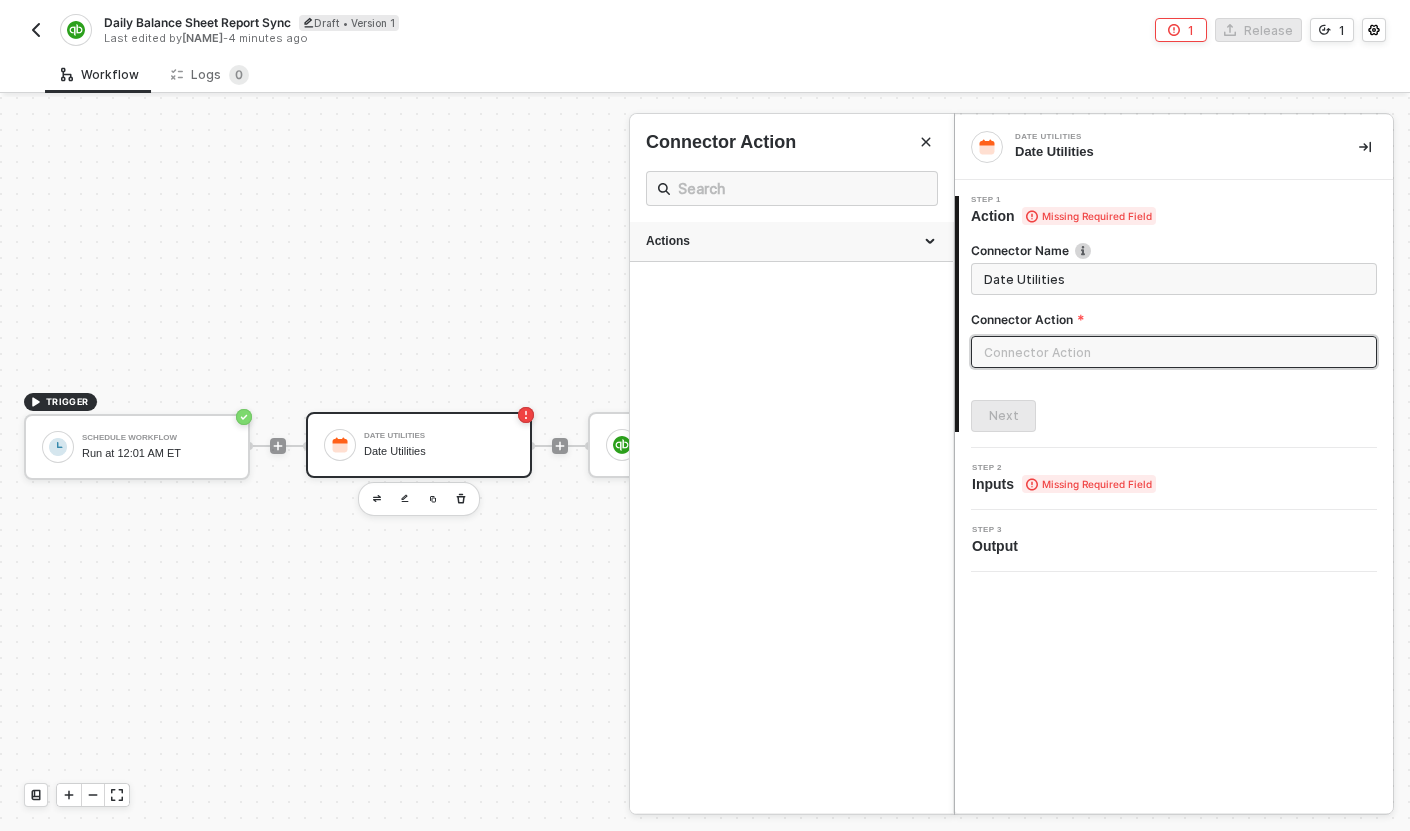 click on "Actions" at bounding box center (791, 242) 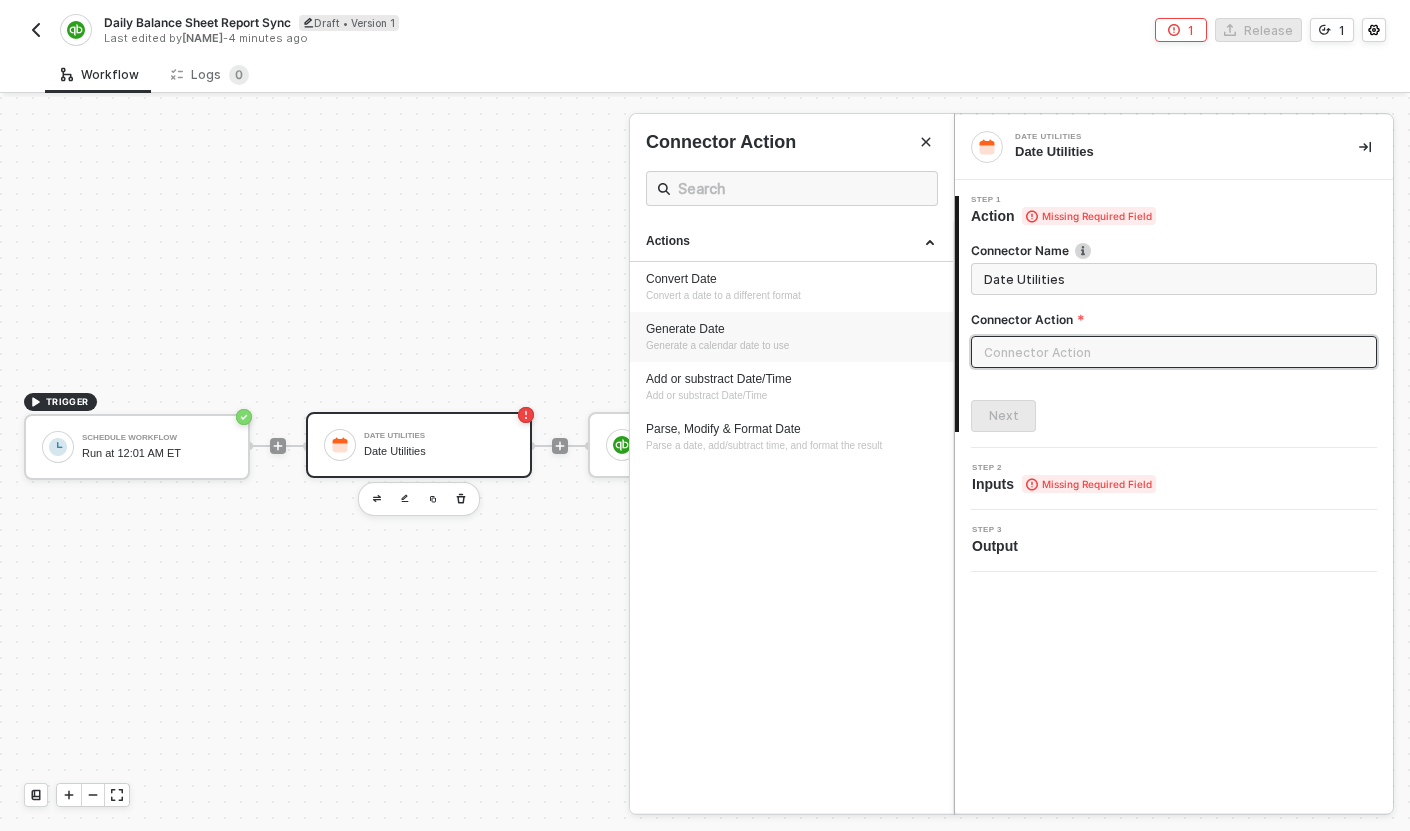 click on "Generate Date" at bounding box center [791, 329] 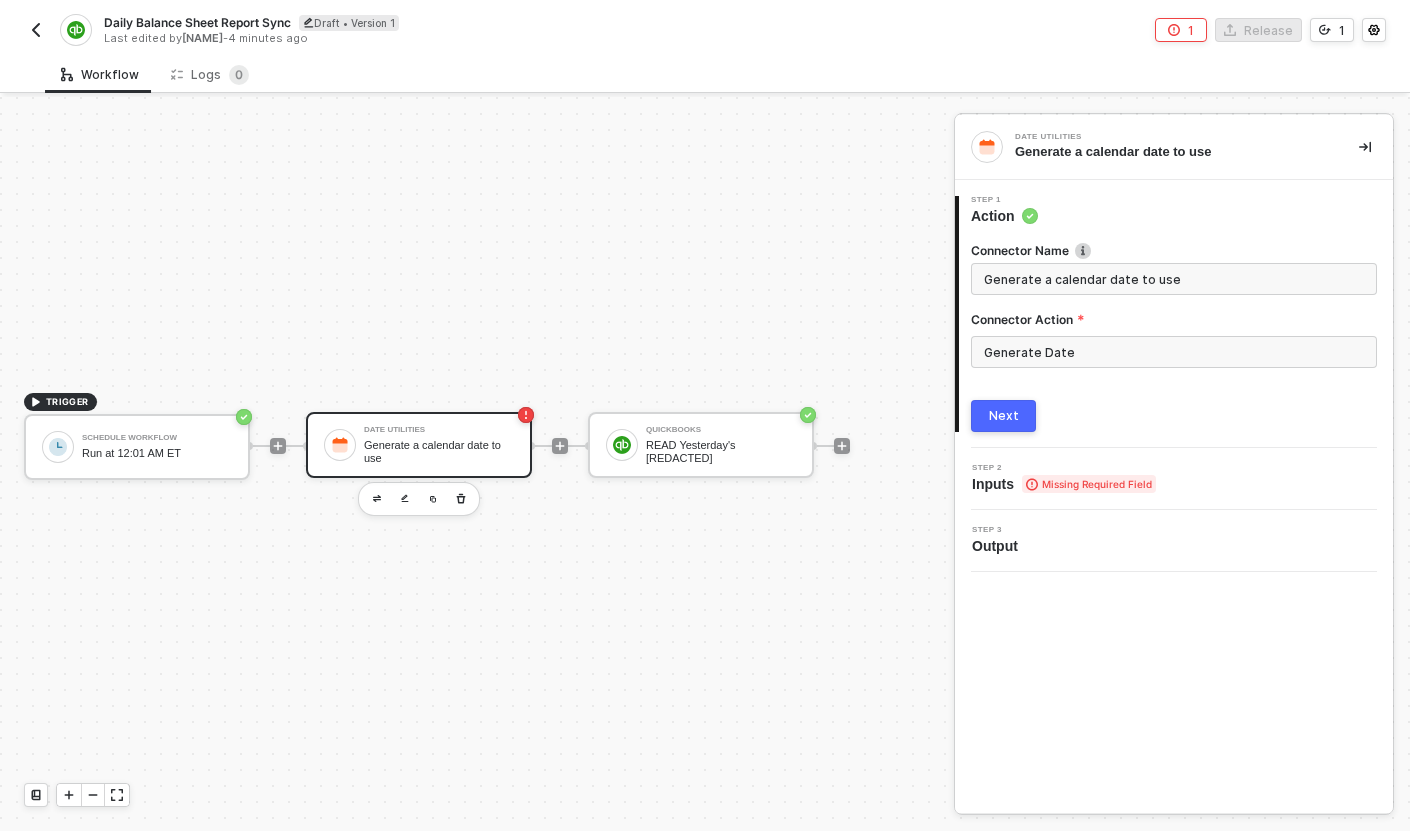click on "Next" at bounding box center [1003, 416] 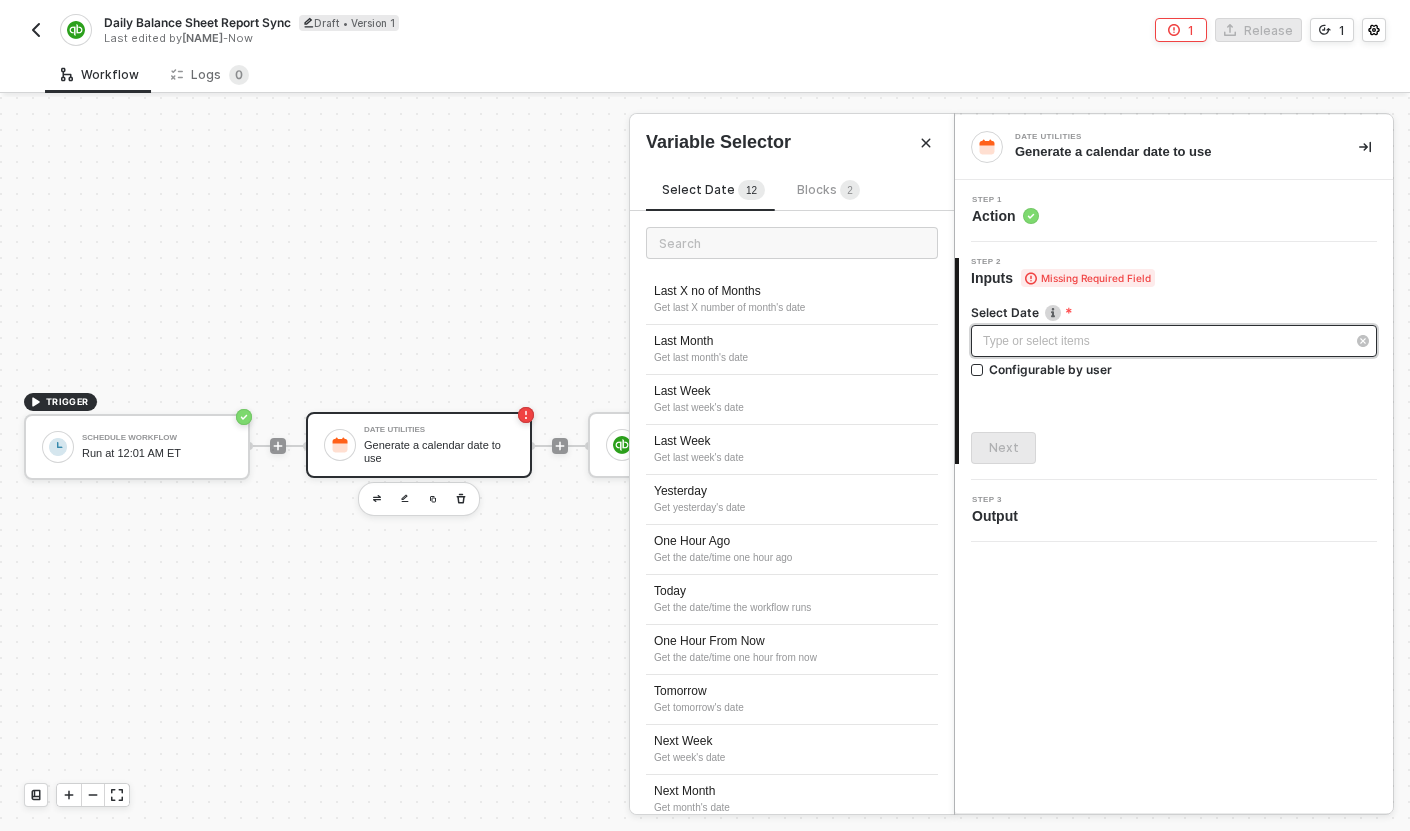 click on "Type or select items ﻿" at bounding box center [1164, 341] 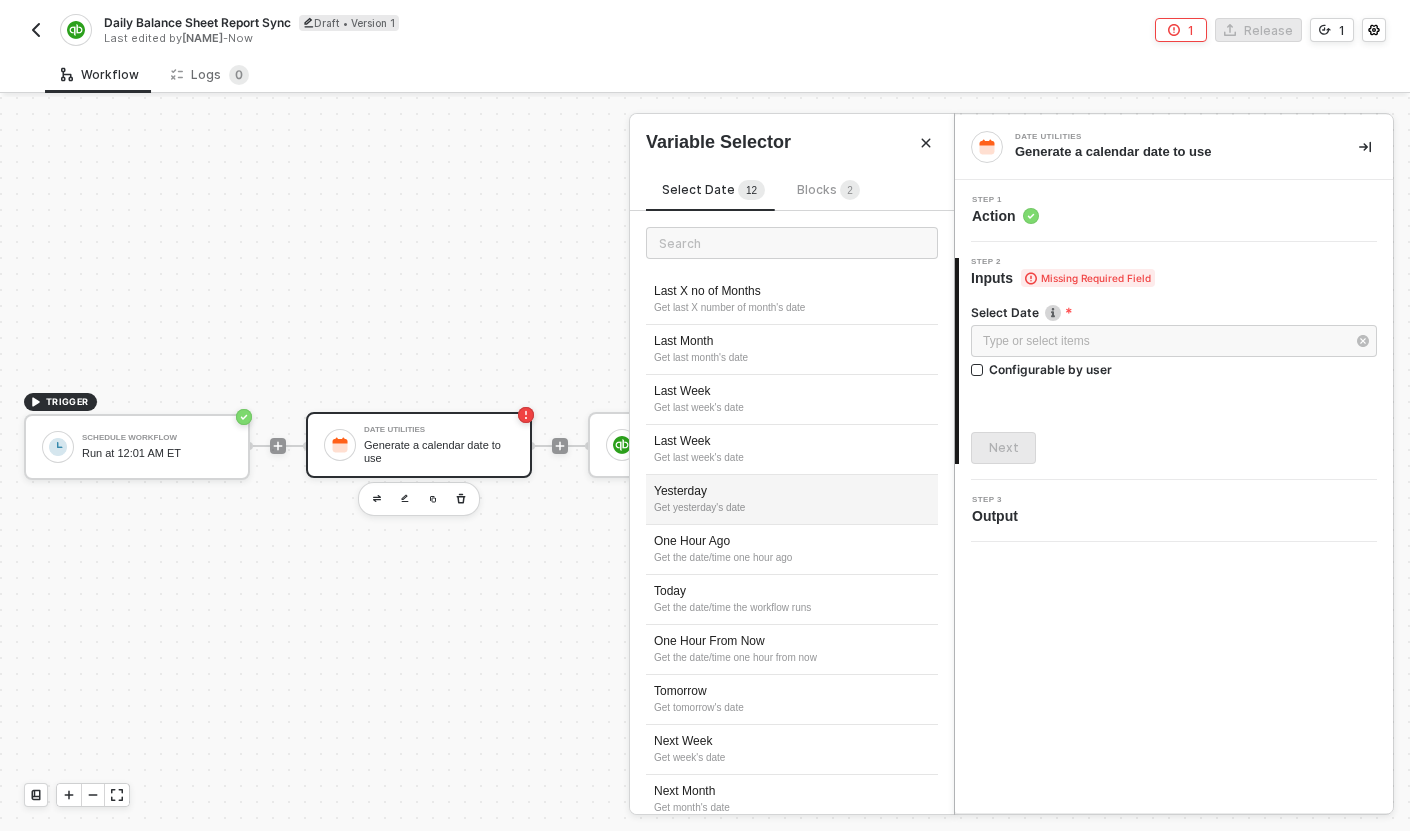 click on "Get yesterday's date" at bounding box center (792, 508) 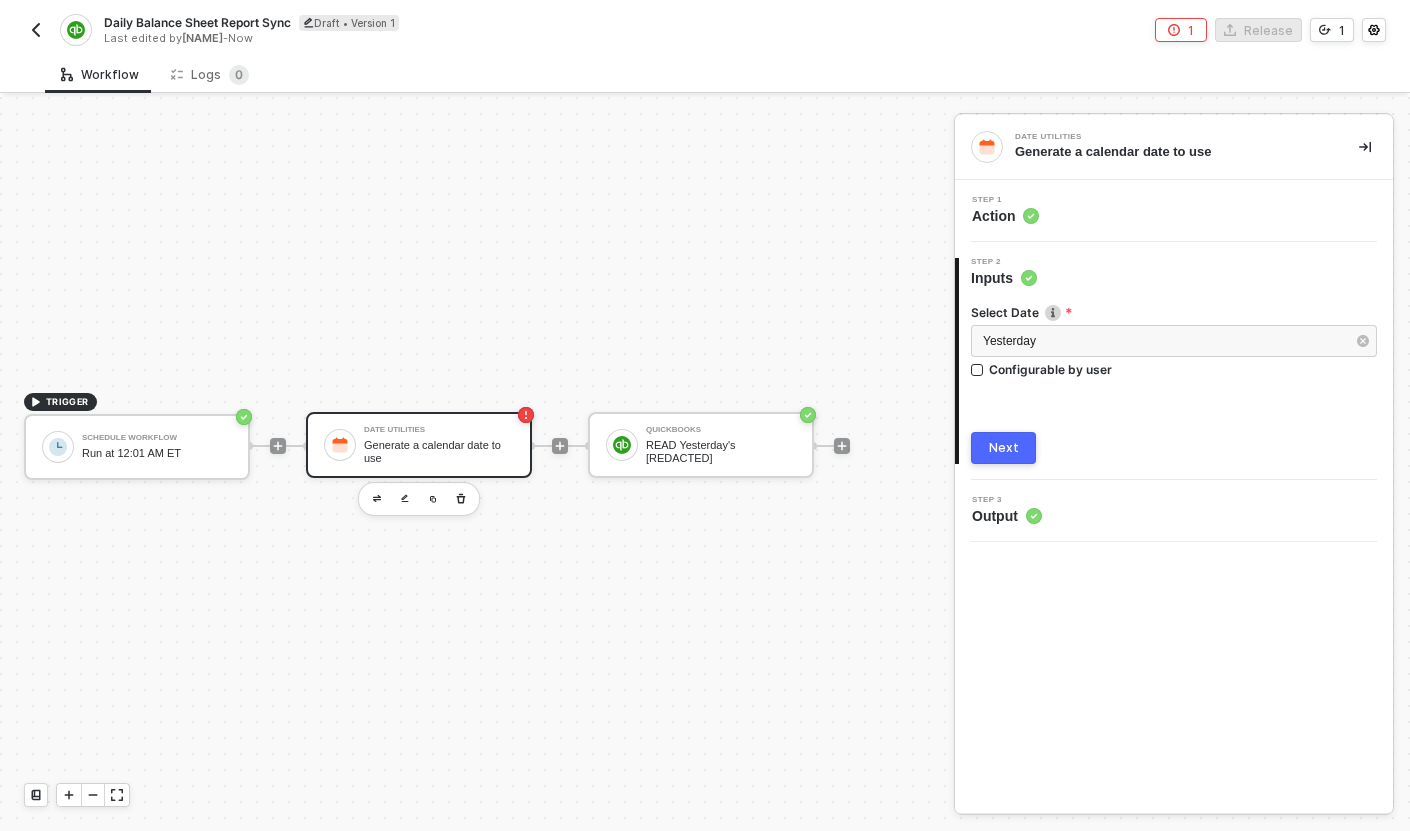 click on "Step 1 Action" at bounding box center [1176, 211] 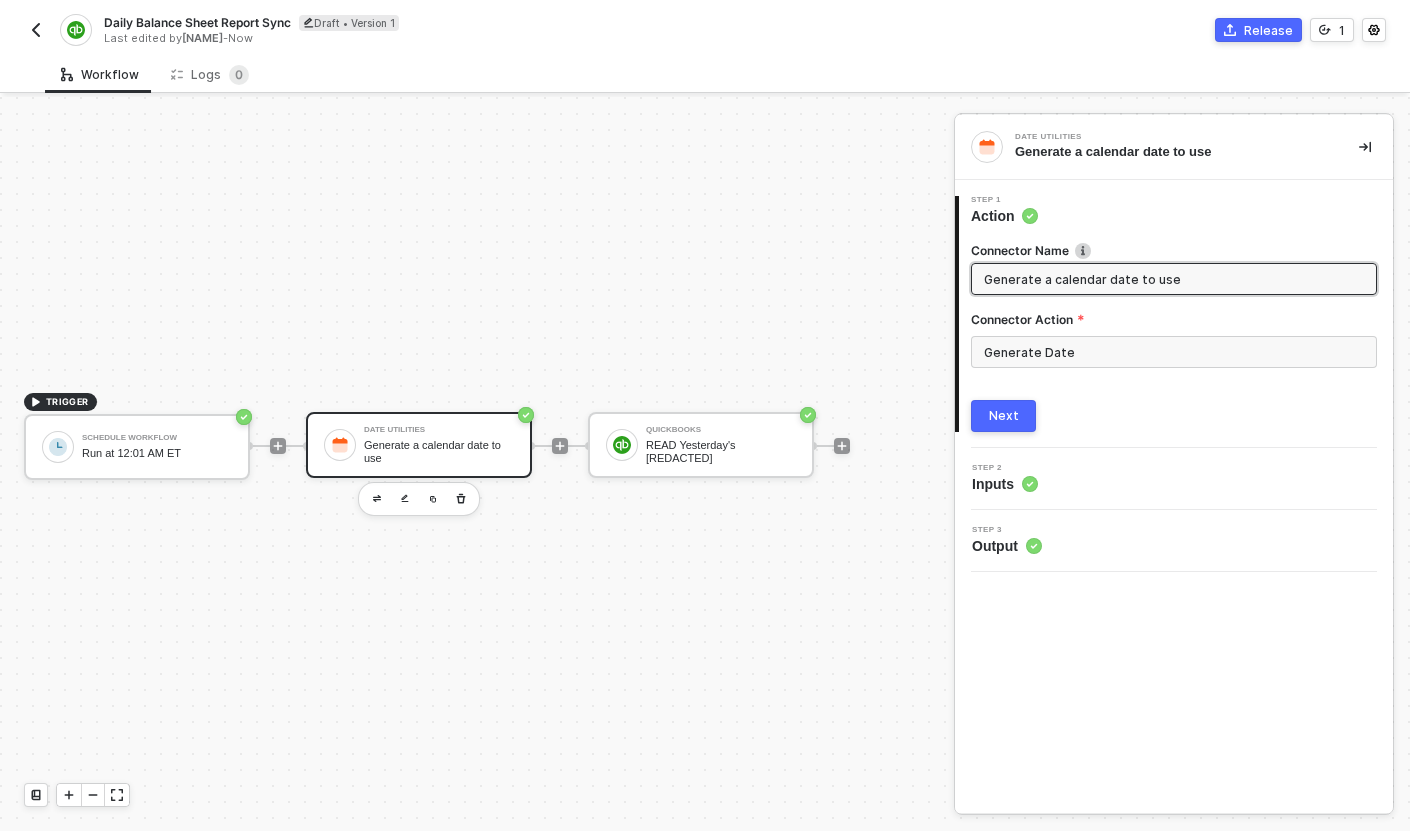 click on "Generate a calendar date to use" at bounding box center [1172, 279] 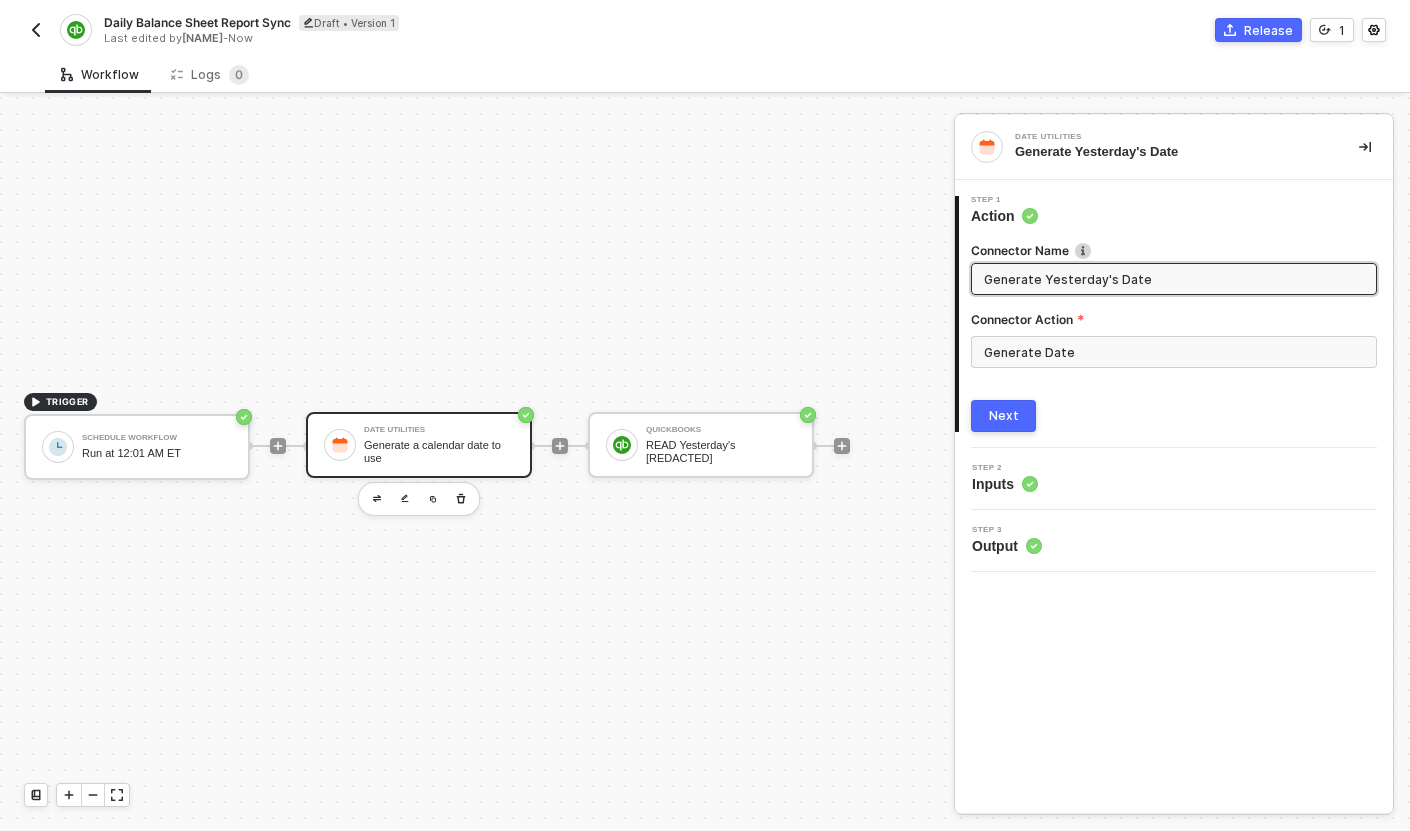 type on "Generate Yesterday's Date" 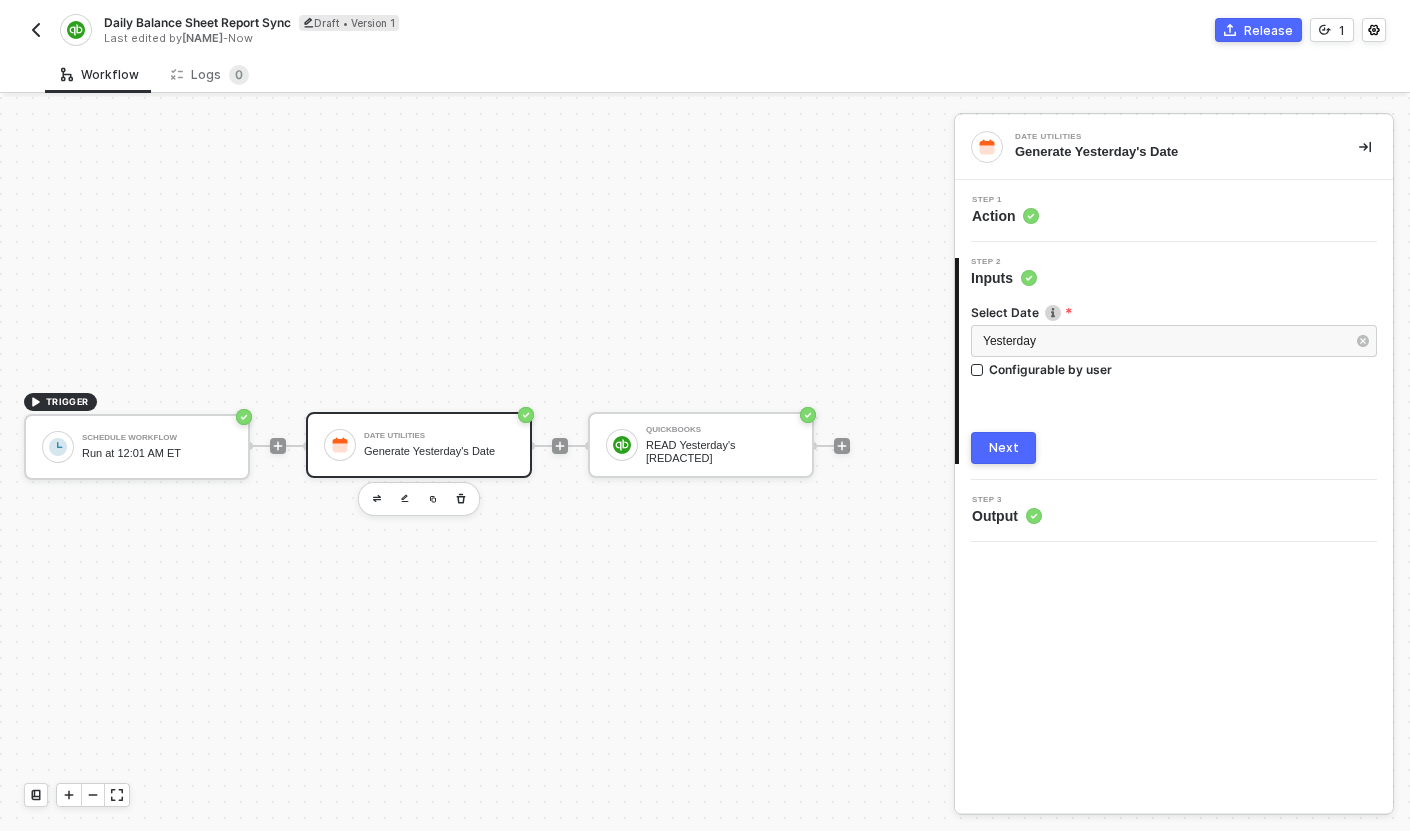 click on "Next" at bounding box center (1003, 448) 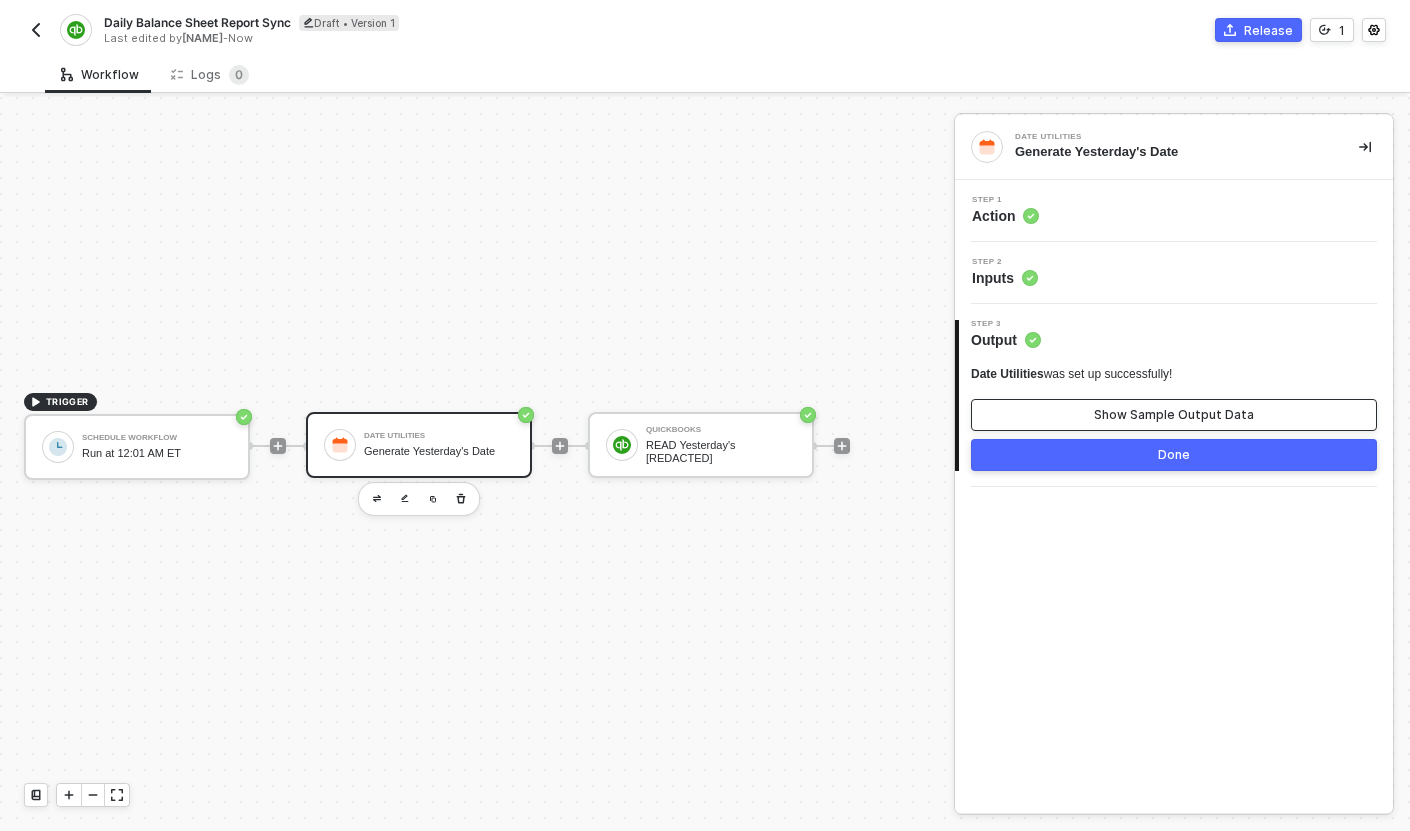 click on "Show Sample Output Data" at bounding box center [1174, 415] 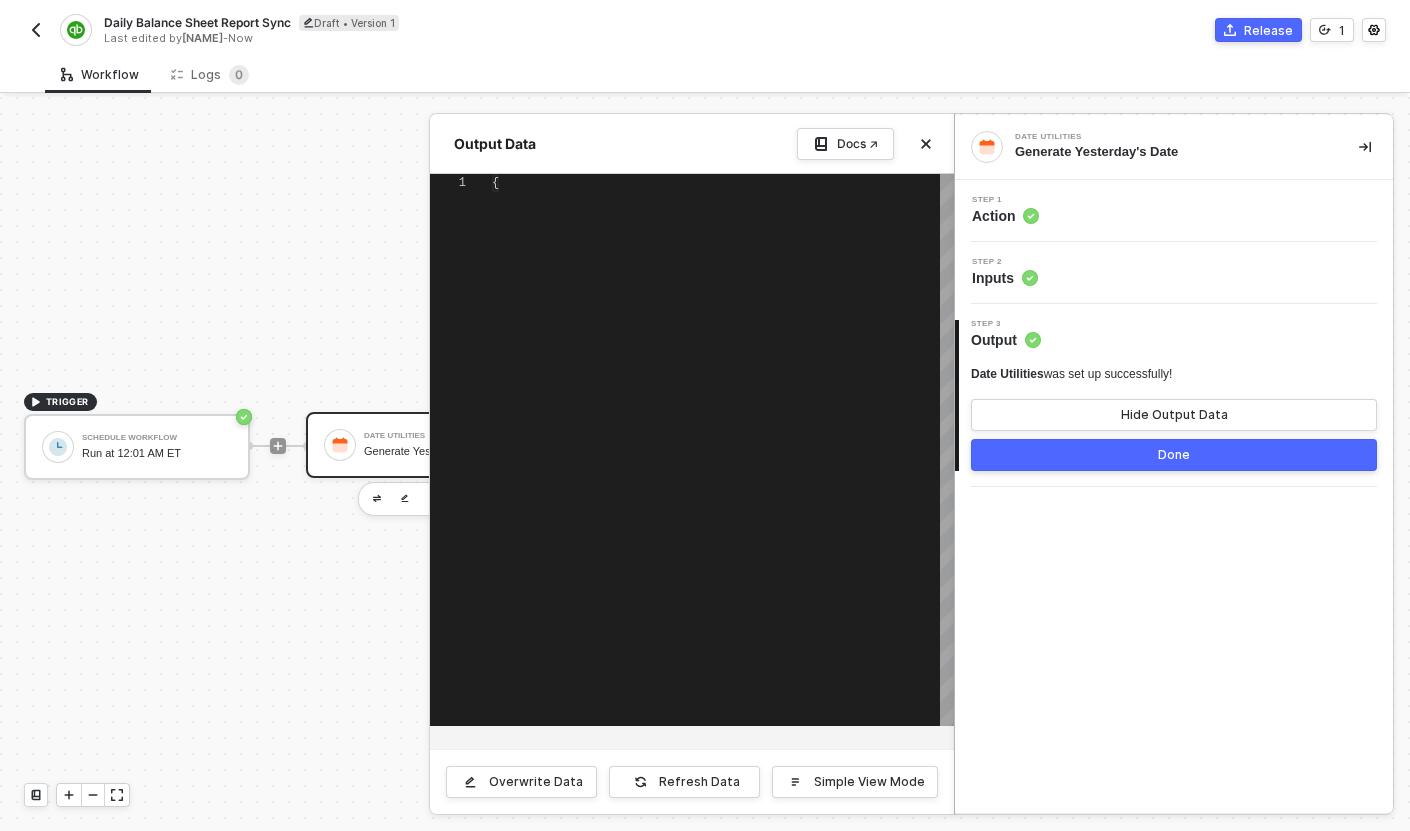 type on "{
"date": "2025-07-31T04:00:00.000Z"
}" 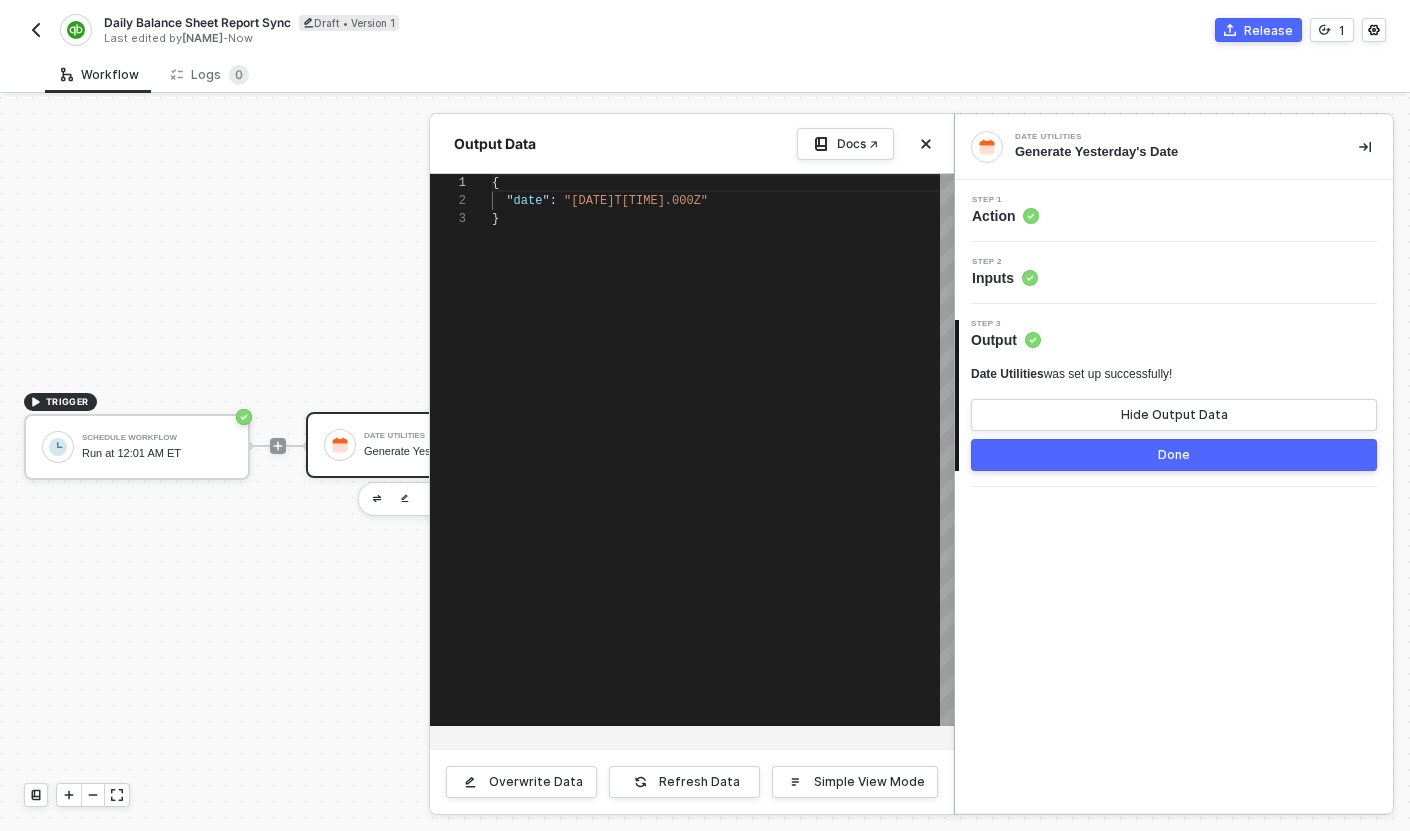 click on "Done" at bounding box center (1174, 455) 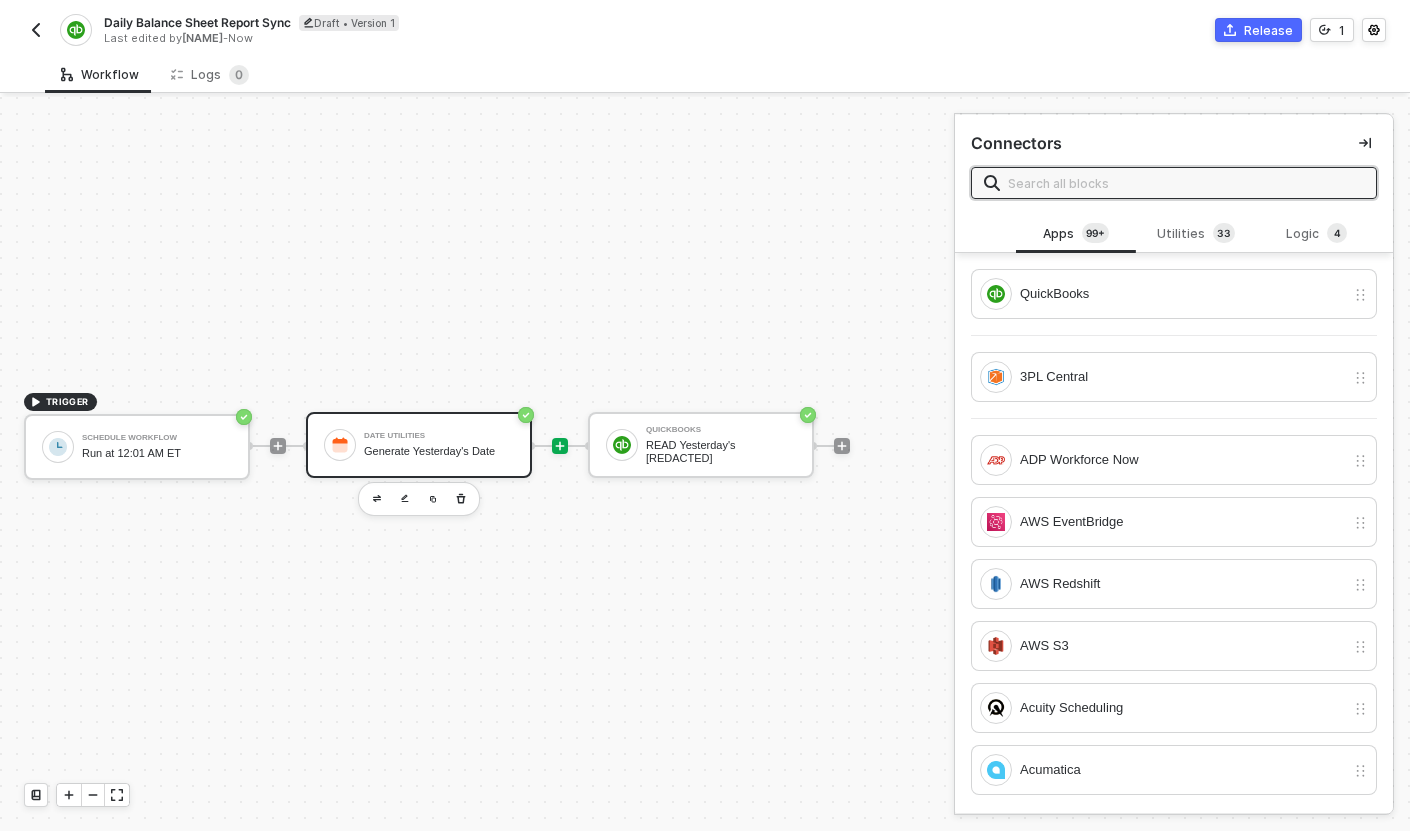 click on "Date Utilities Generate Yesterday's Date" at bounding box center [439, 445] 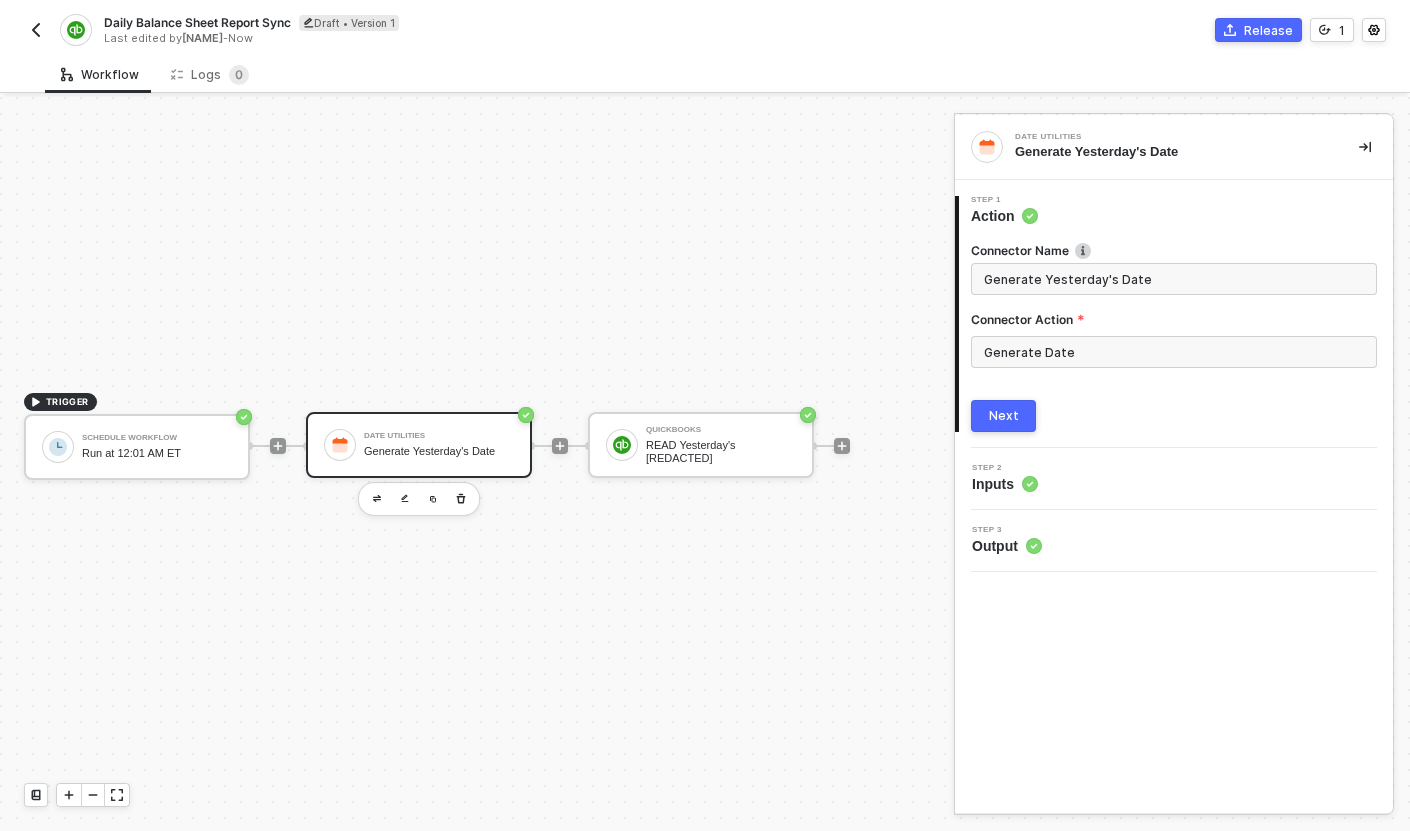 click on "Next" at bounding box center (1003, 416) 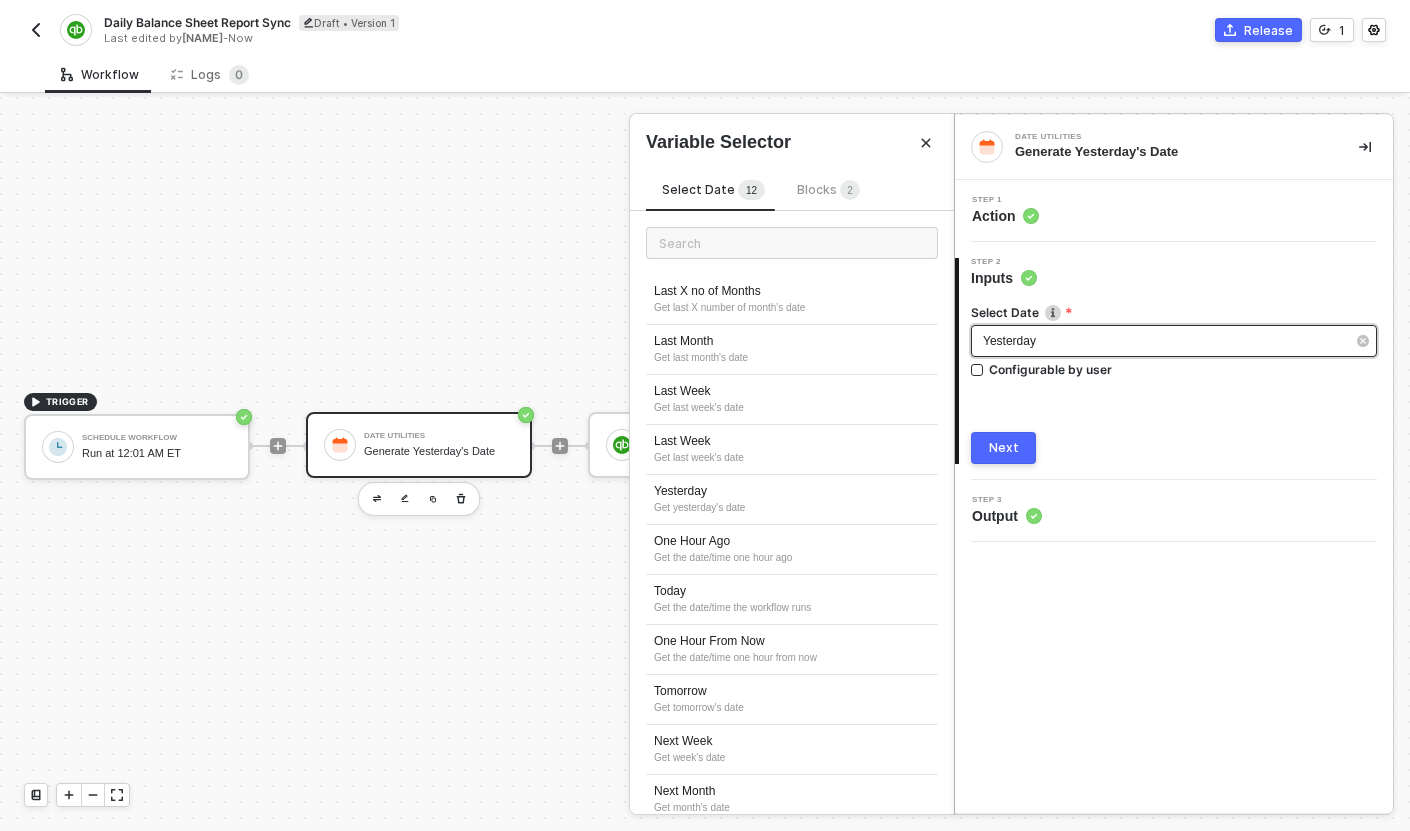 click on "Yesterday" at bounding box center (1174, 341) 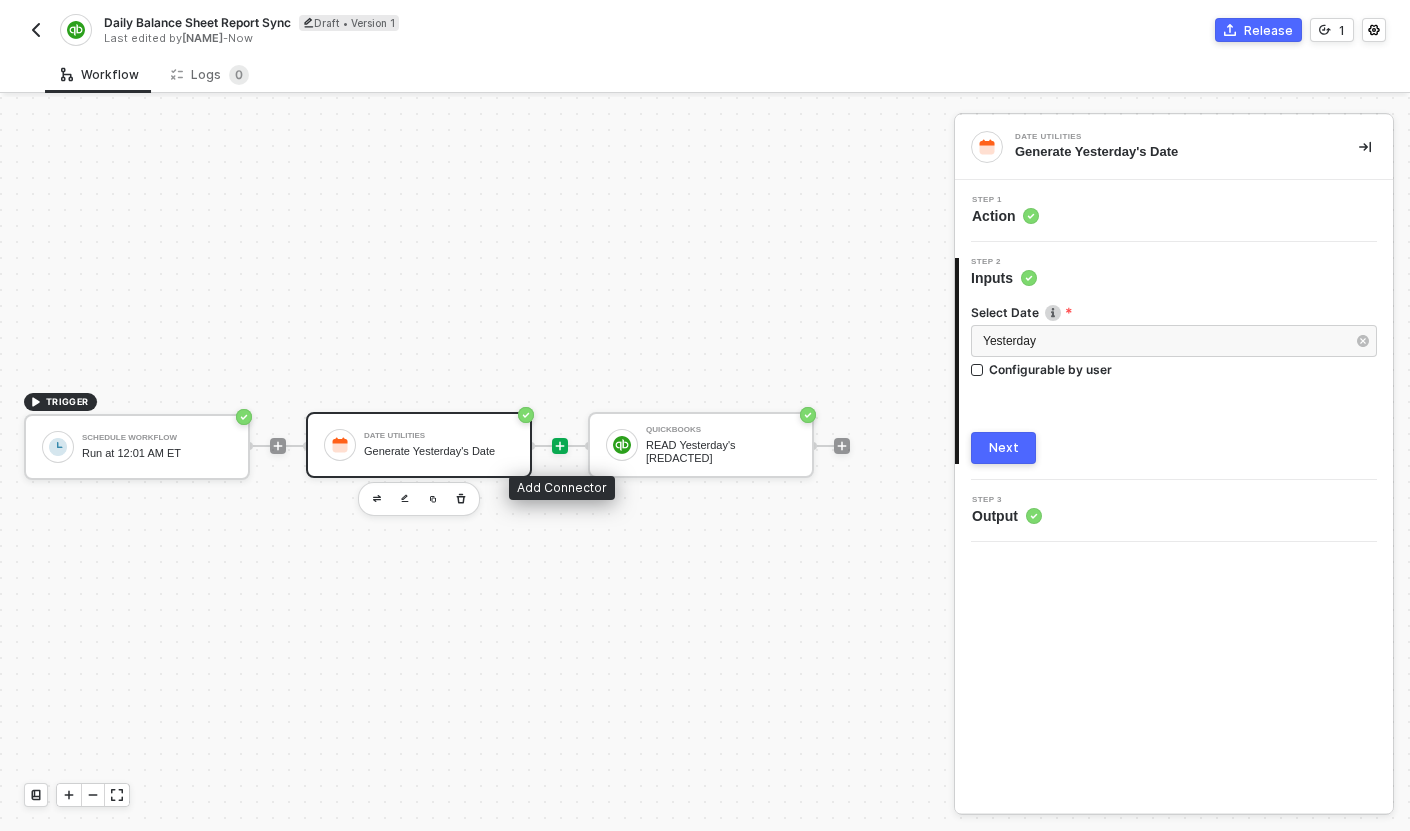 click 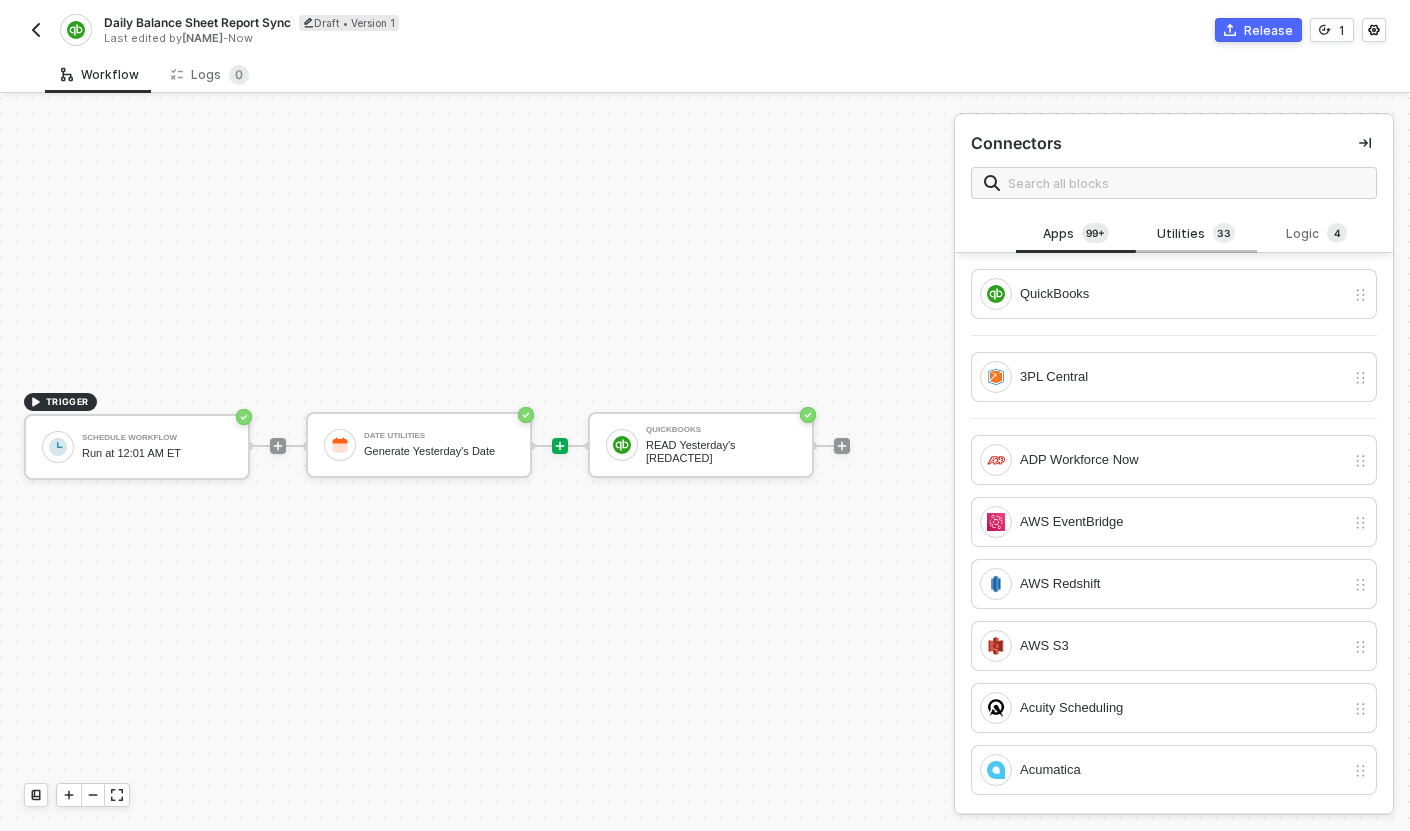 click on "Utilities 3 3" at bounding box center (1196, 234) 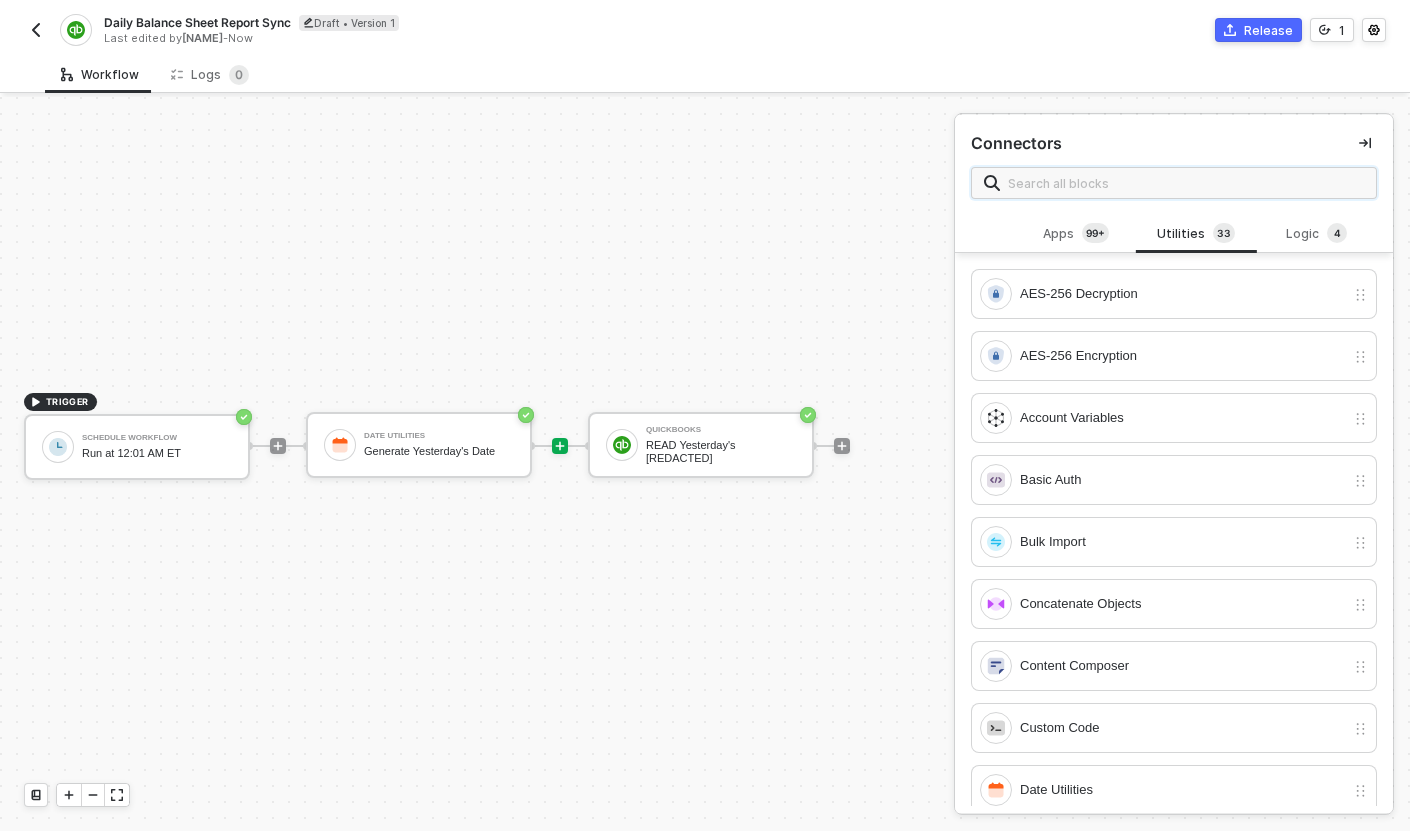 click at bounding box center [1186, 183] 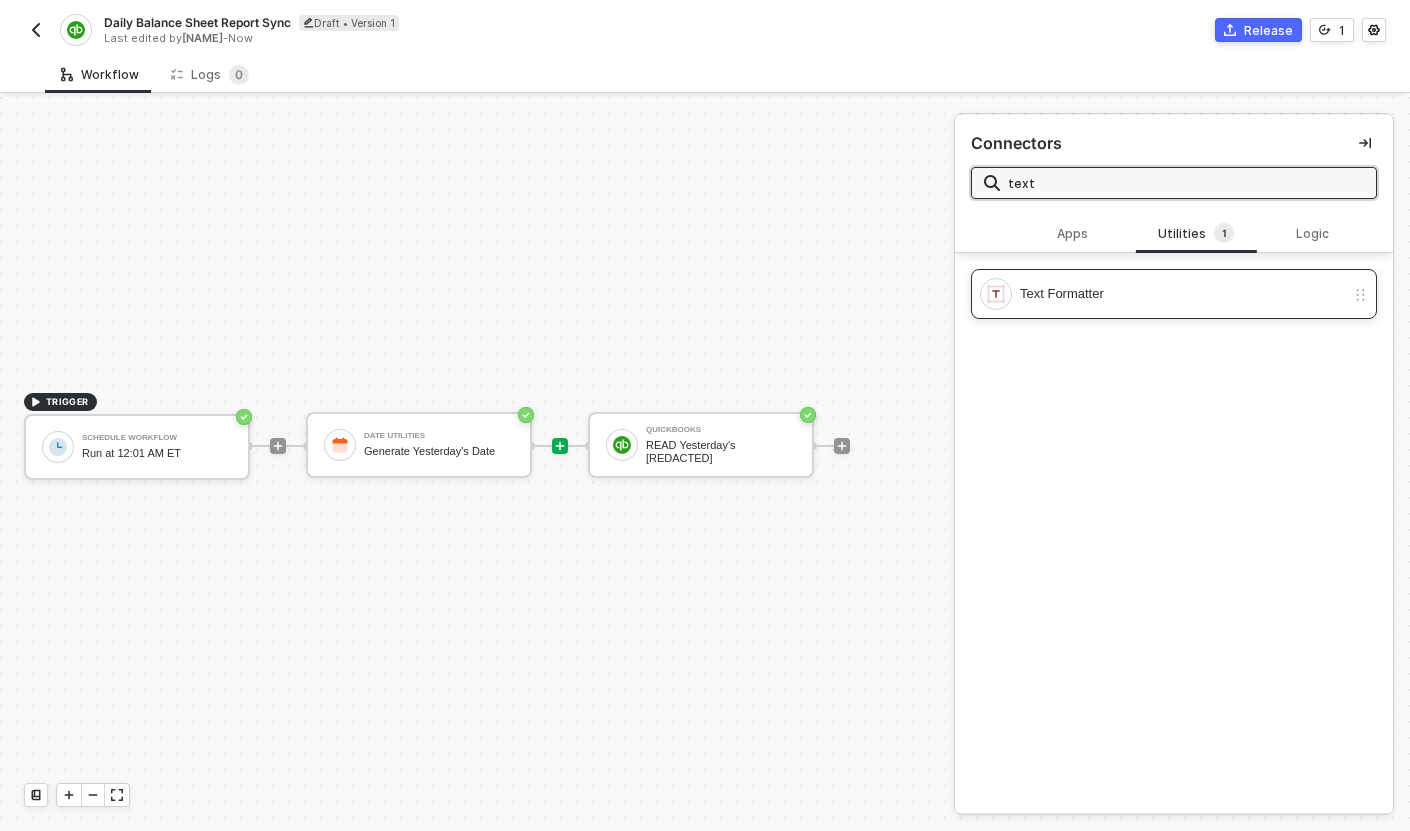 type on "text" 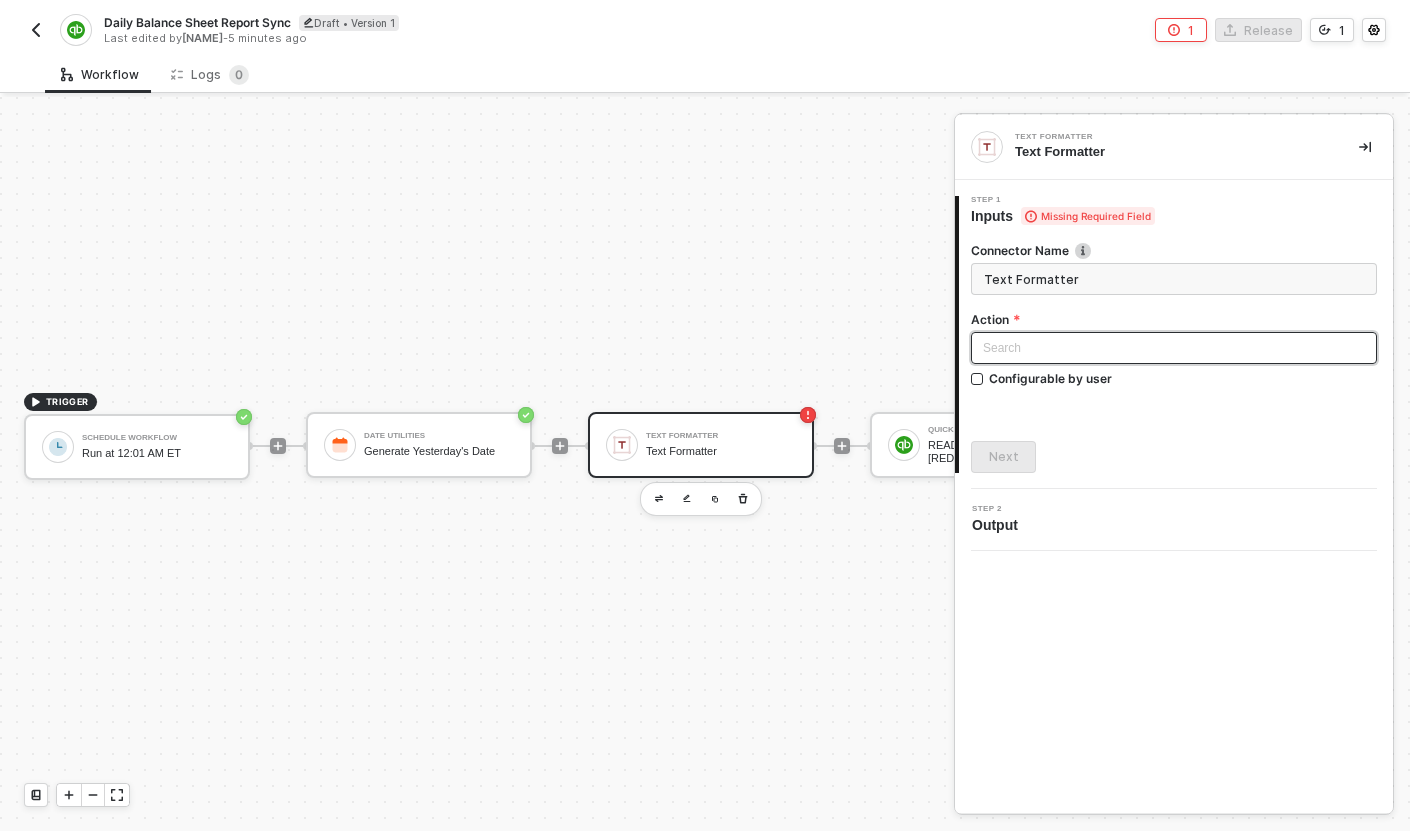 click at bounding box center [1174, 348] 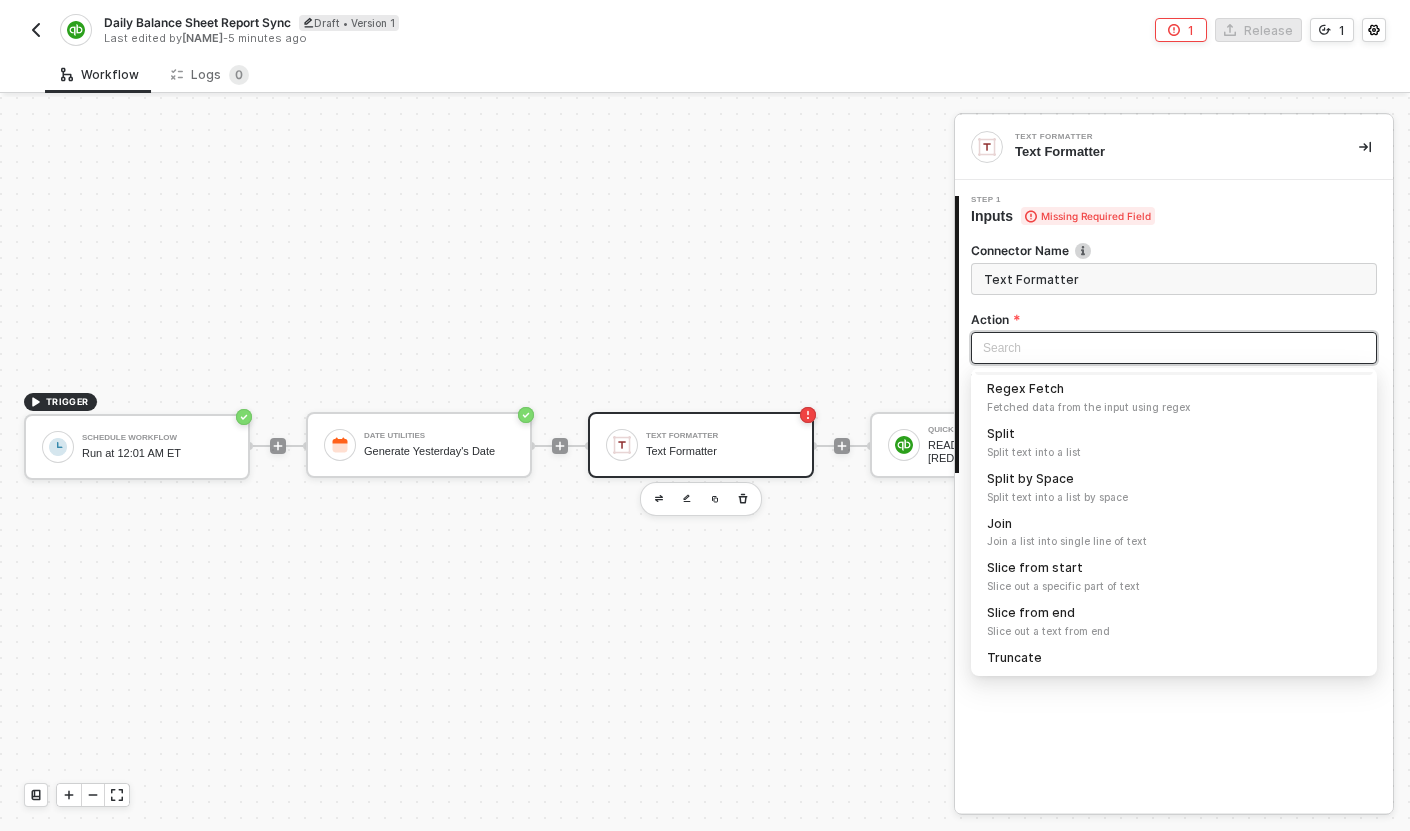 scroll, scrollTop: 283, scrollLeft: 0, axis: vertical 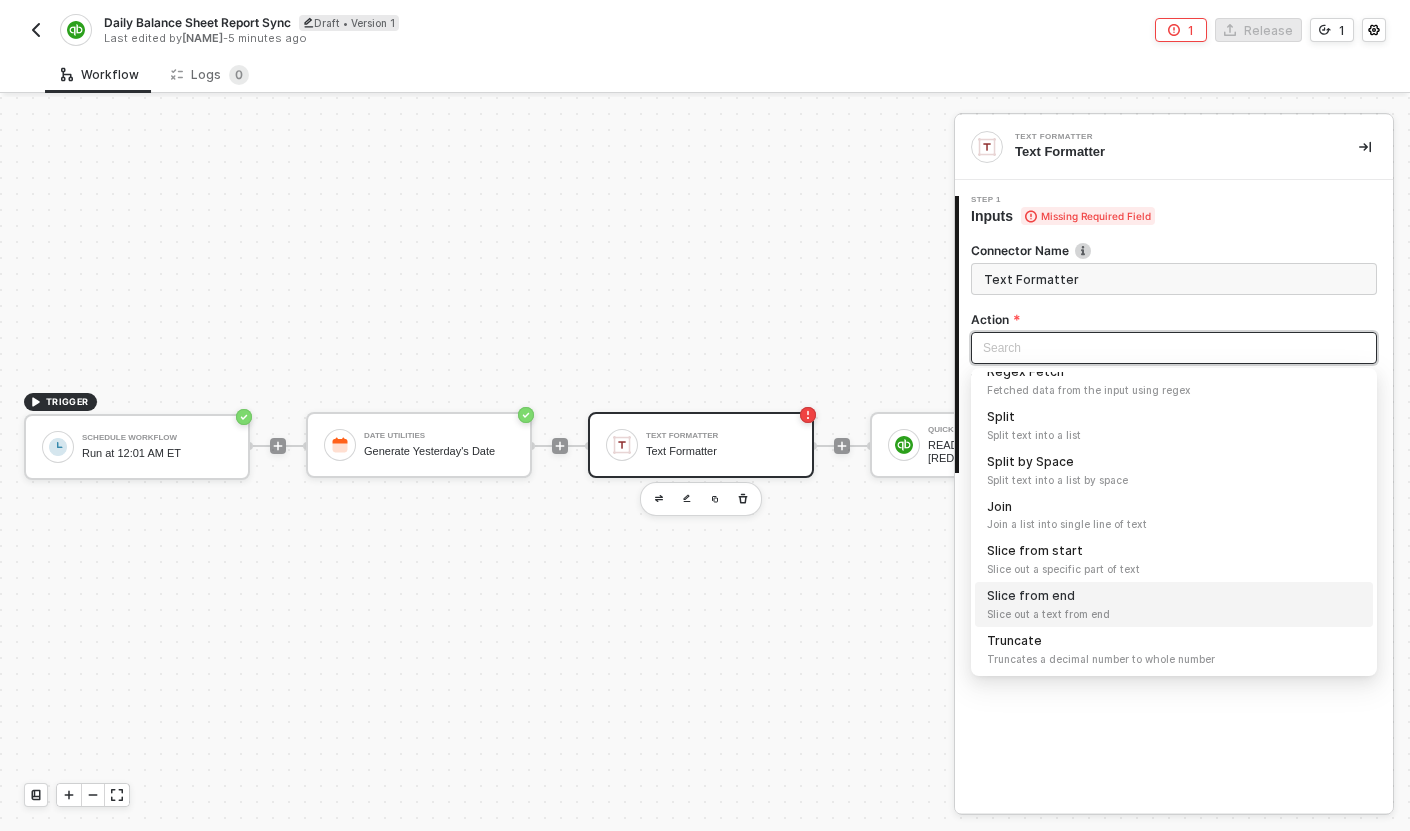 click on "Slice from end Slice out a text from end" at bounding box center [1174, 604] 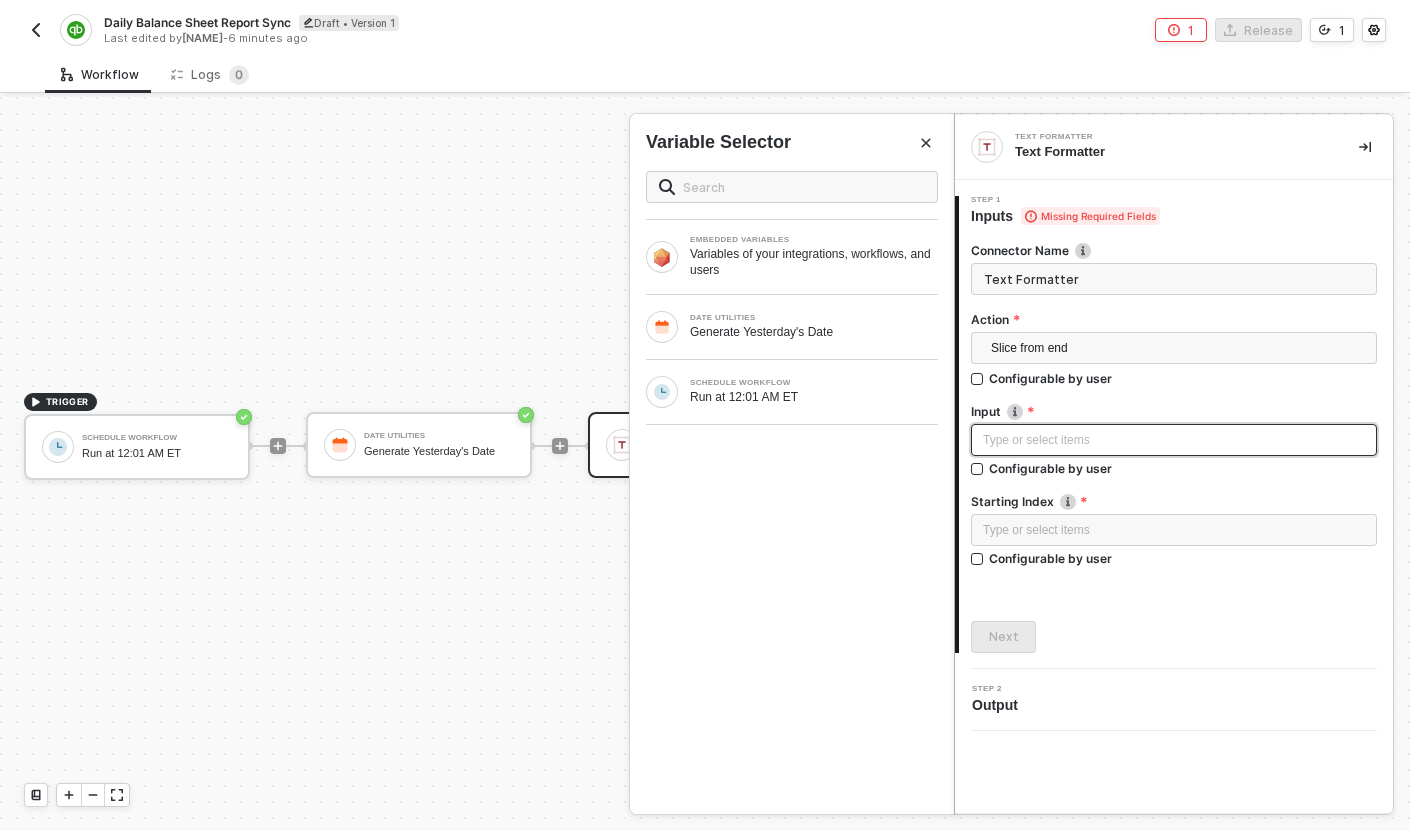 click on "Type or select items ﻿" at bounding box center (1174, 440) 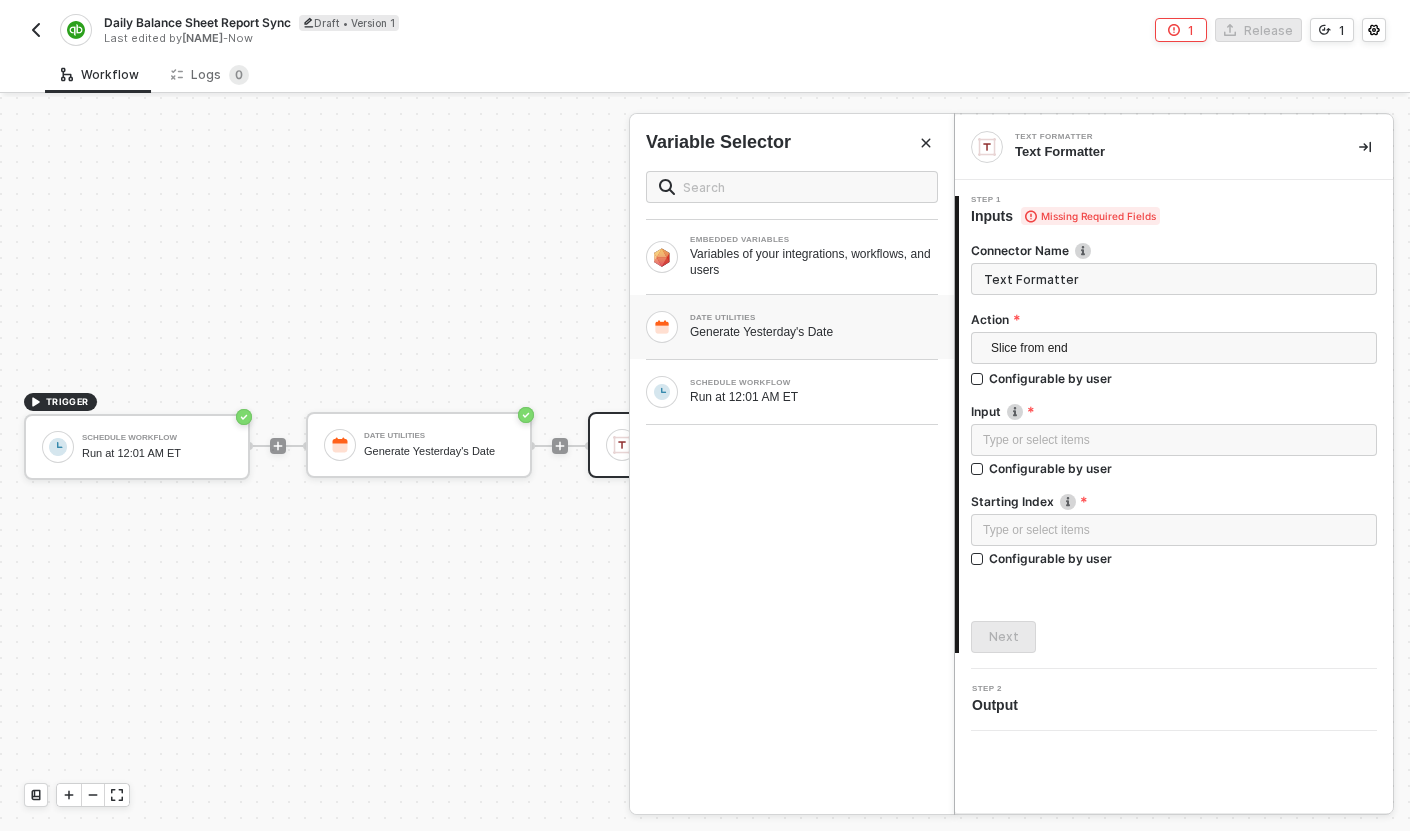 click on "DATE UTILITIES Generate Yesterday's Date" at bounding box center (792, 327) 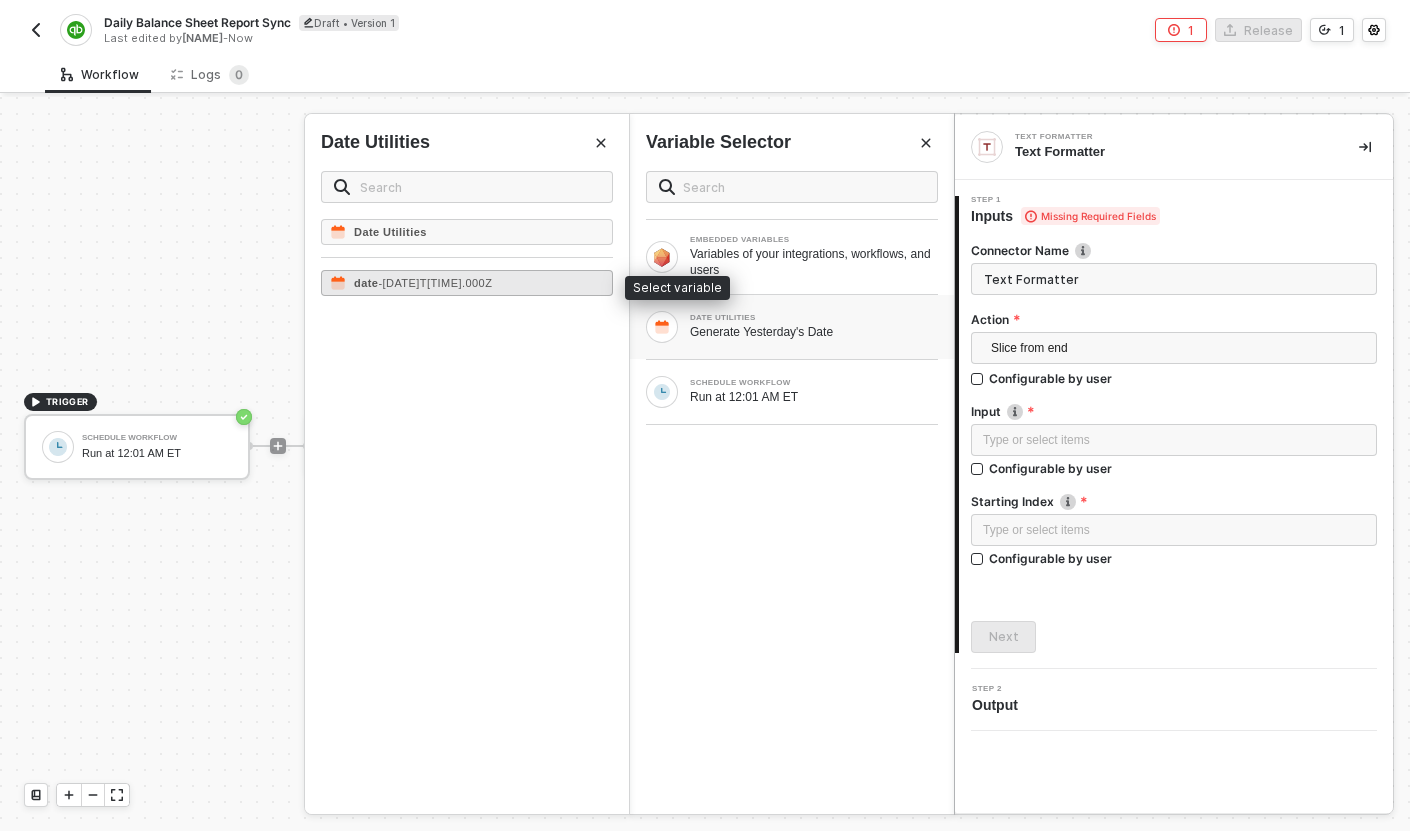 click on "date  -  2025-07-31T04:00:00.000Z" at bounding box center [467, 283] 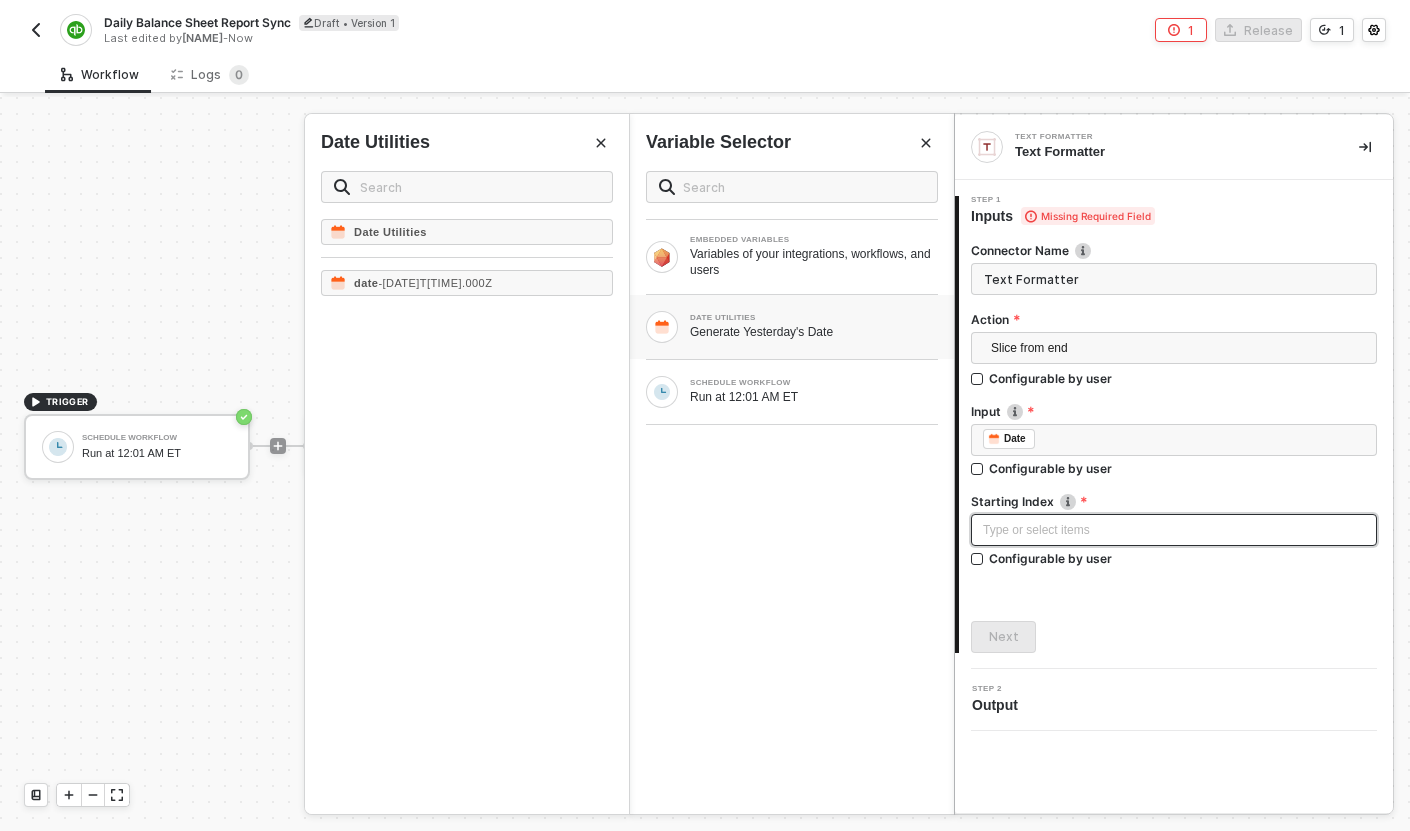 click on "Type or select items ﻿" at bounding box center [1174, 530] 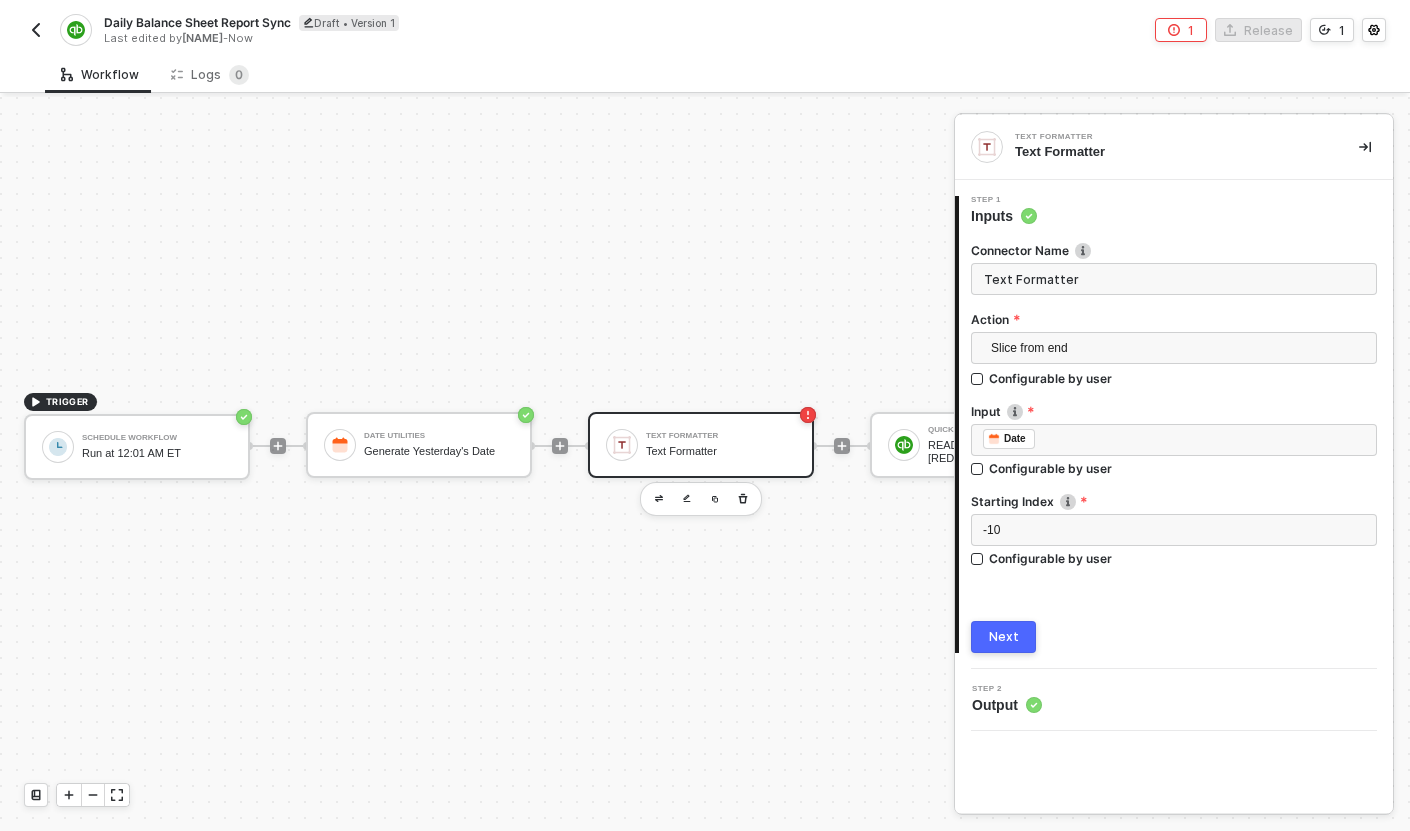 click on "Next" at bounding box center [1003, 637] 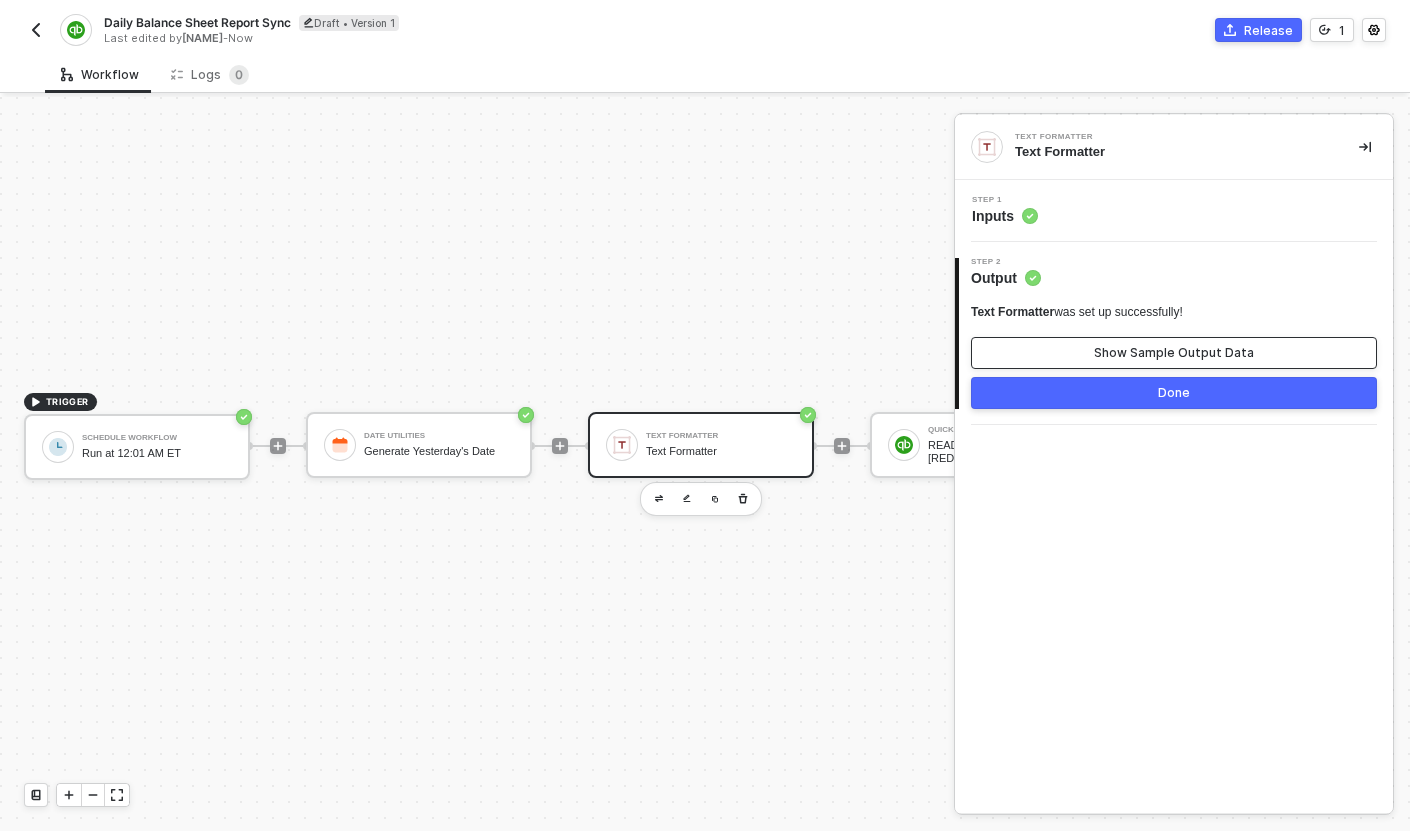 click on "Show Sample Output Data" at bounding box center (1174, 353) 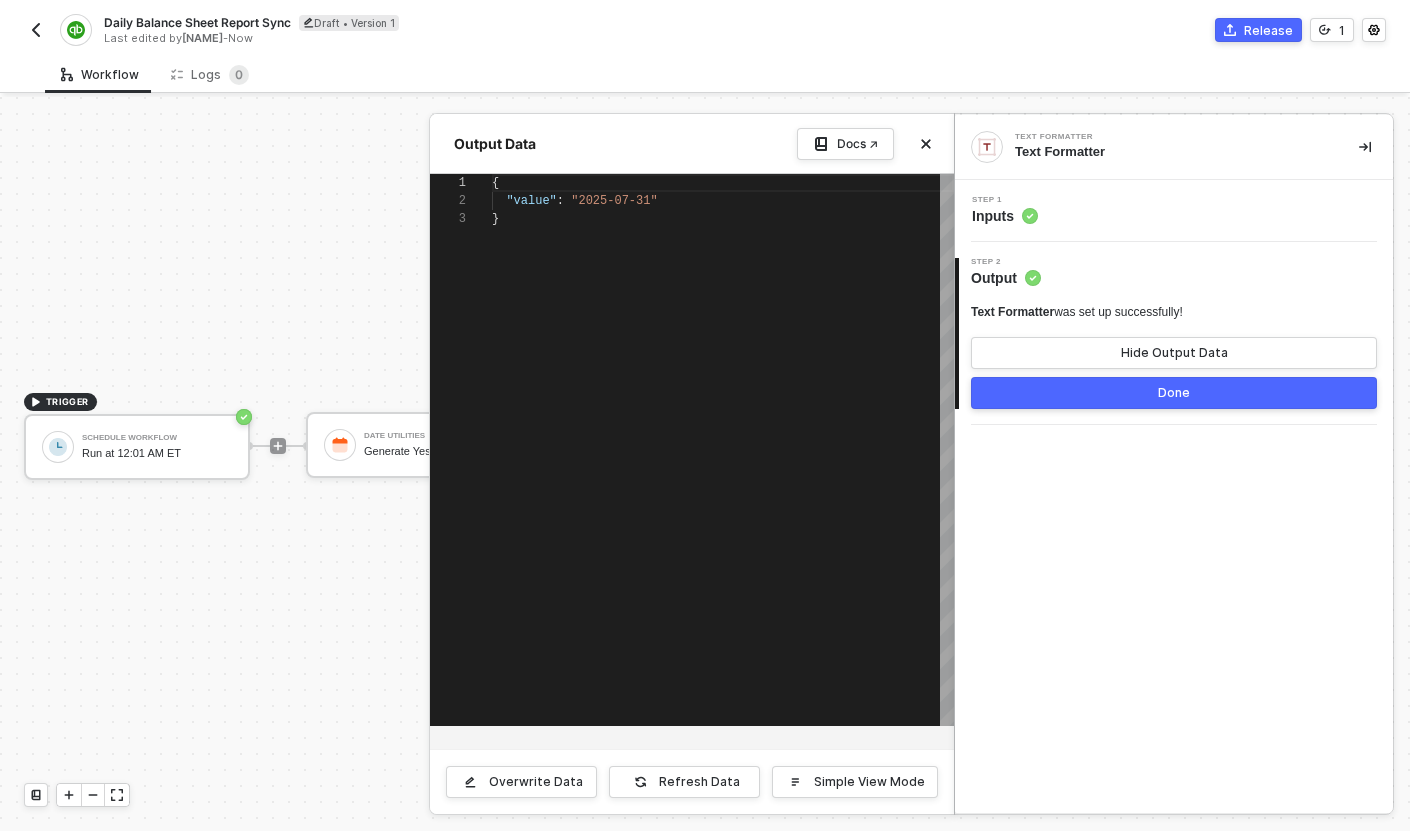 scroll, scrollTop: 36, scrollLeft: 0, axis: vertical 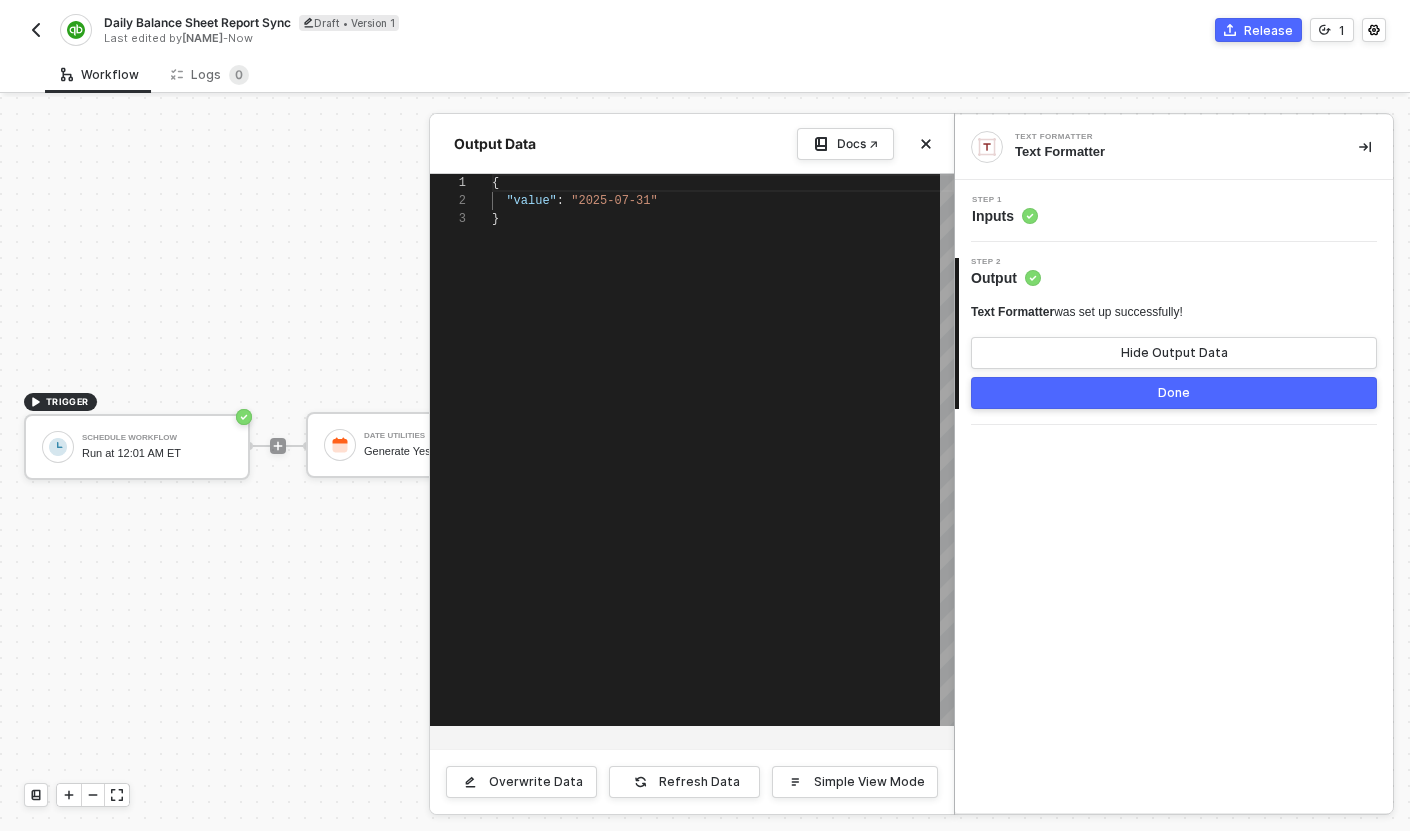 click on "Step 1 Inputs" at bounding box center [1176, 211] 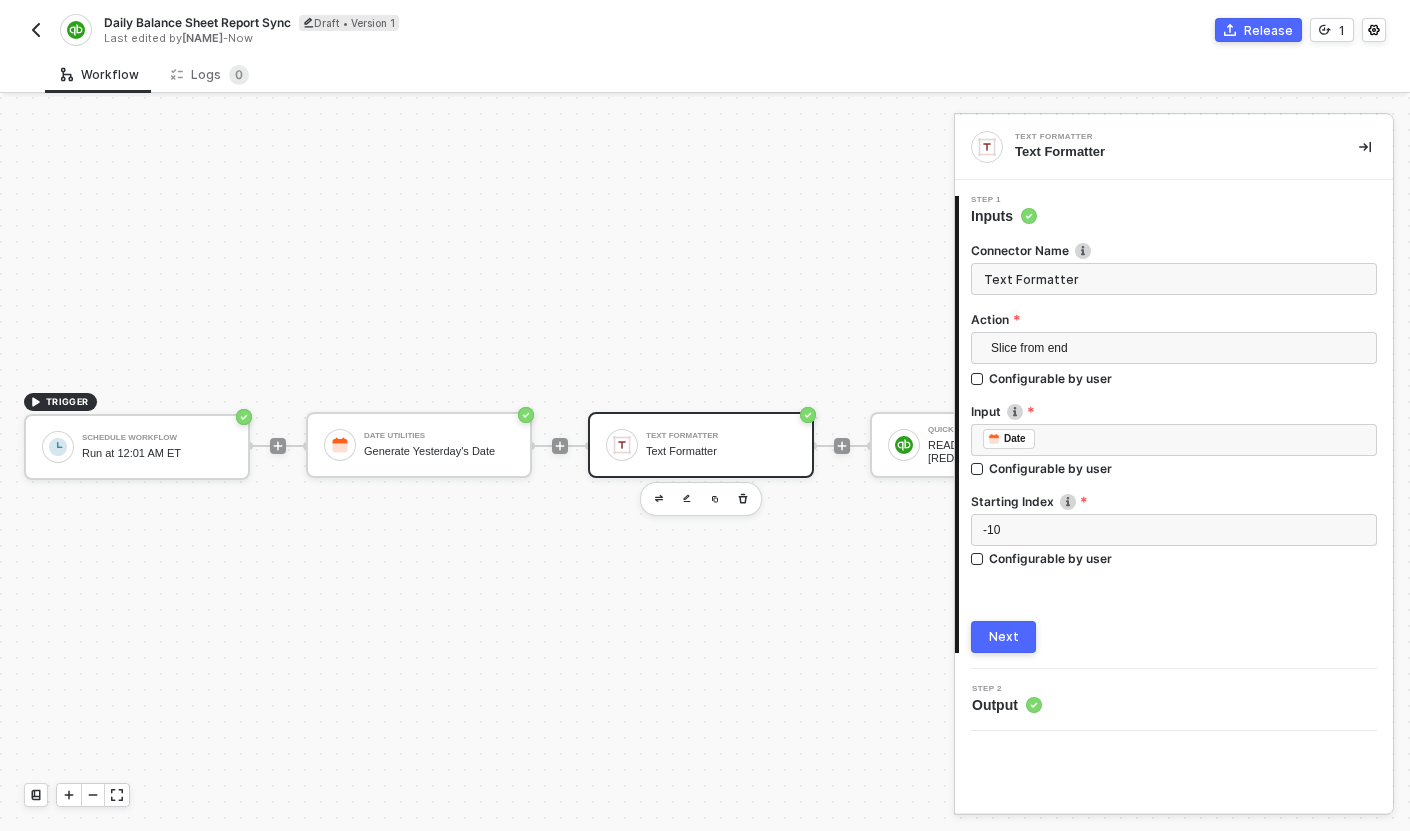 click on "Text Formatter" at bounding box center (1174, 279) 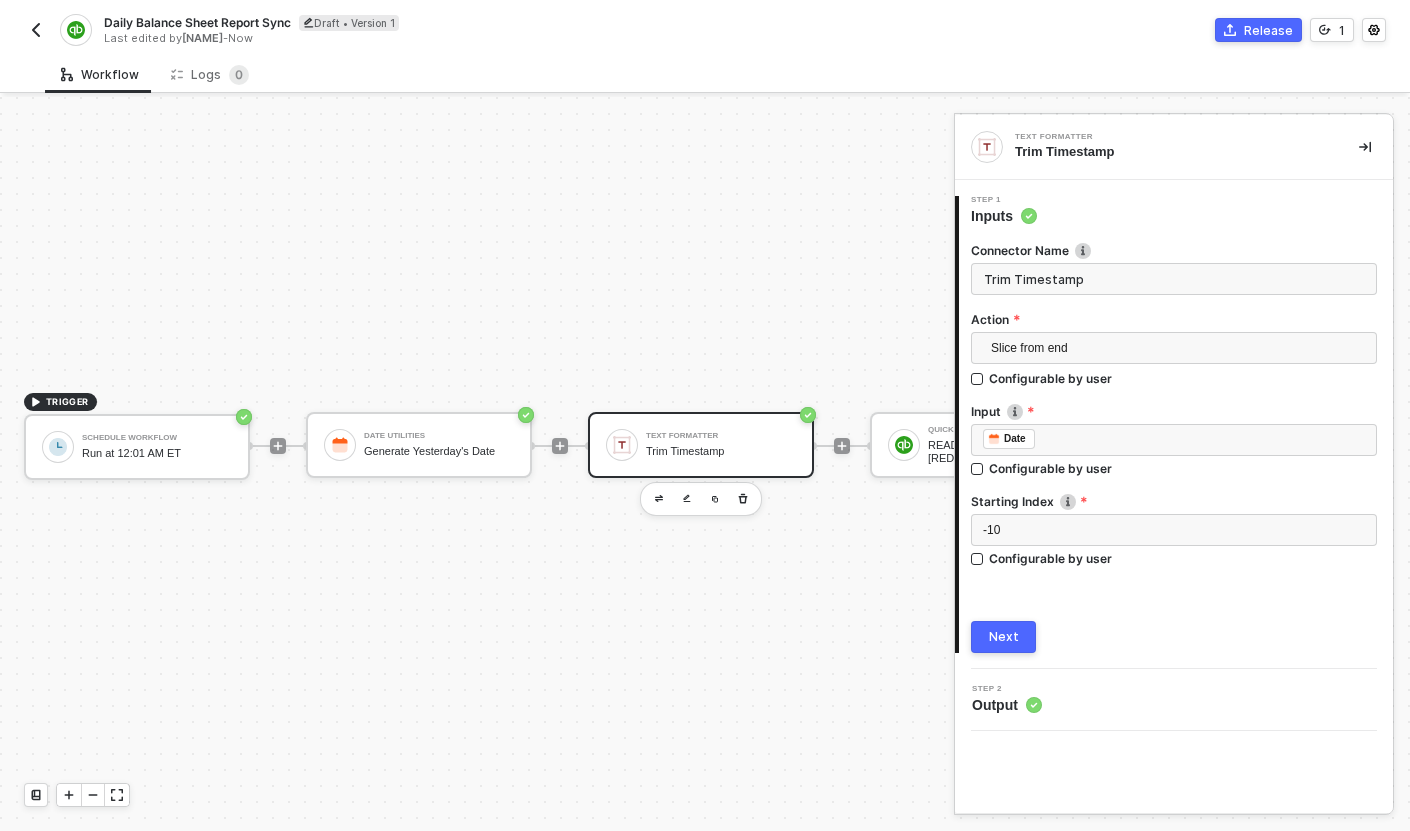 type on "Trim Timestamp" 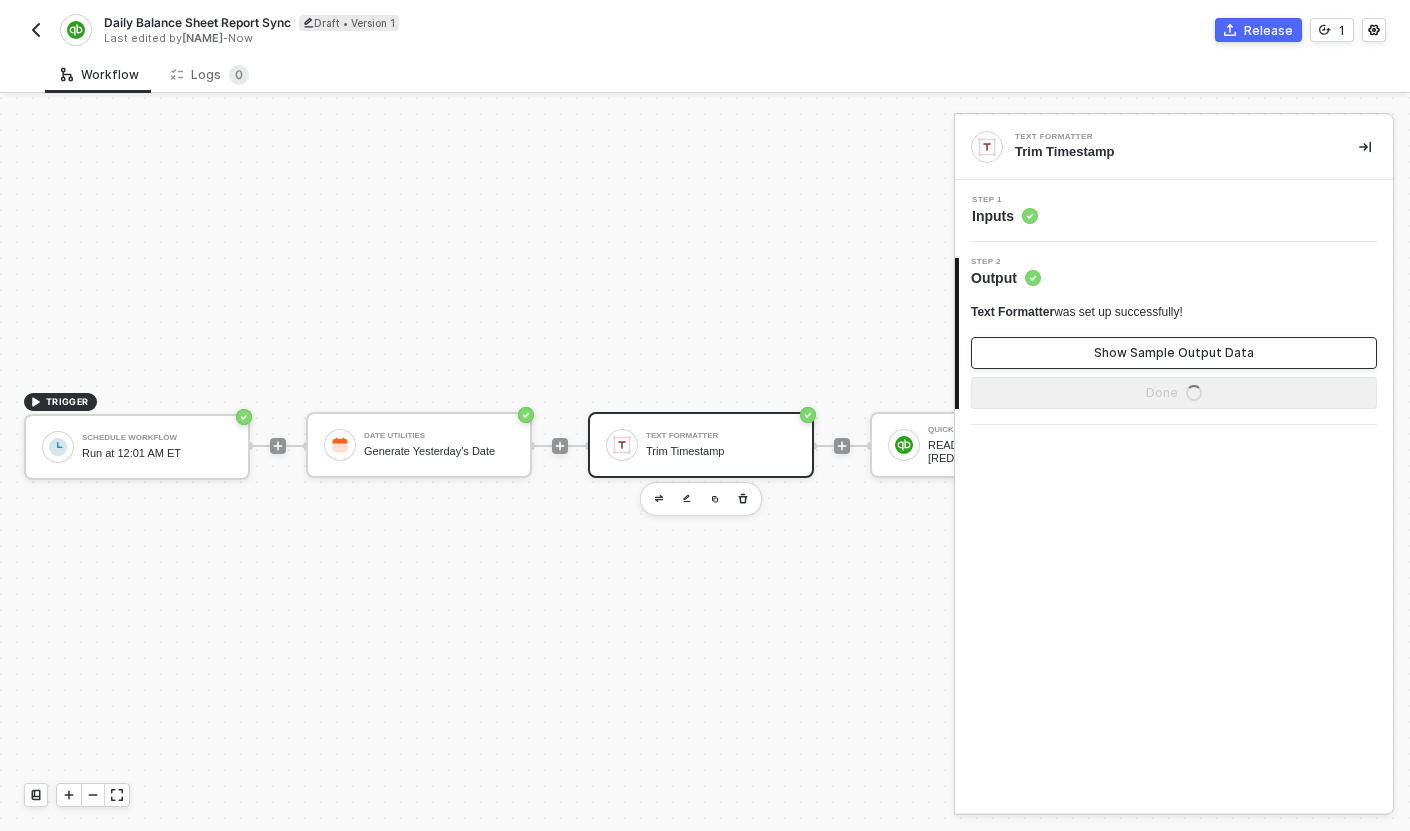 click on "Show Sample Output Data" at bounding box center (1174, 353) 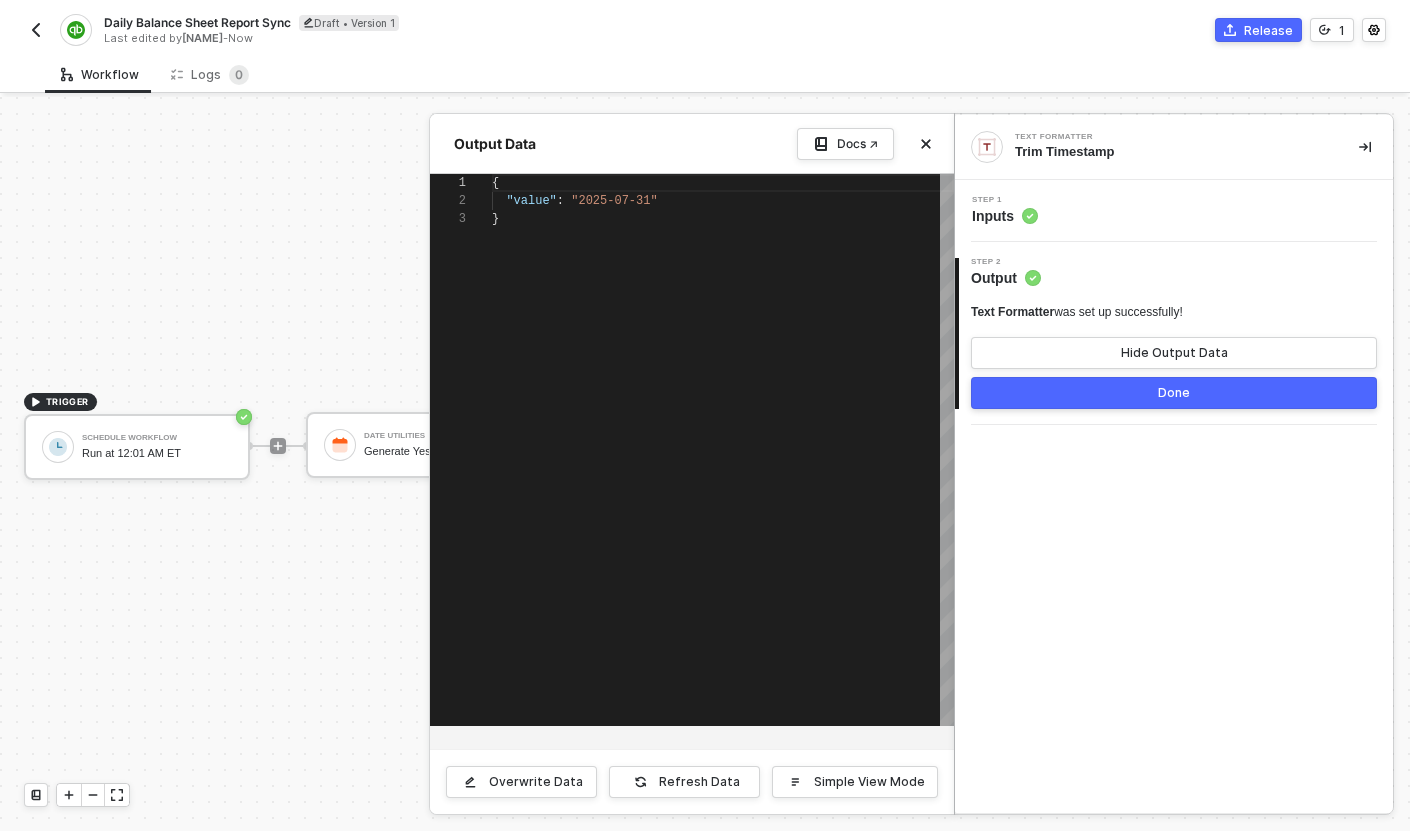 scroll, scrollTop: 36, scrollLeft: 0, axis: vertical 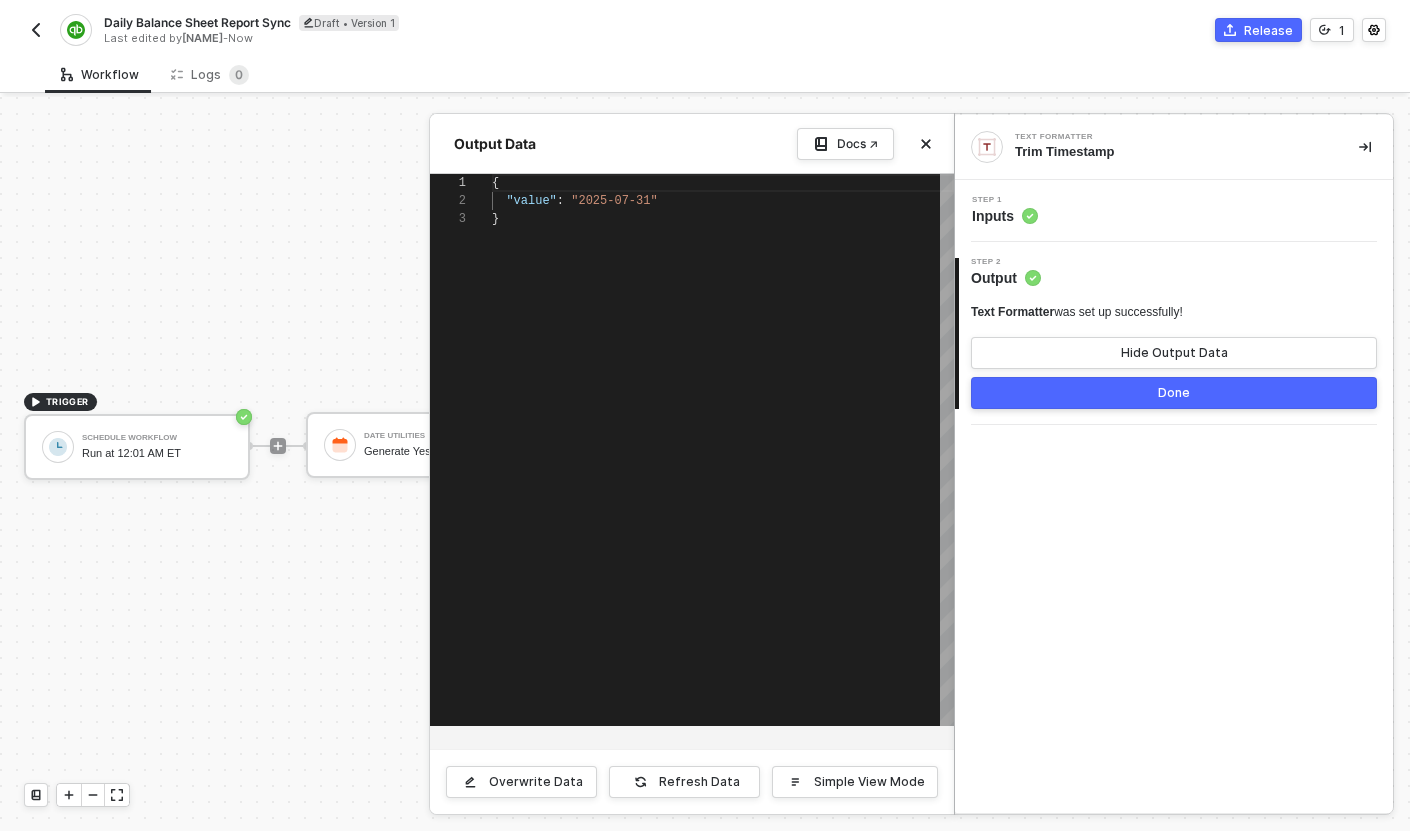 click on "Done" at bounding box center [1174, 393] 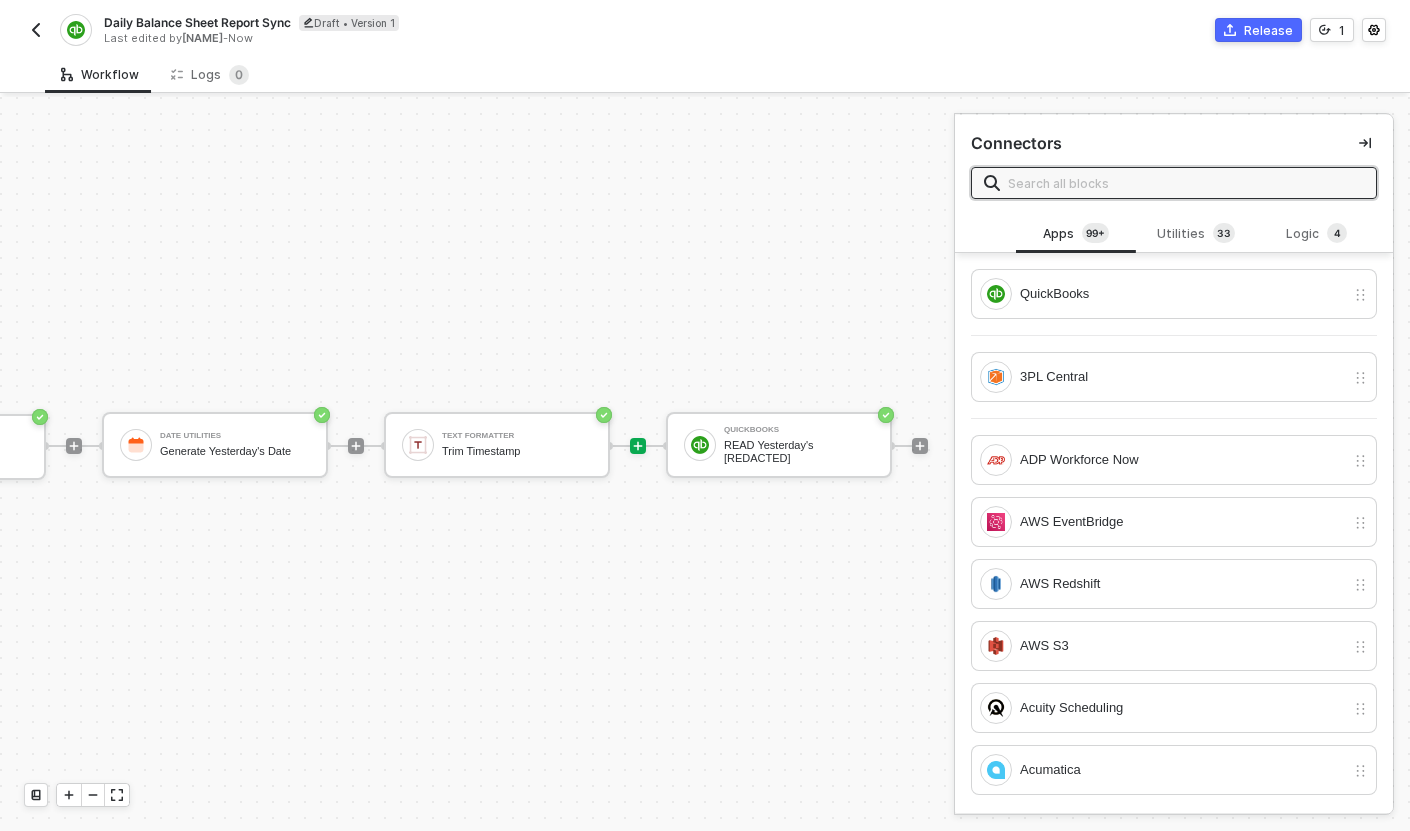 scroll, scrollTop: 37, scrollLeft: 300, axis: both 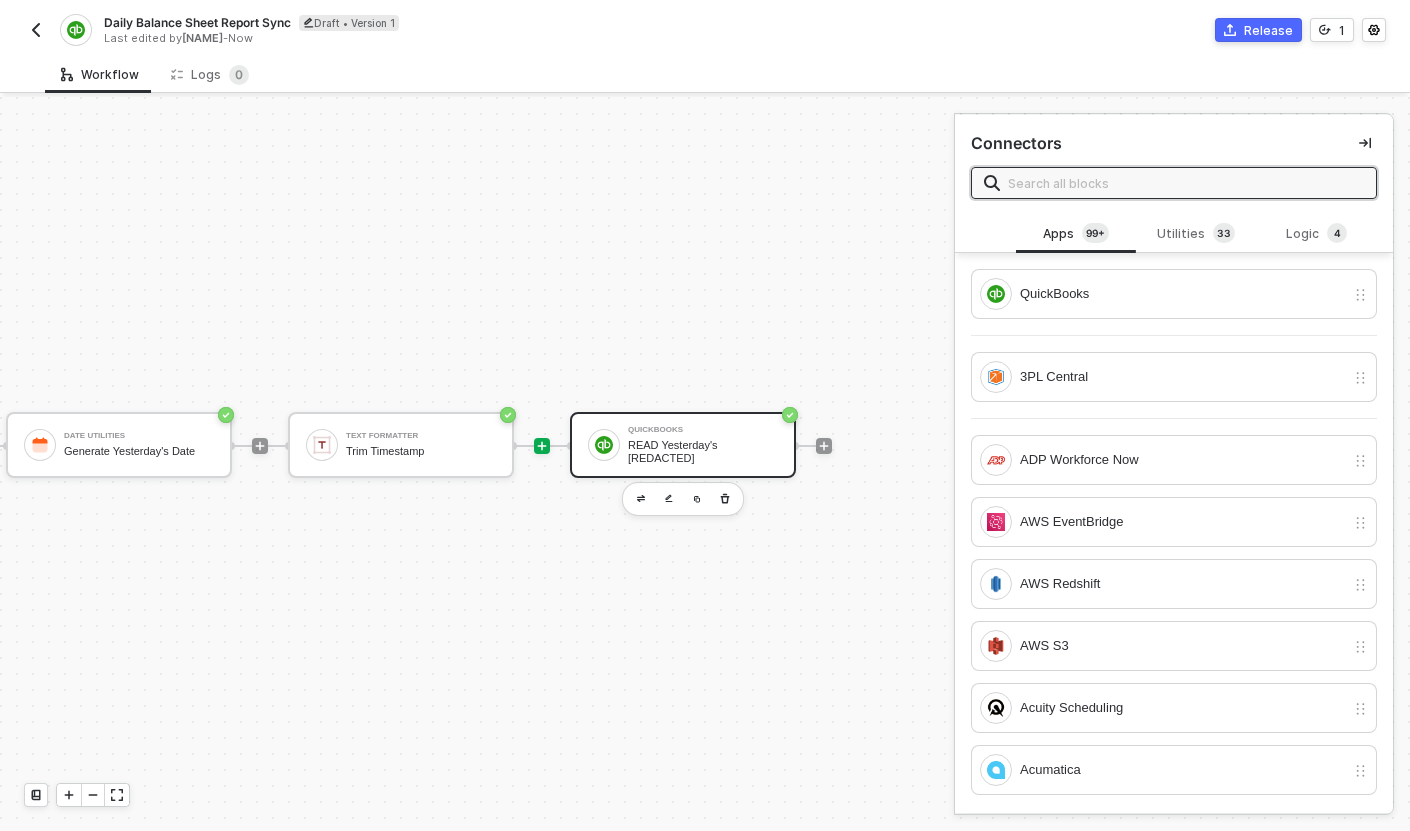 click on "QuickBooks READ Yesterday's Balance Sheet Report" at bounding box center [683, 445] 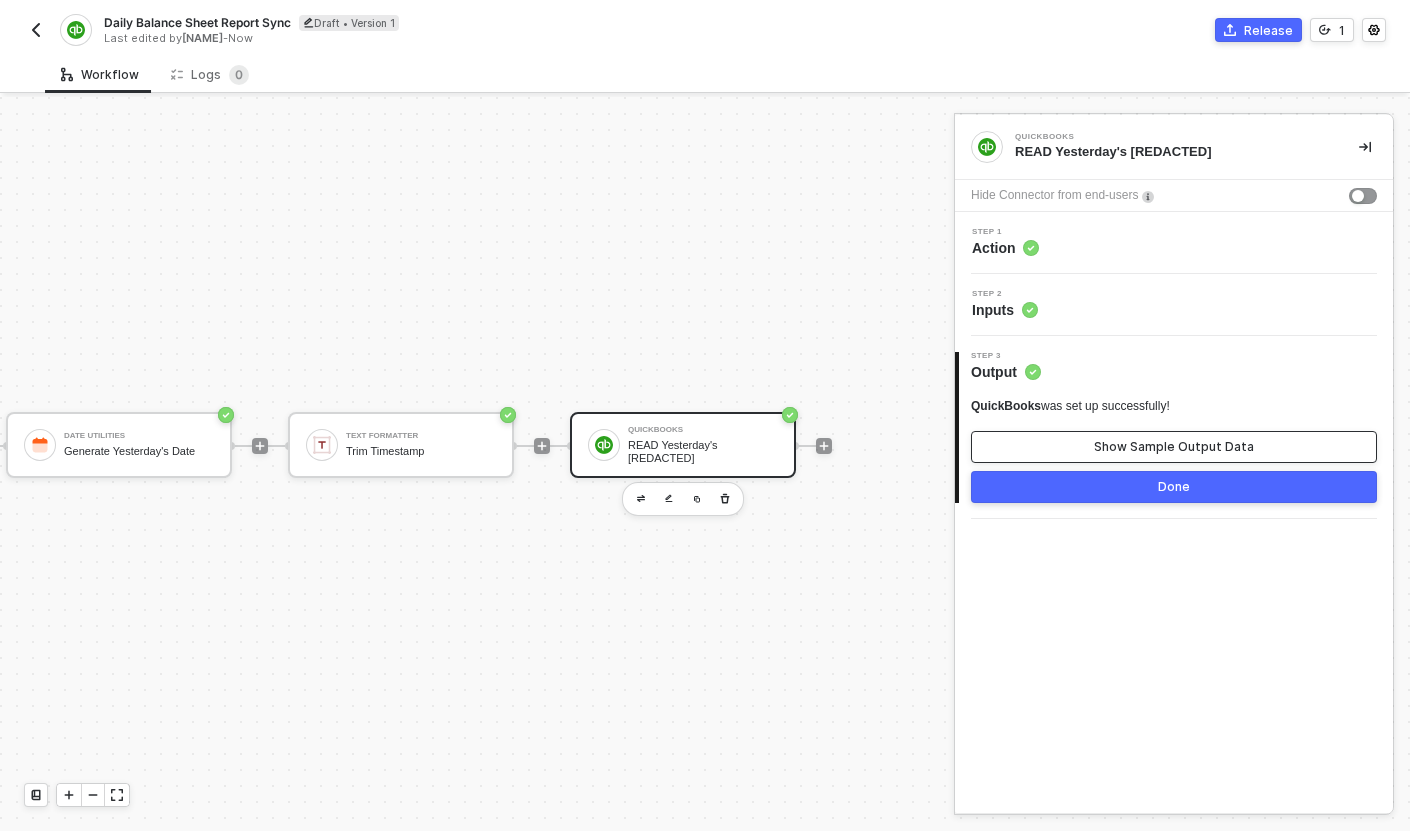 click on "Show Sample Output Data" at bounding box center [1174, 447] 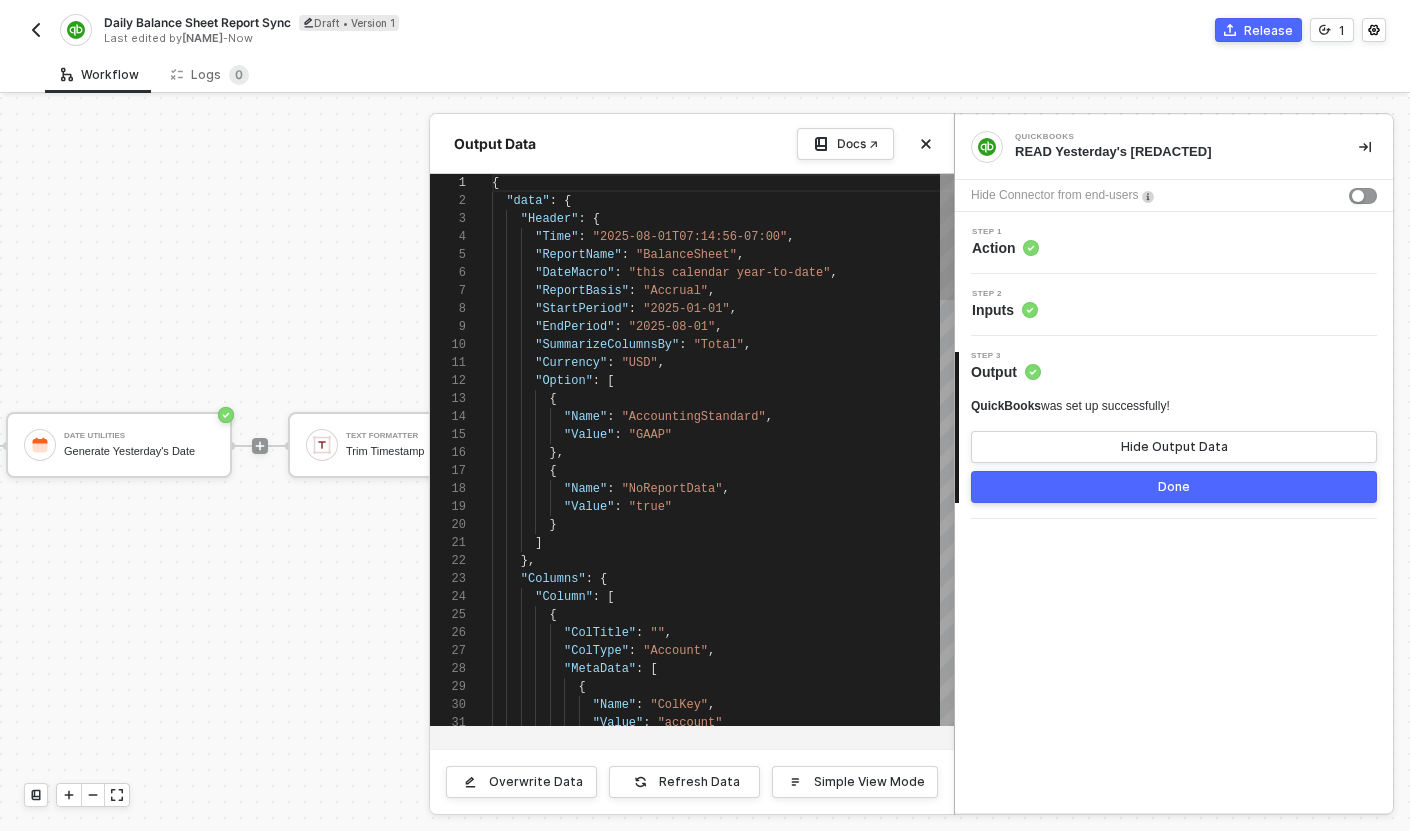scroll, scrollTop: 180, scrollLeft: 0, axis: vertical 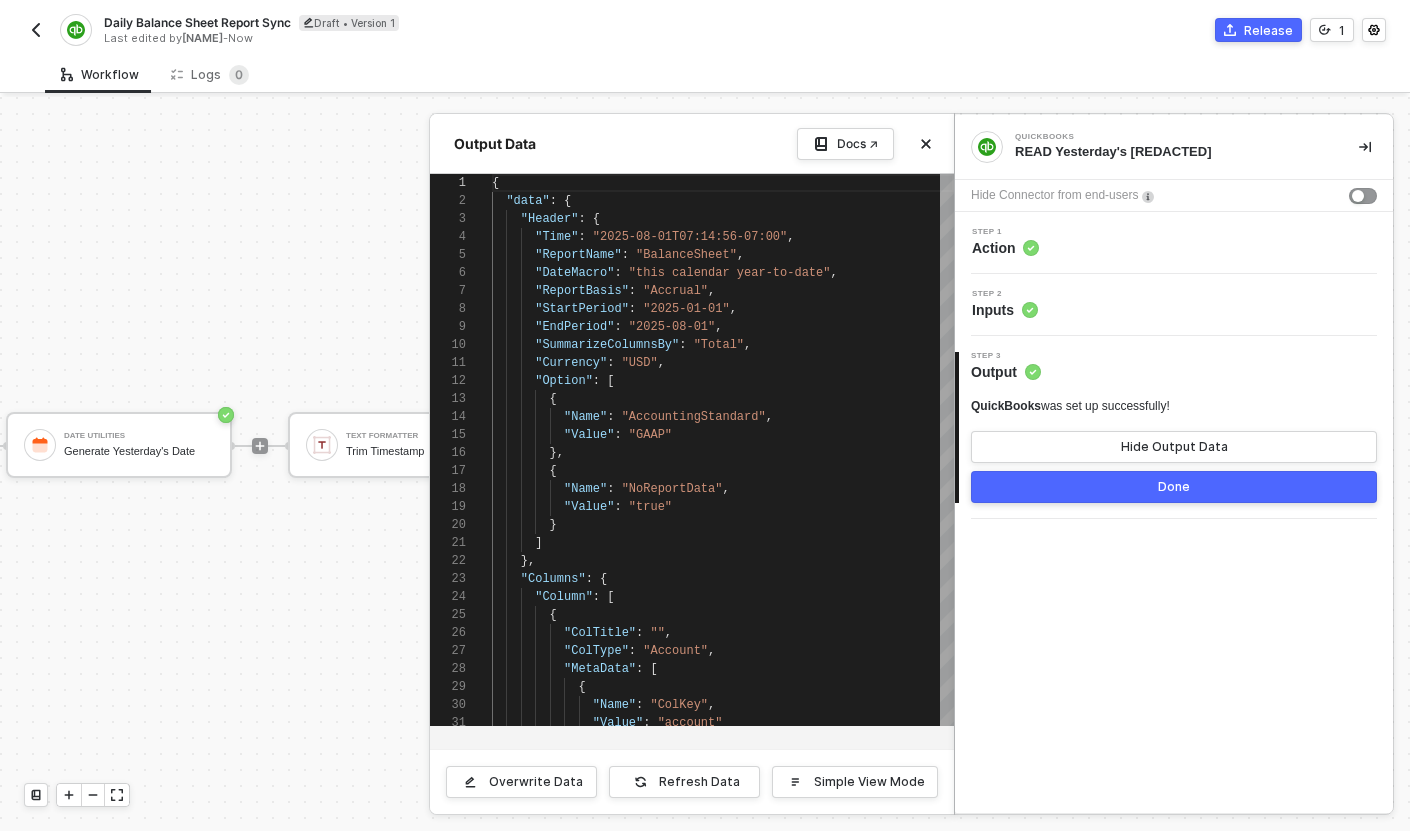 click on "Step 2 Inputs" at bounding box center (1176, 305) 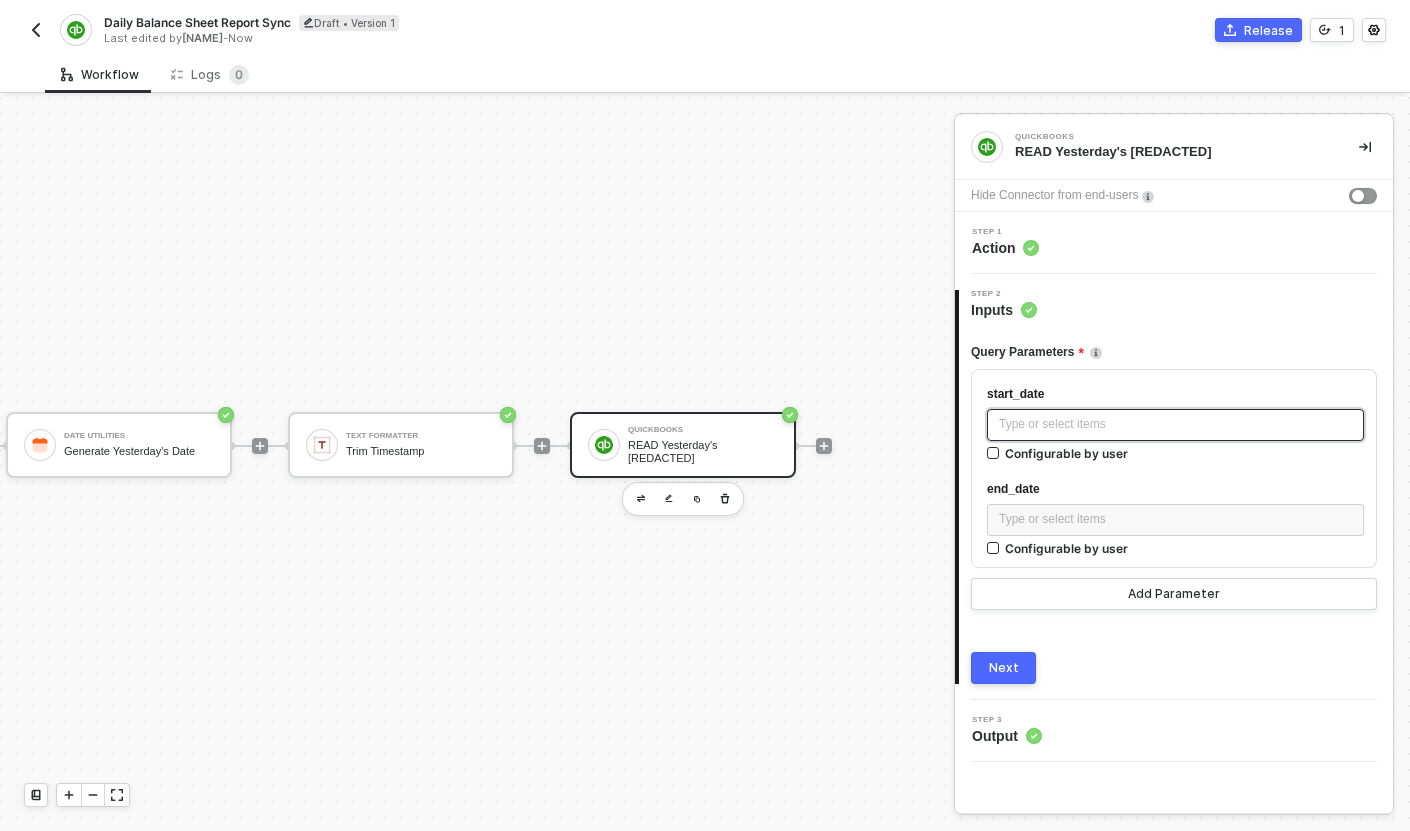 click on "Type or select items ﻿" at bounding box center [1175, 425] 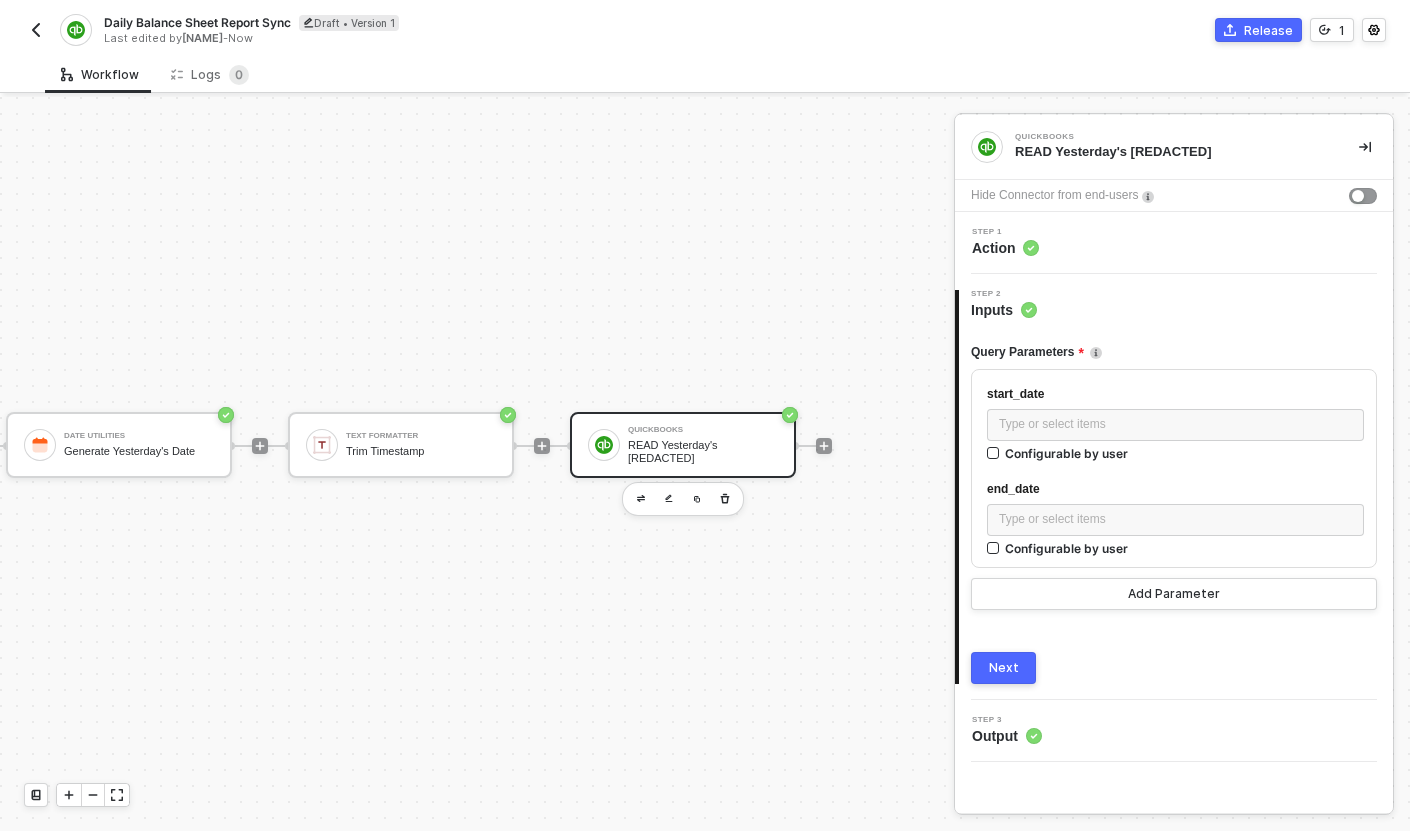 click on "end_date" at bounding box center (1175, 489) 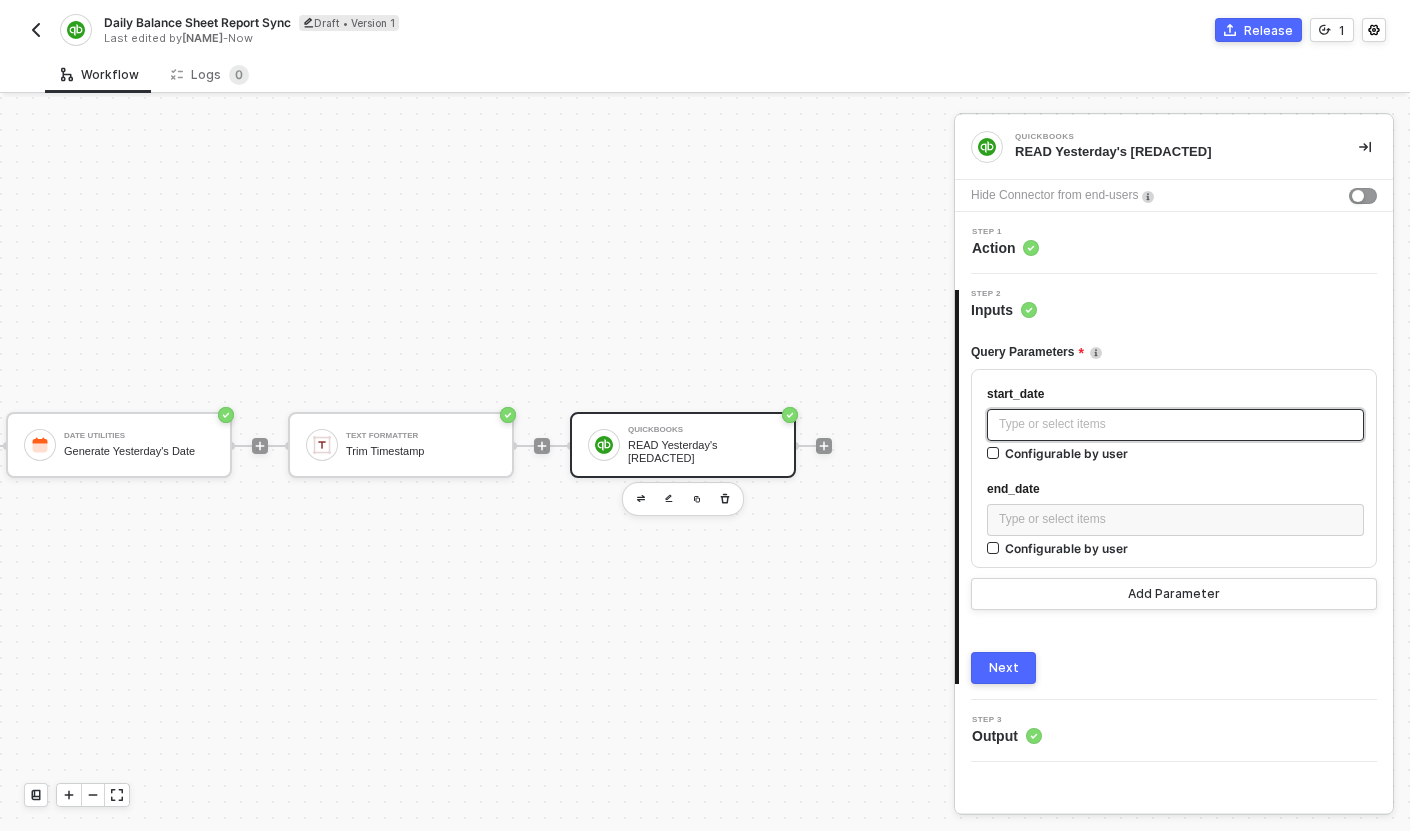 click on "Type or select items ﻿" at bounding box center [1175, 424] 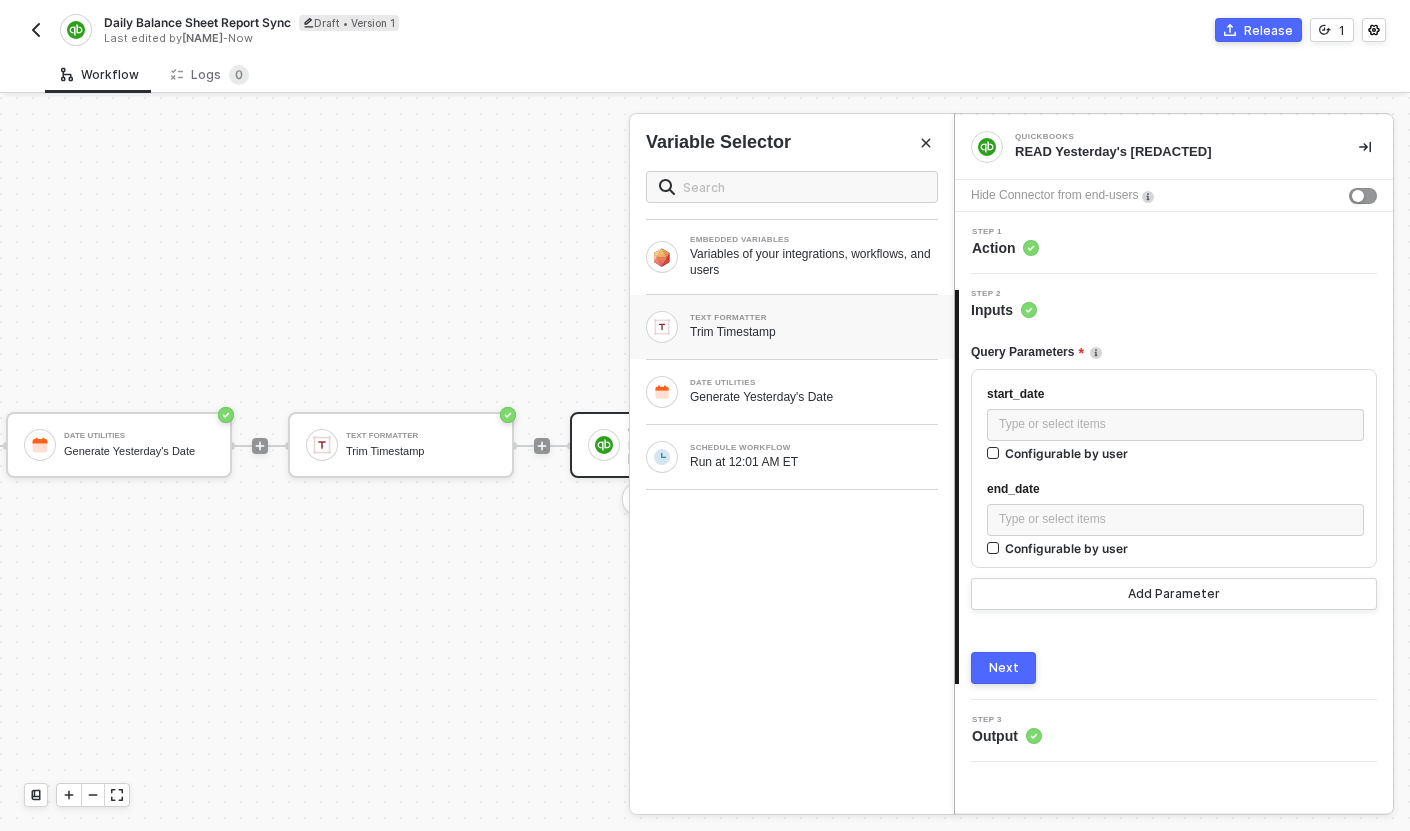 click on "Trim Timestamp" at bounding box center (814, 332) 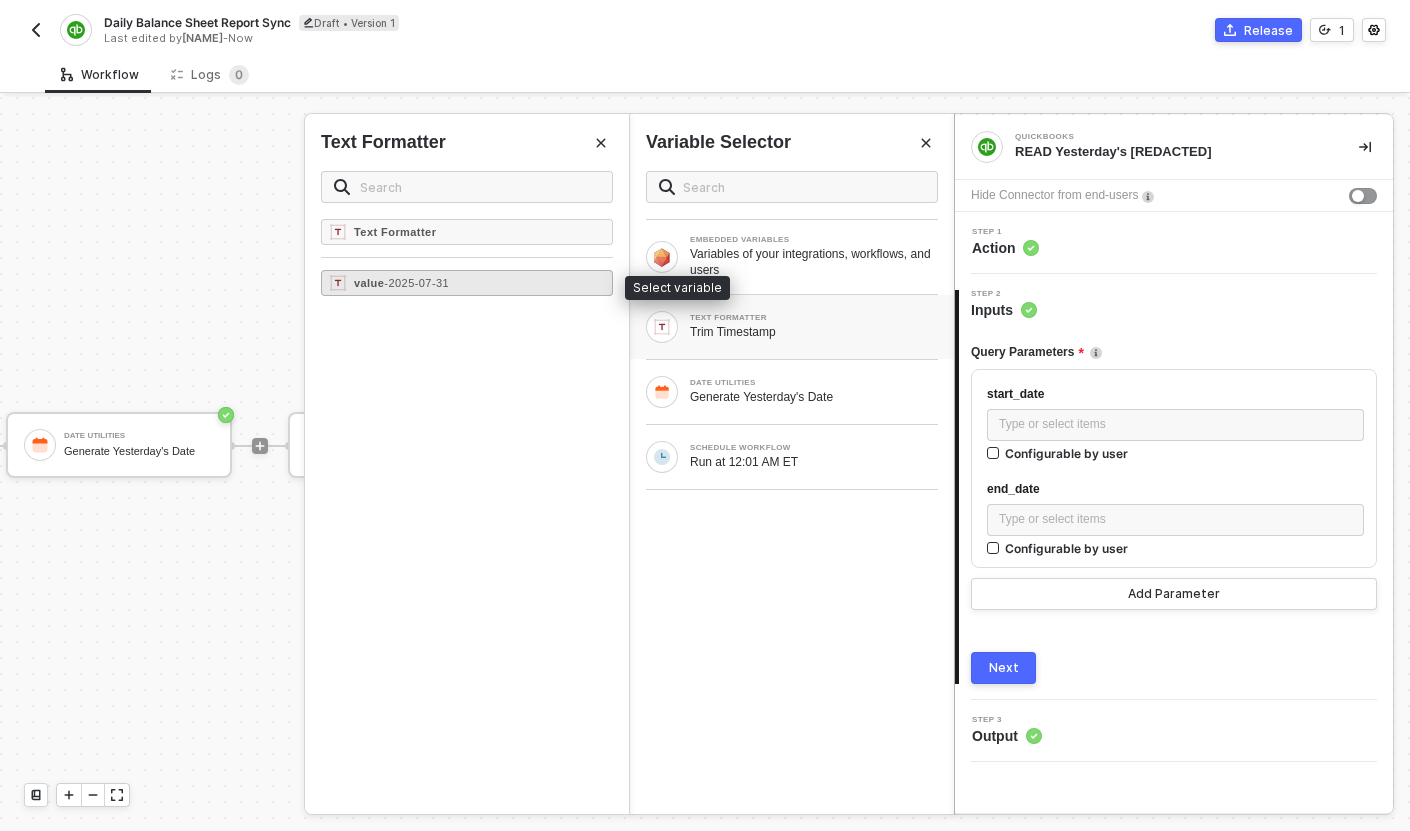 click on "value  -  2025-07-31" at bounding box center (467, 283) 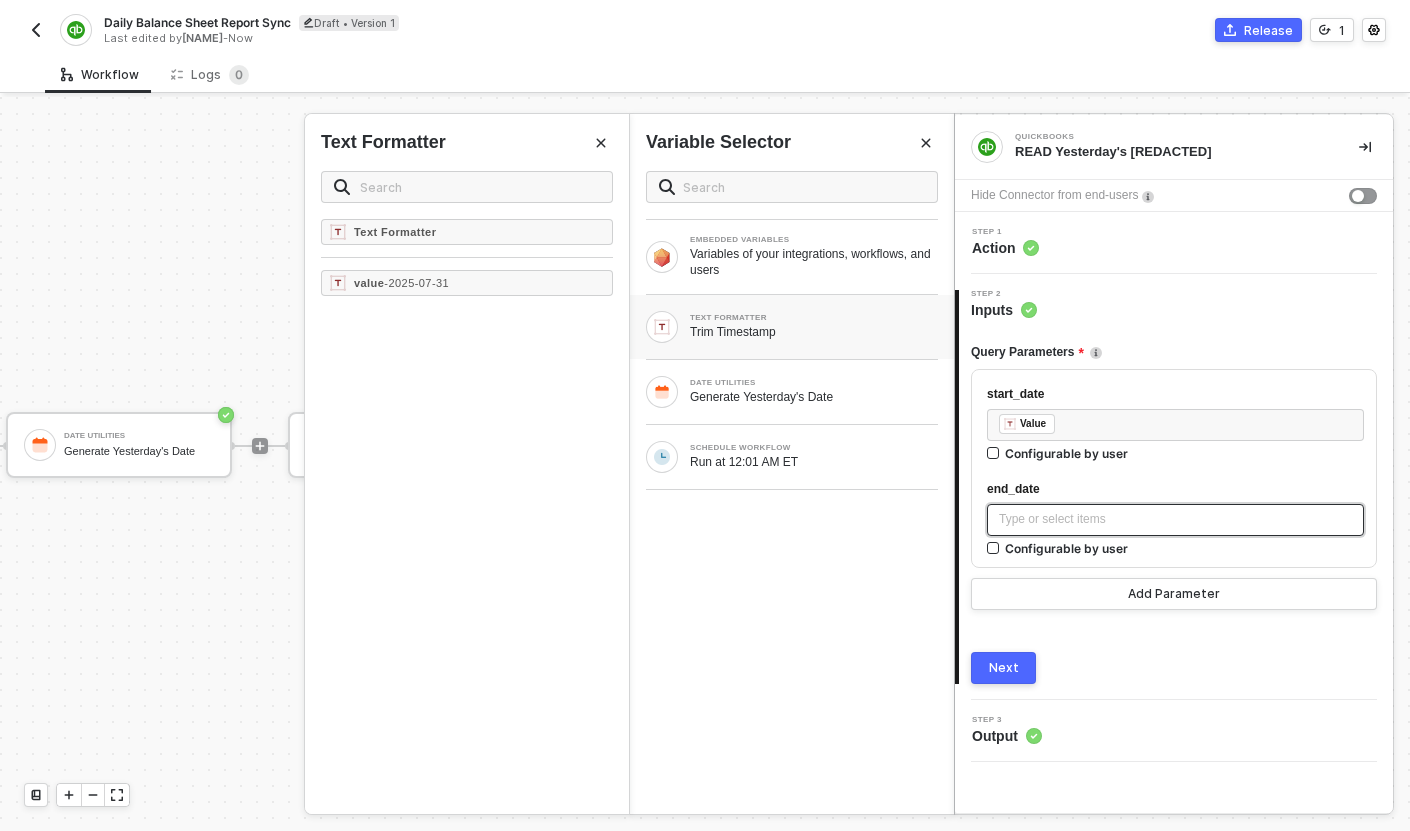 click on "Type or select items ﻿" at bounding box center [1175, 519] 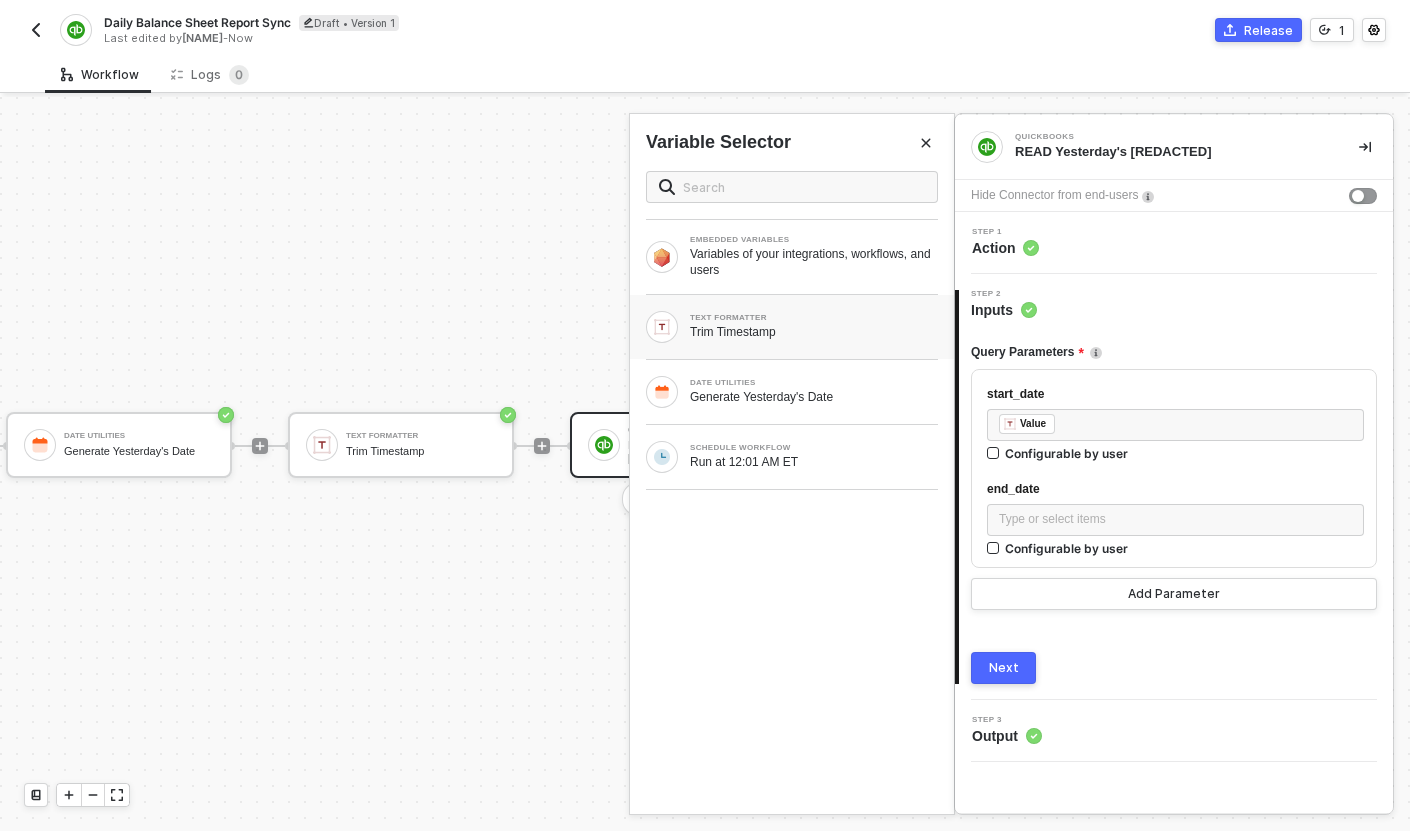 click on "TEXT FORMATTER Trim Timestamp" at bounding box center [792, 327] 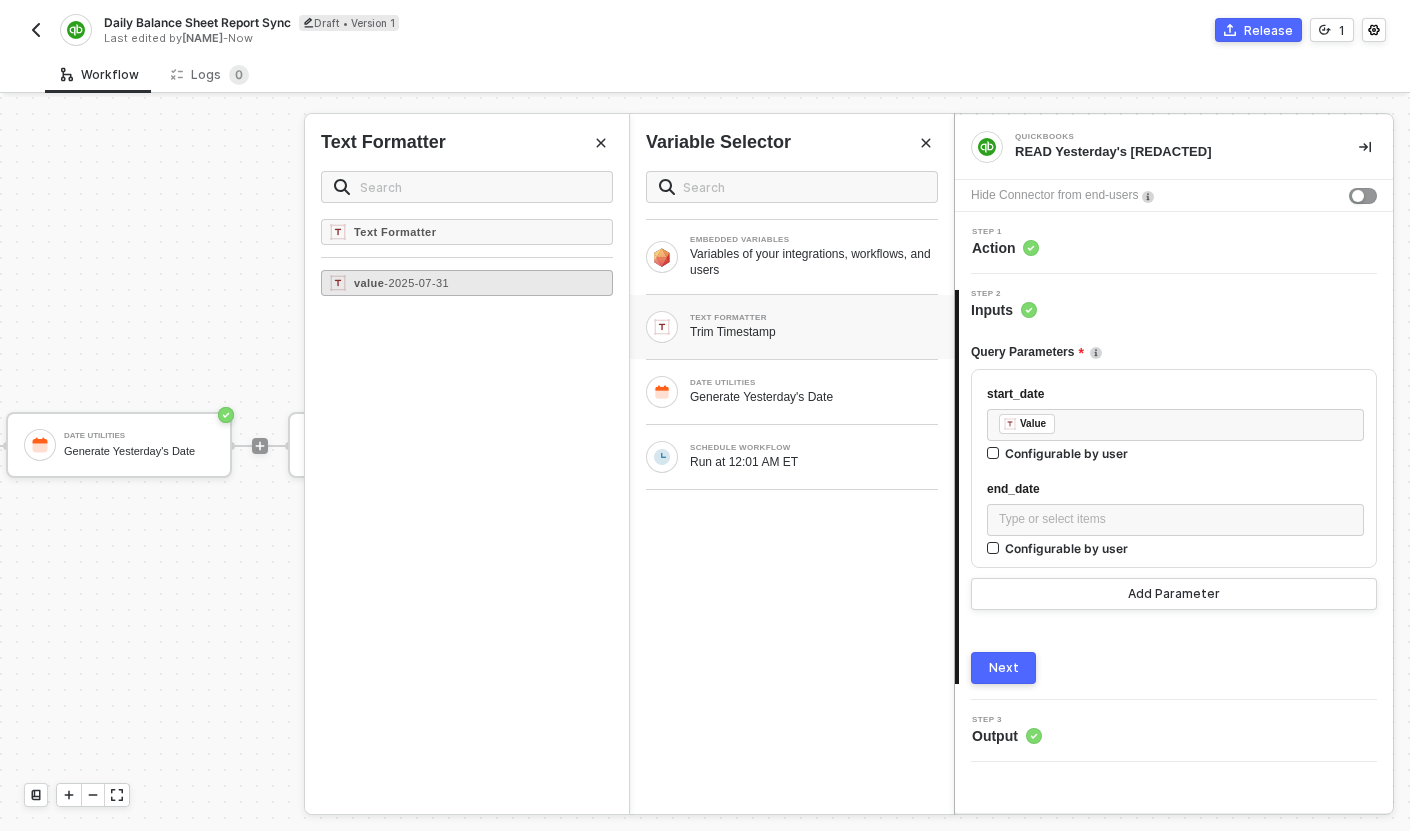 click on "-  2025-07-31" at bounding box center [416, 283] 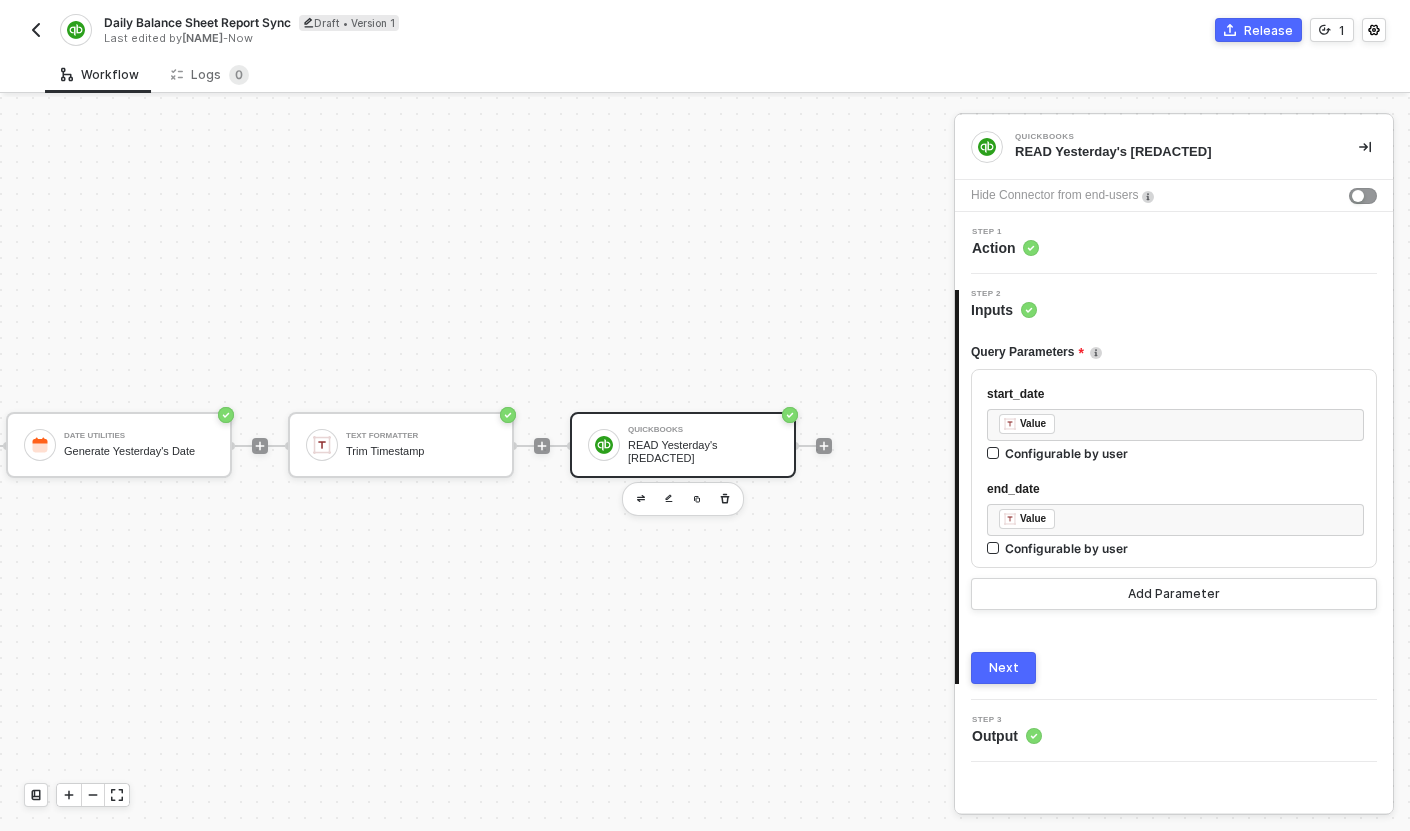 click on "Next" at bounding box center [1003, 668] 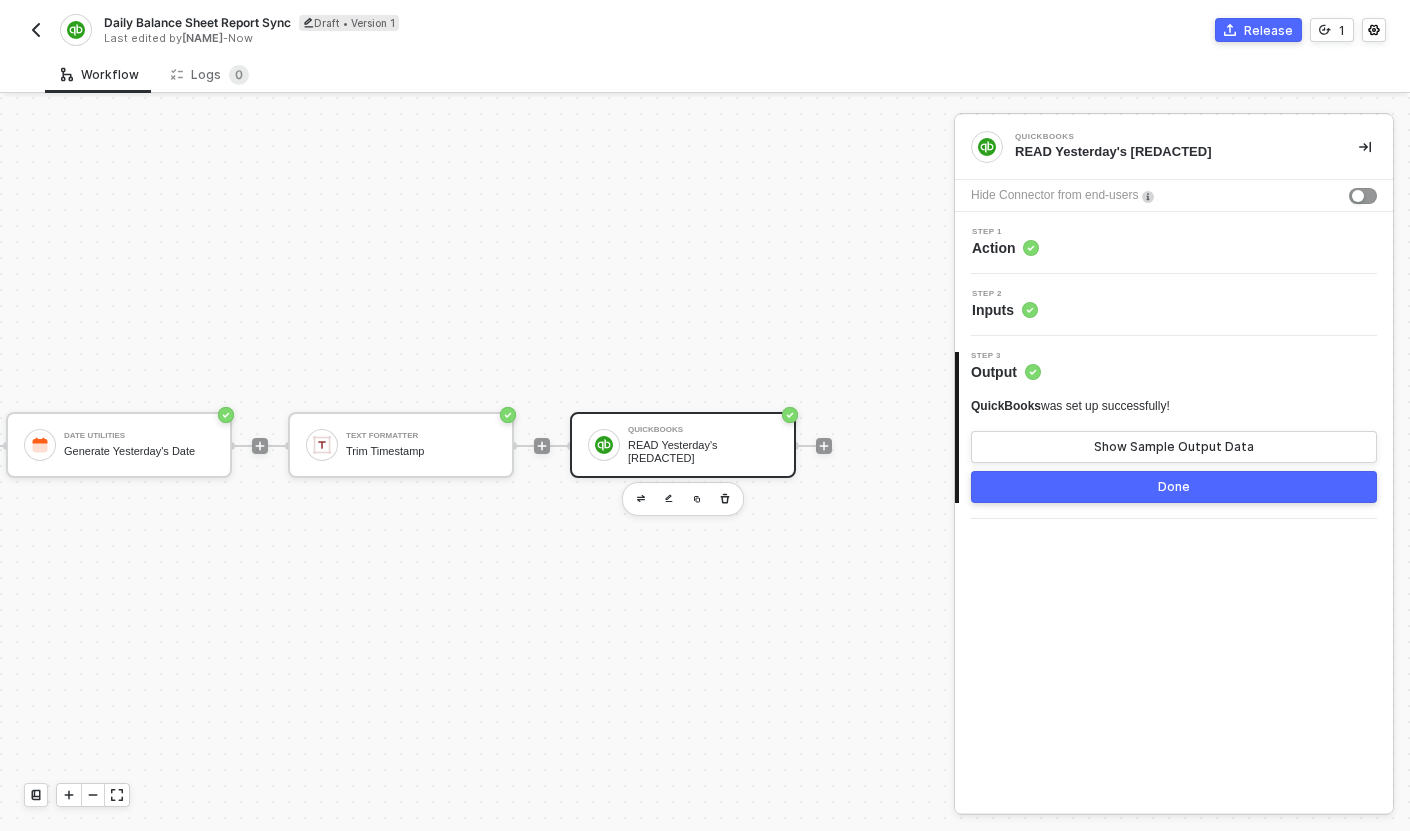 click on "Done" at bounding box center [1174, 487] 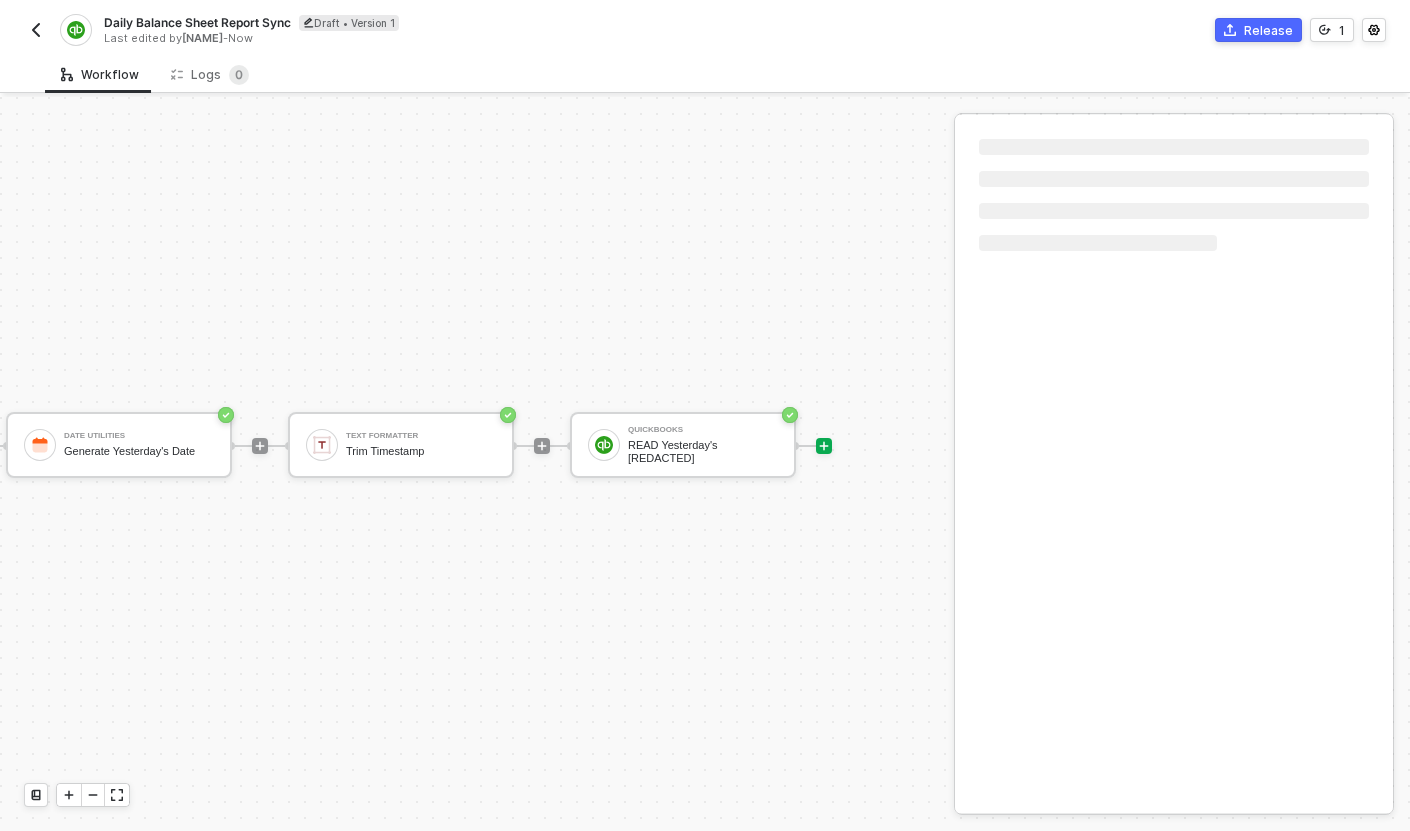scroll, scrollTop: 37, scrollLeft: 303, axis: both 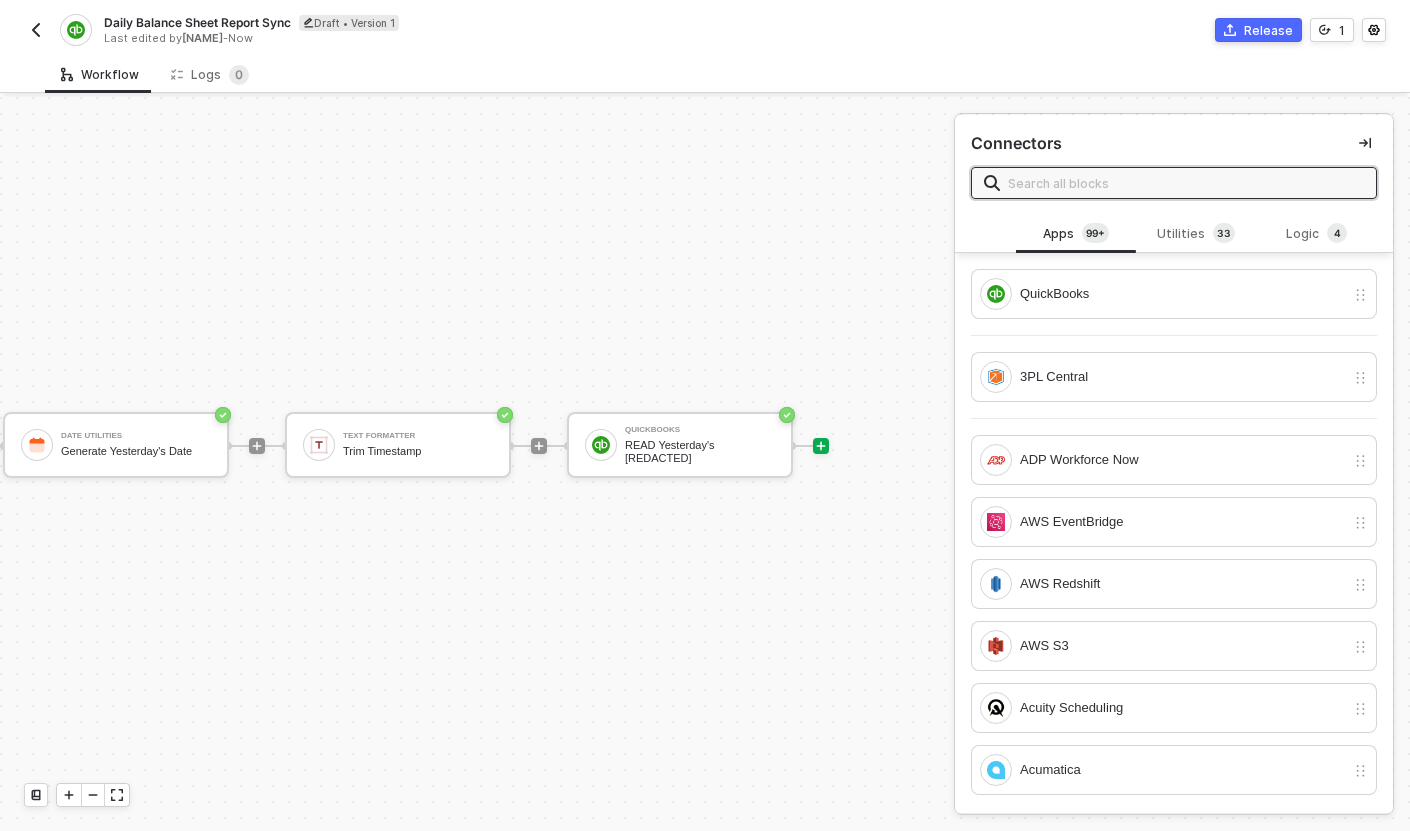 click at bounding box center (1186, 183) 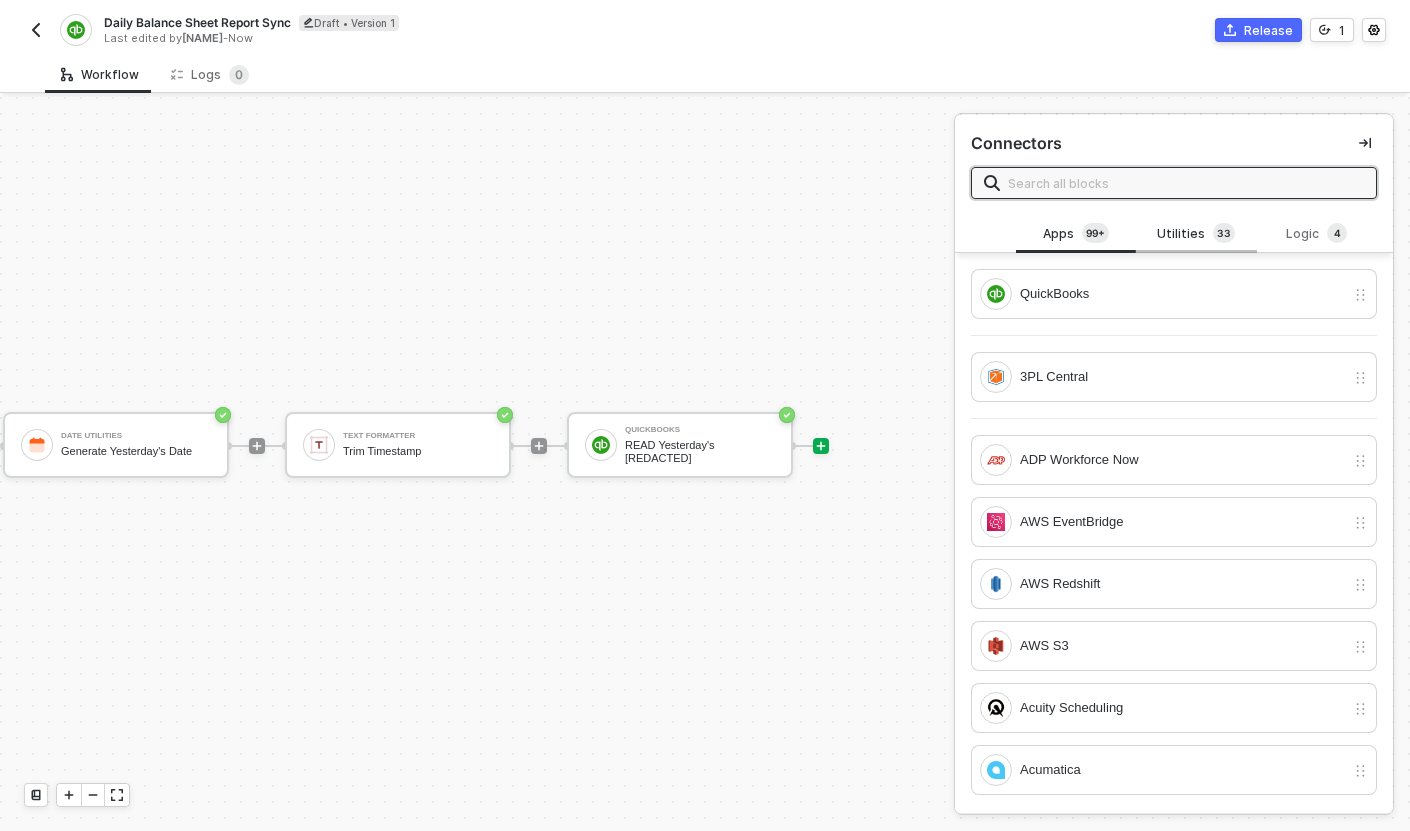 click on "Utilities 3 3" at bounding box center [1196, 234] 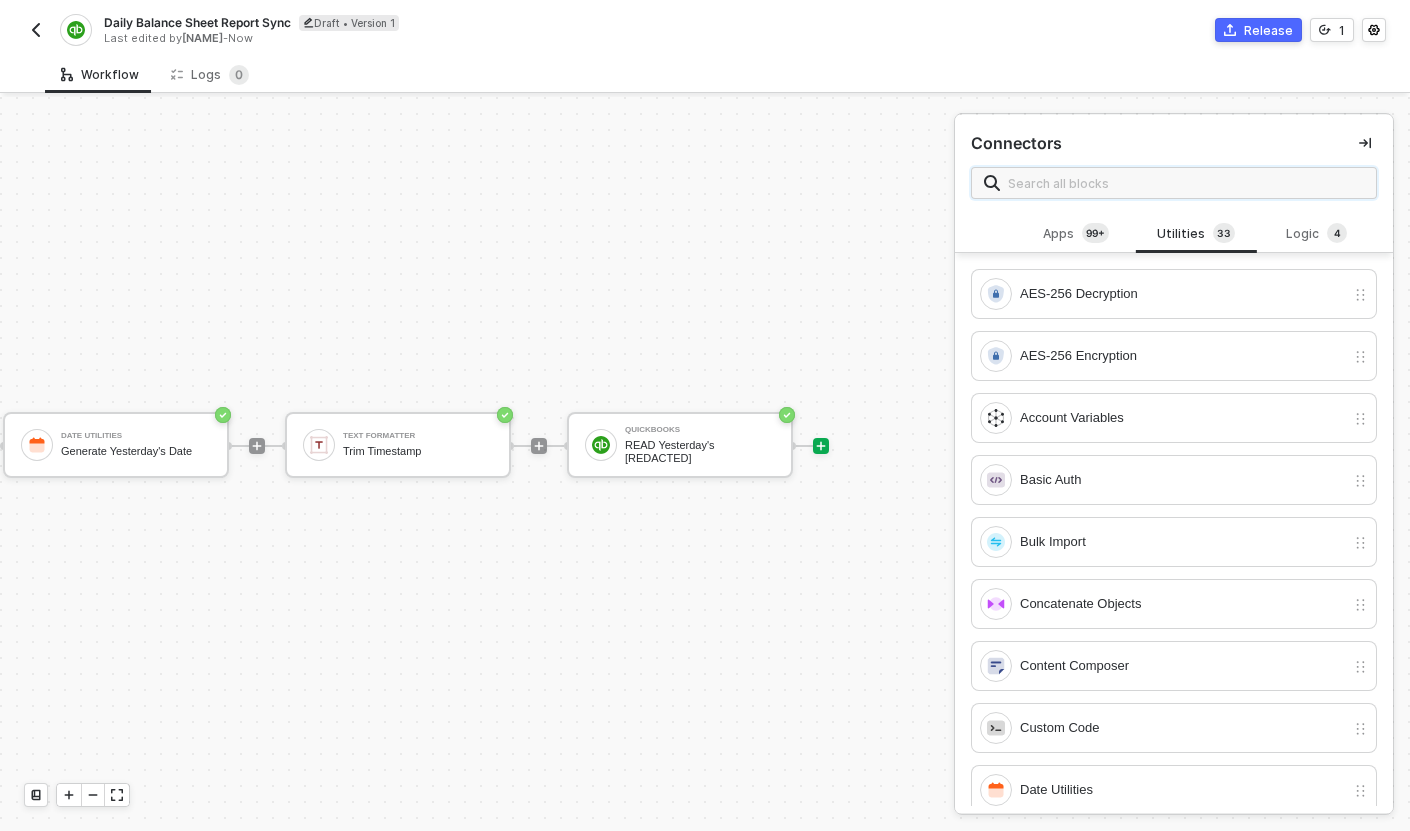 click at bounding box center [1186, 183] 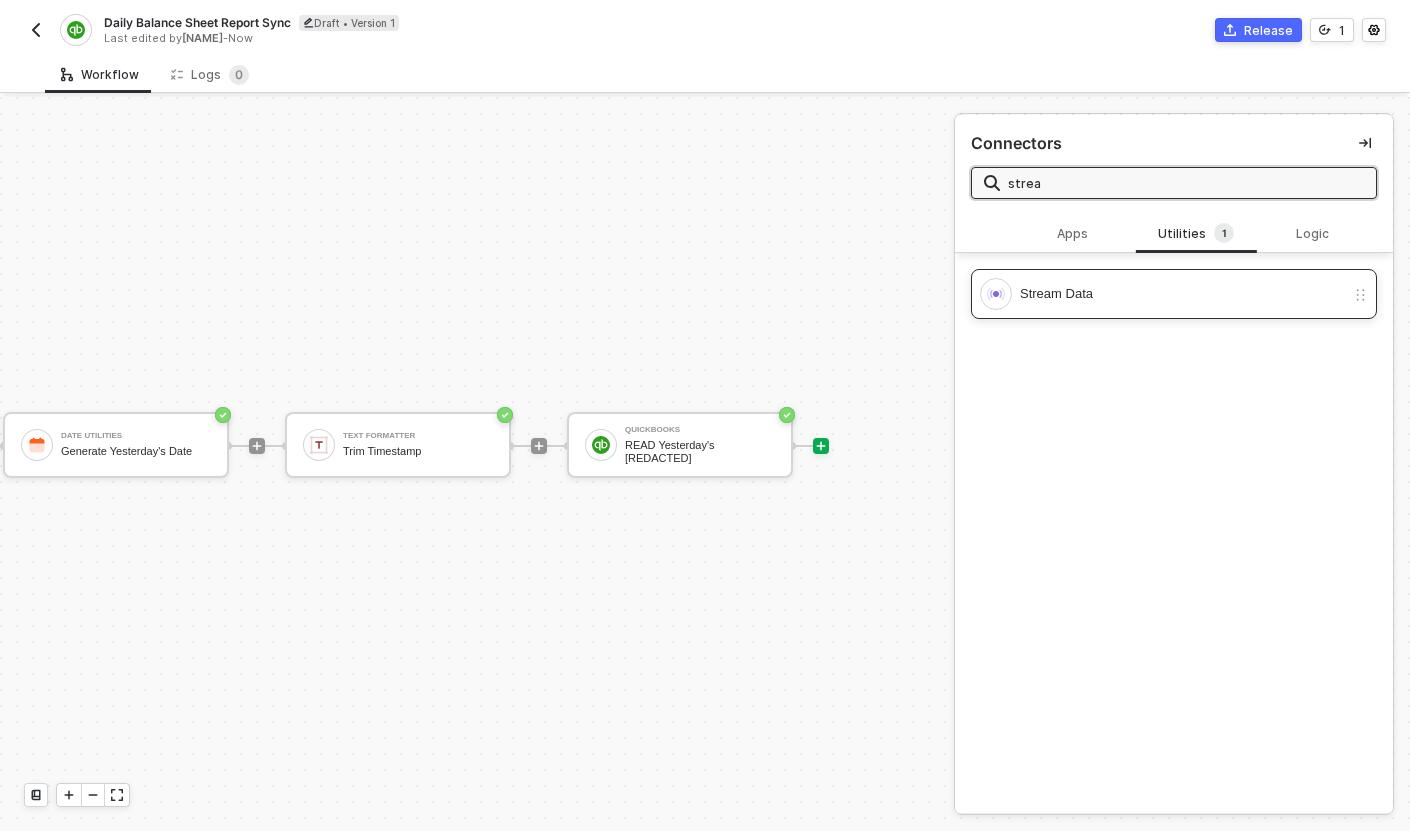 type on "strea" 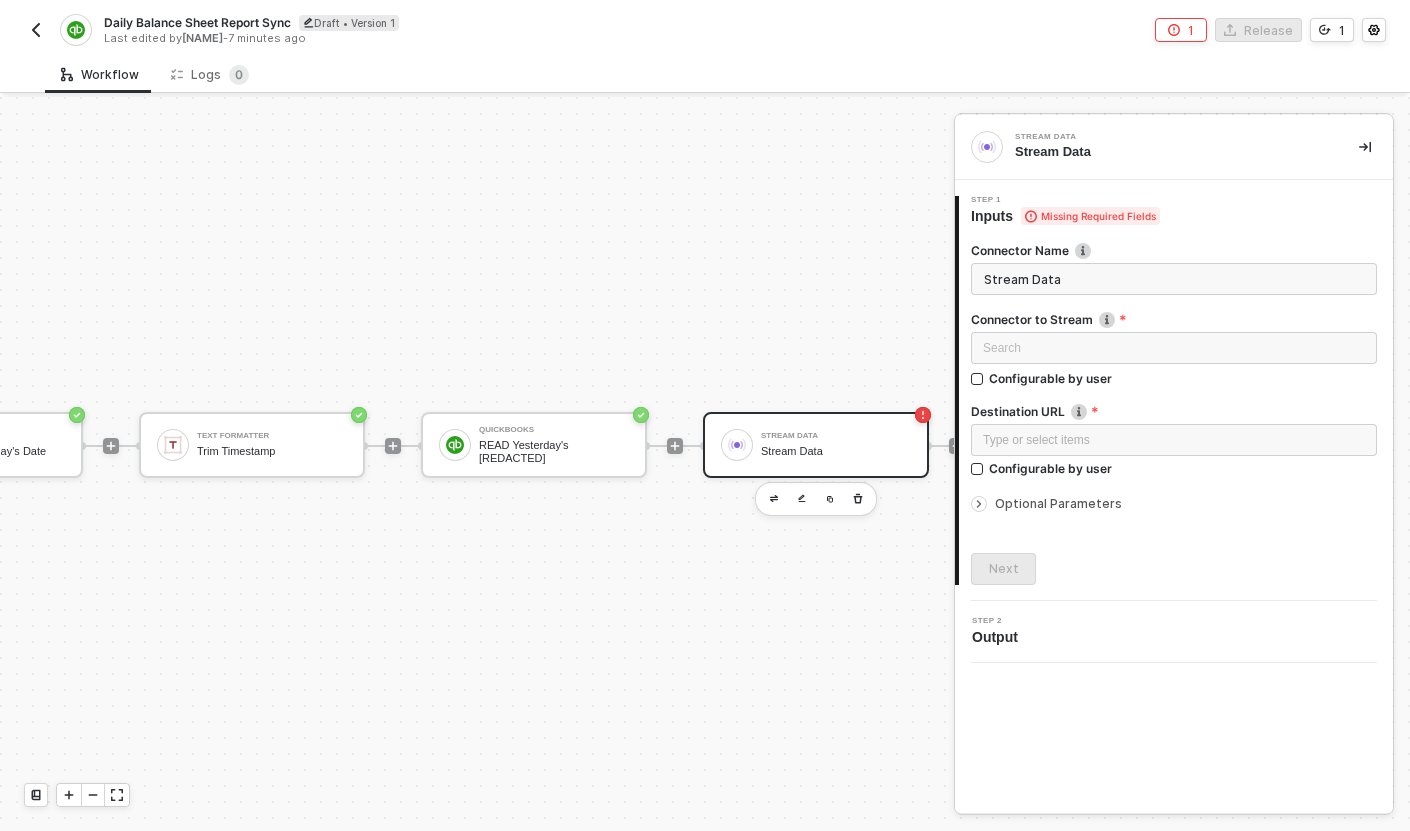 scroll, scrollTop: 37, scrollLeft: 479, axis: both 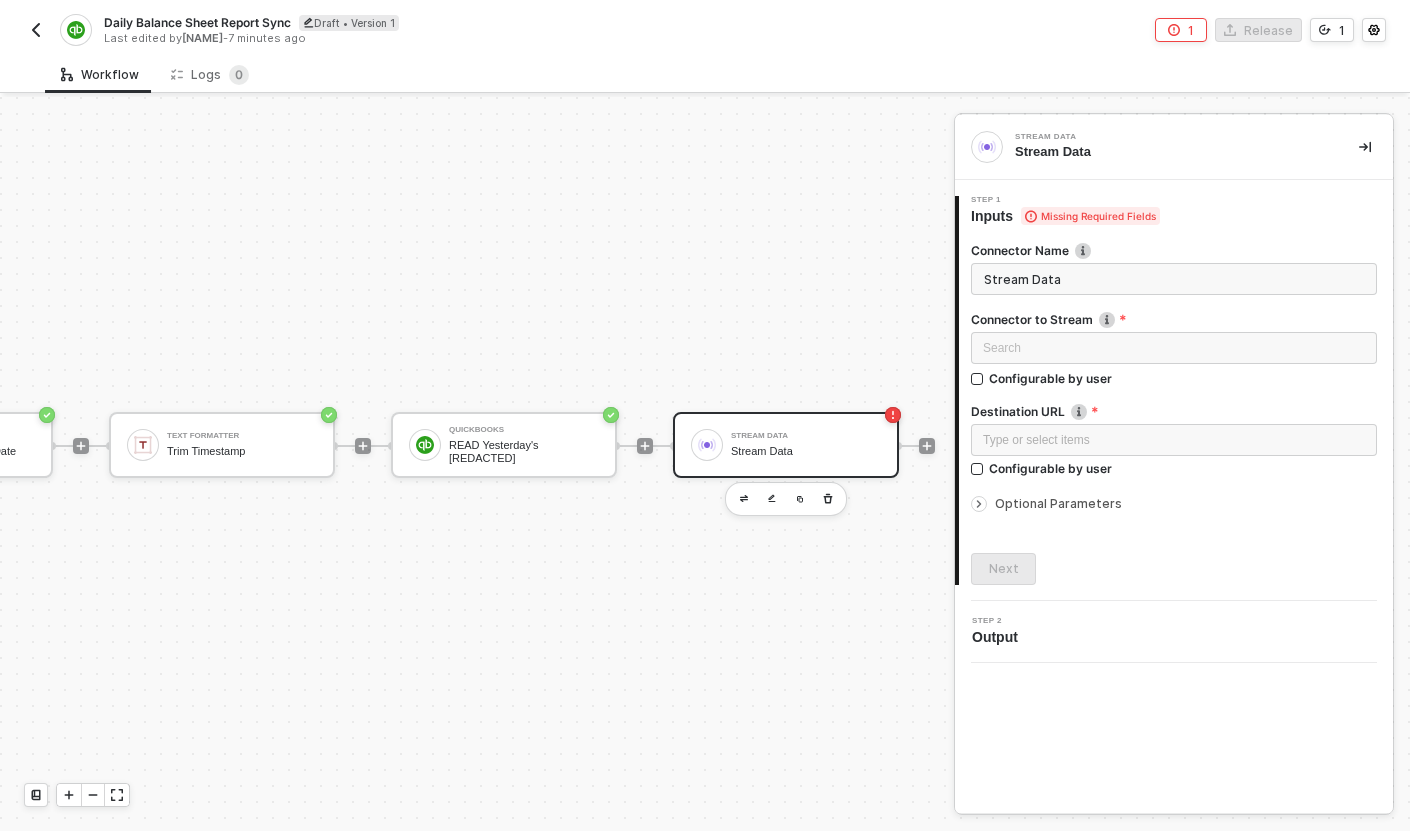 click on "Stream Data" at bounding box center (1174, 279) 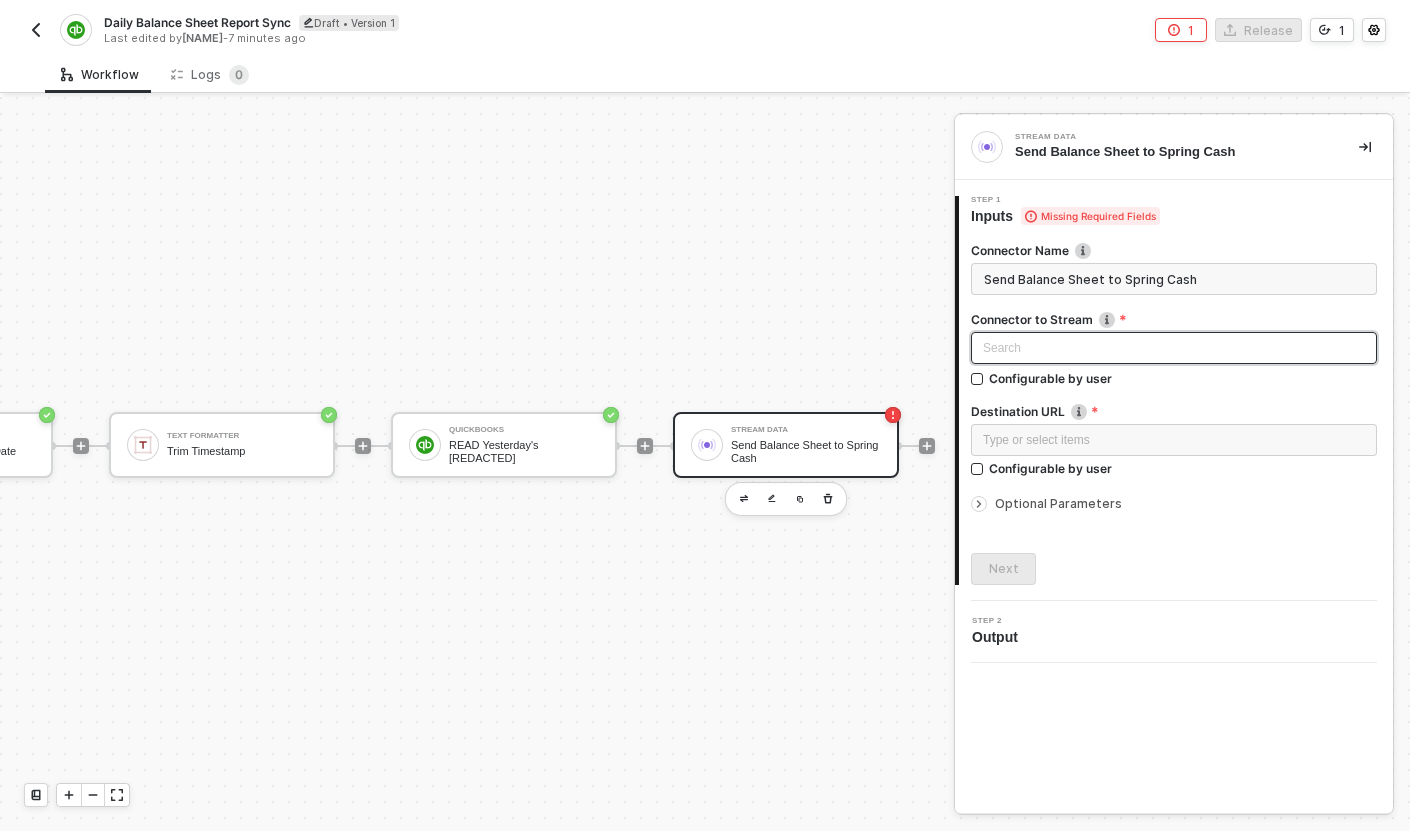 type on "Send Balance Sheet to Spring Cash" 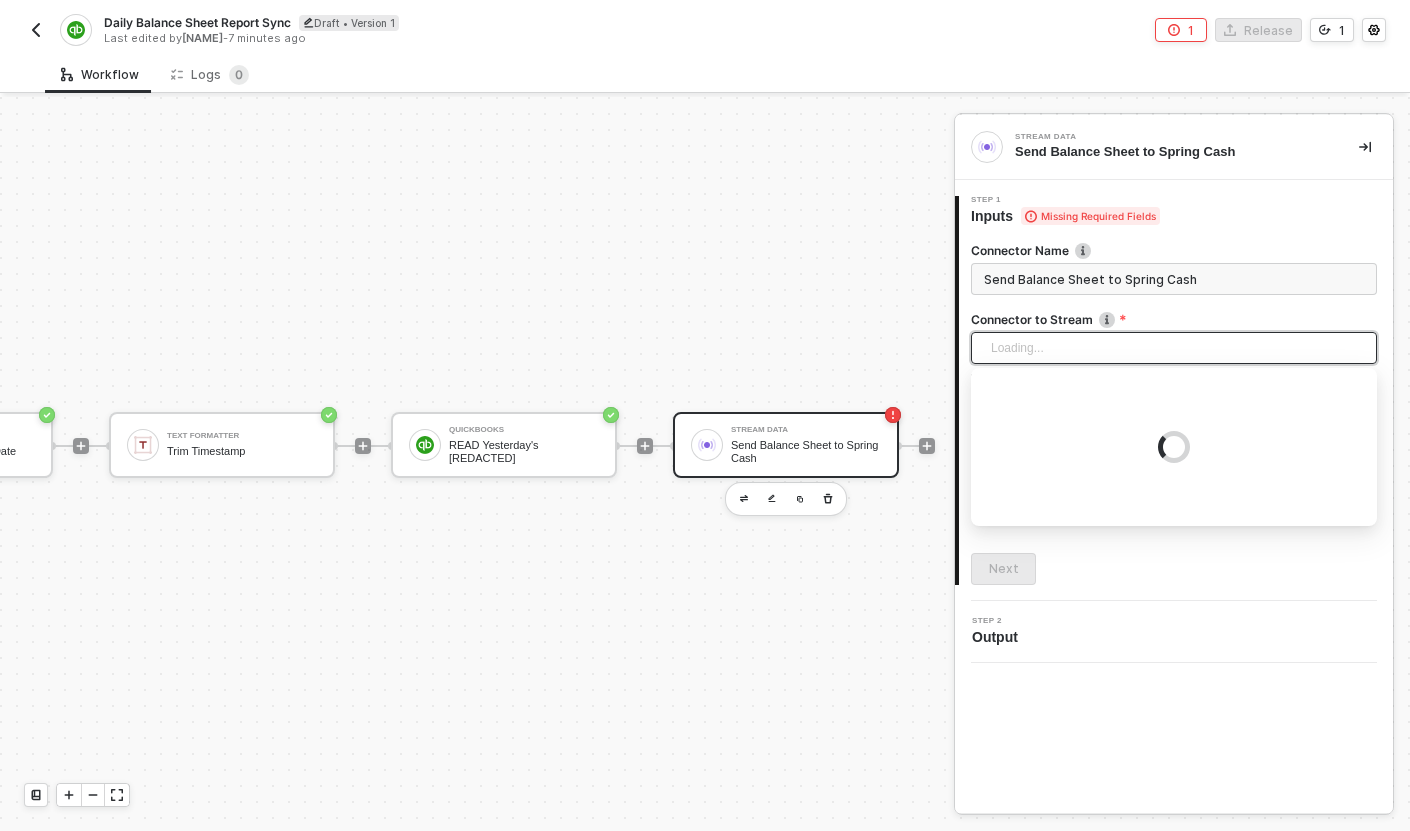 click on "Loading..." at bounding box center (1174, 348) 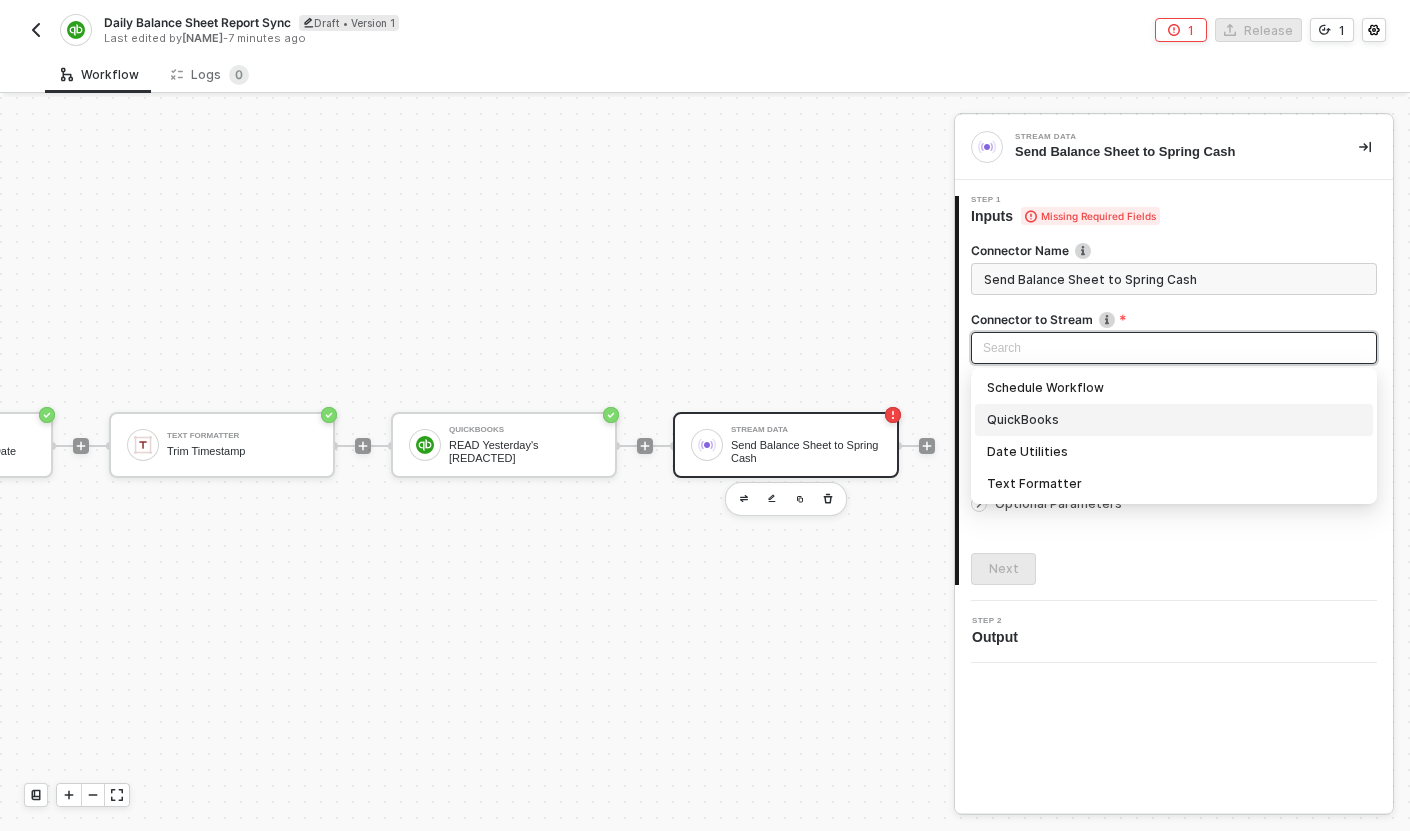 click on "QuickBooks" at bounding box center (1174, 420) 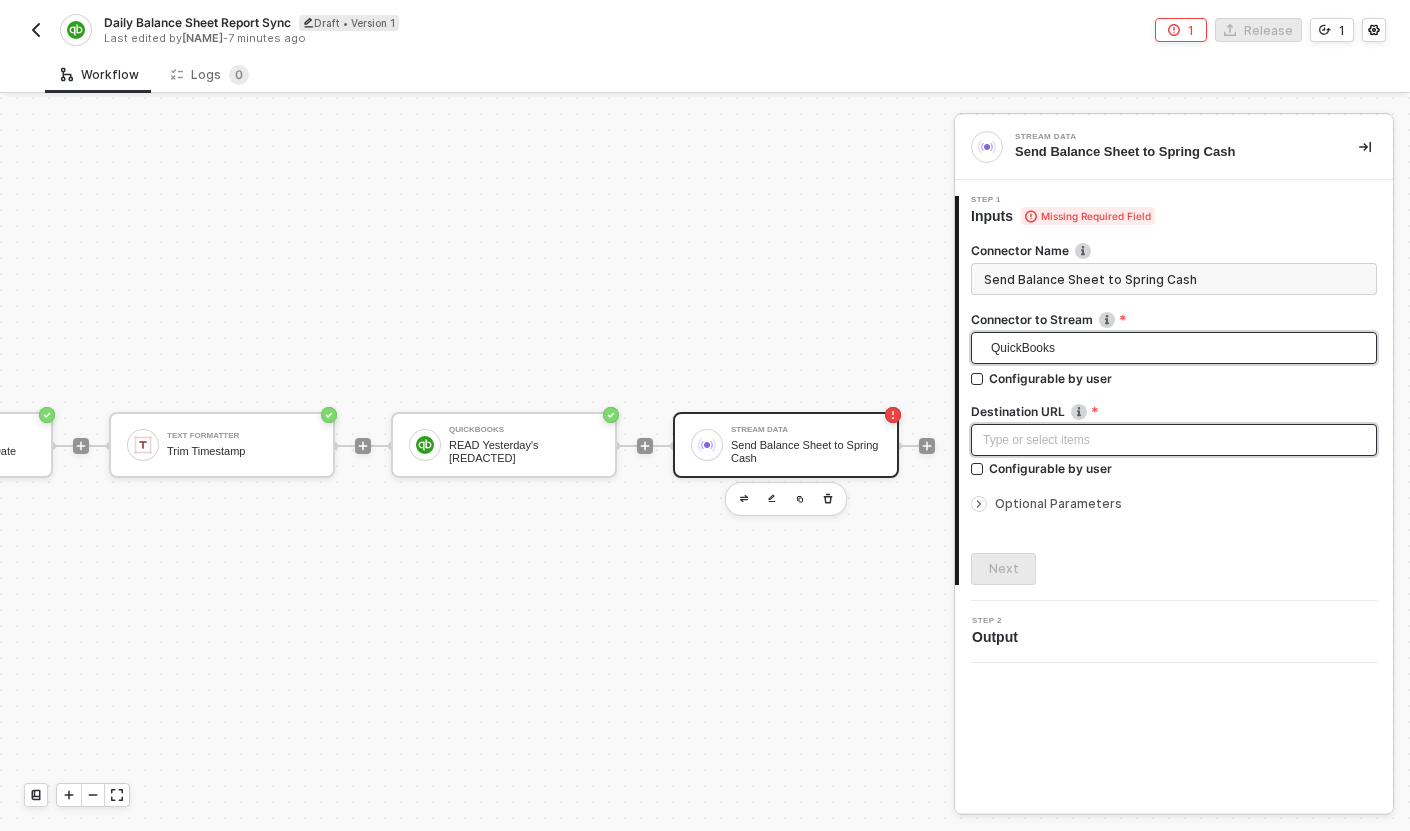 click on "Type or select items ﻿" at bounding box center [1174, 440] 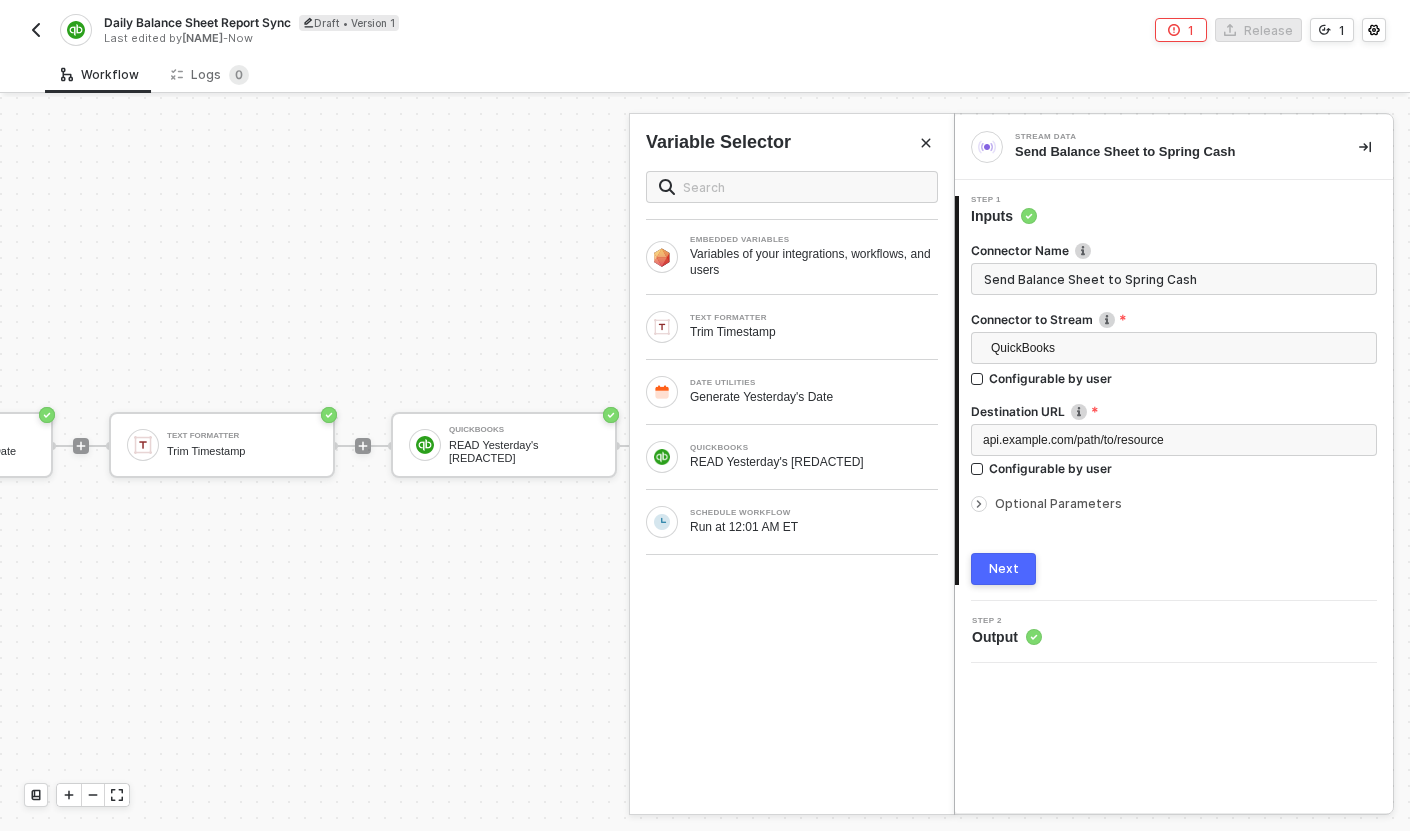 click on "Next" at bounding box center (1004, 569) 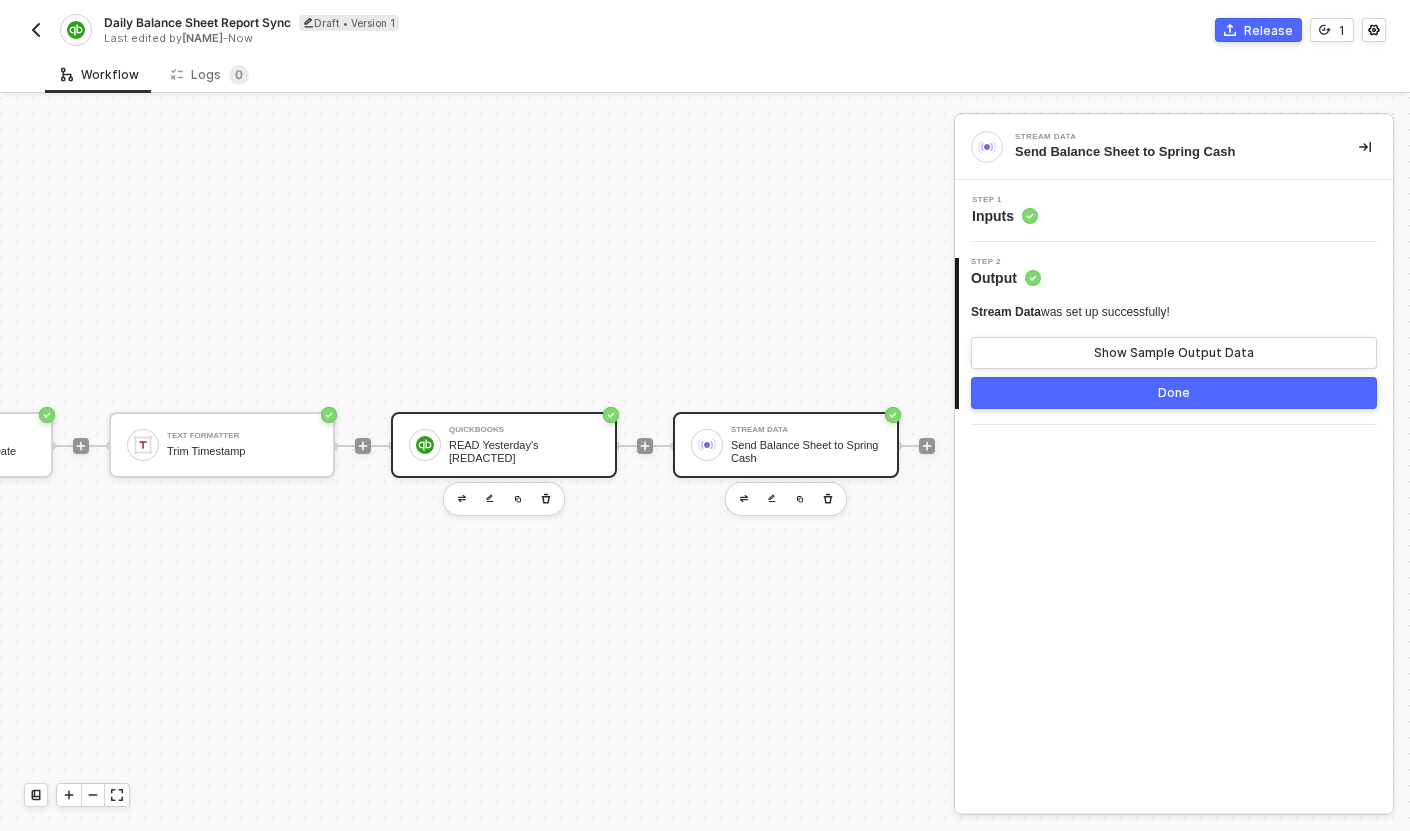 click on "READ Yesterday's [REDACTED]" at bounding box center (524, 451) 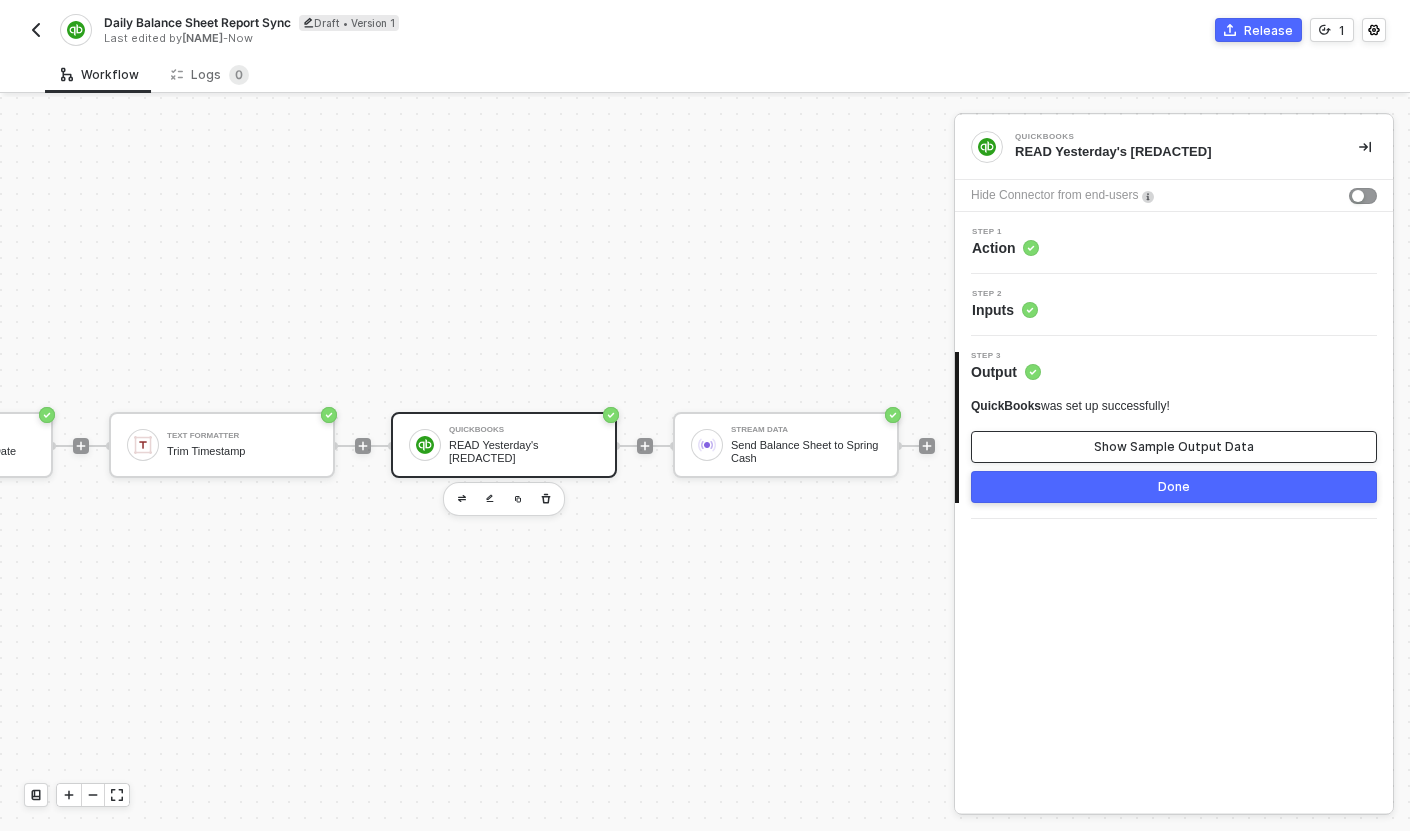 click on "Show Sample Output Data" at bounding box center (1174, 447) 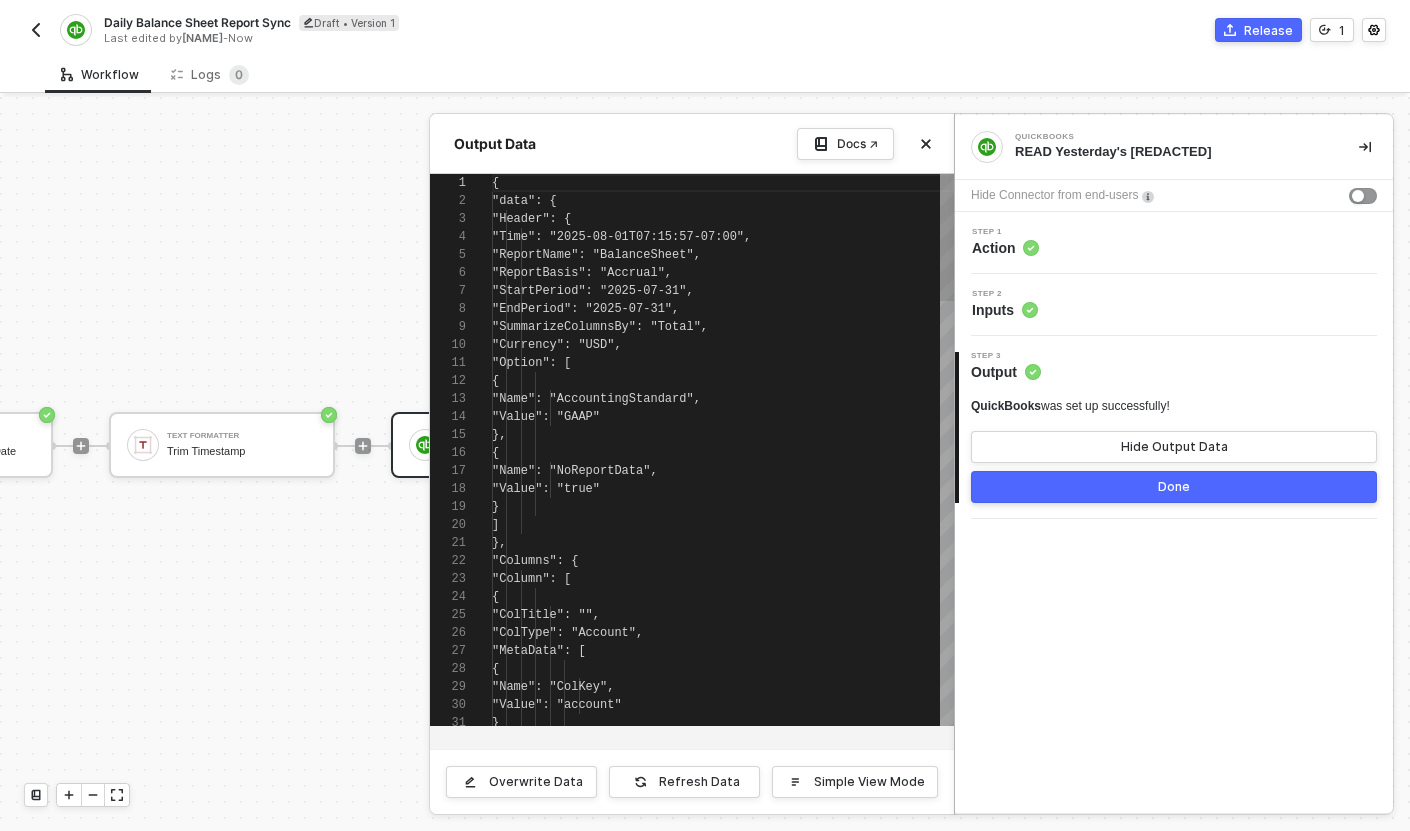 scroll, scrollTop: 180, scrollLeft: 0, axis: vertical 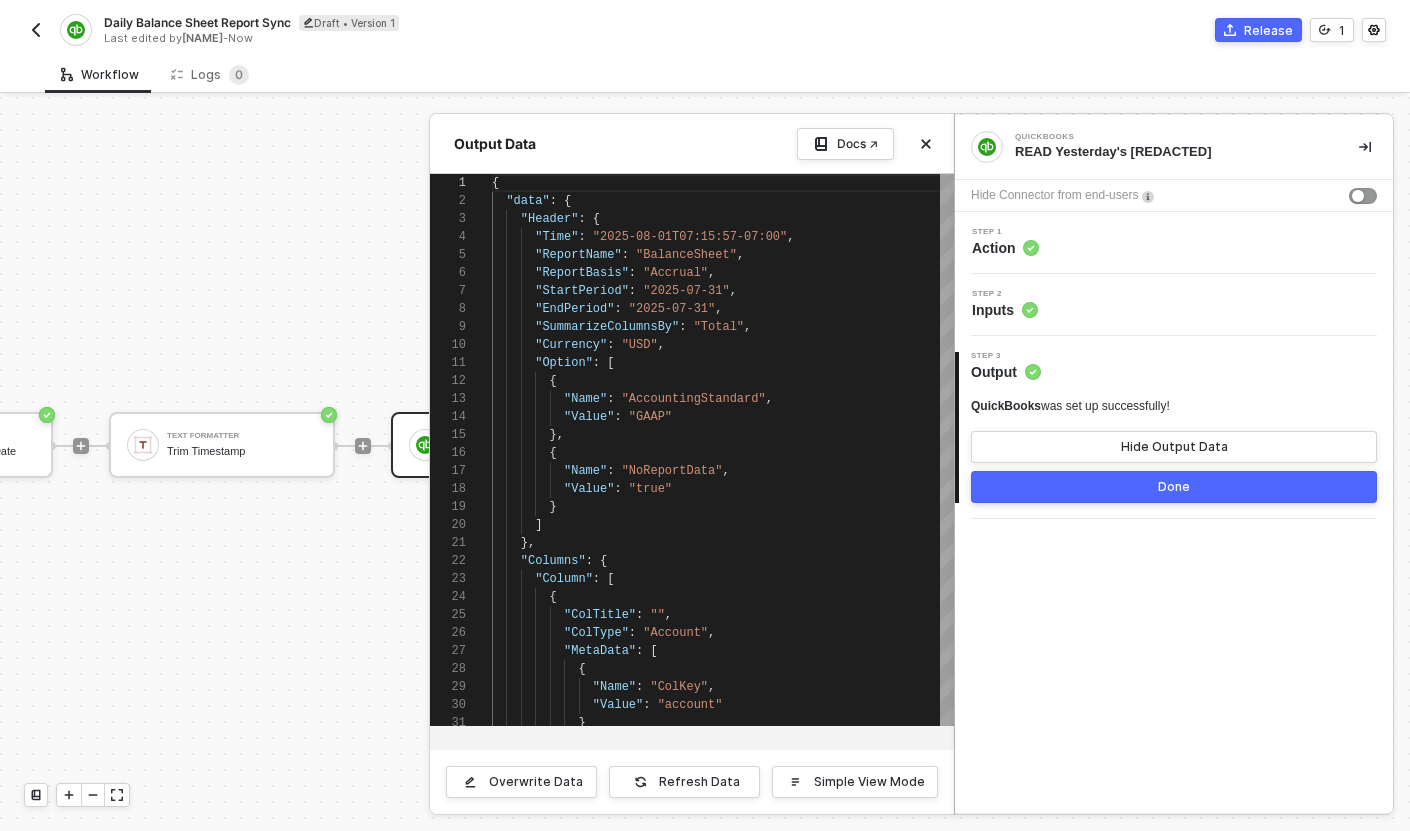 click on "Step 2 Inputs" at bounding box center (1176, 305) 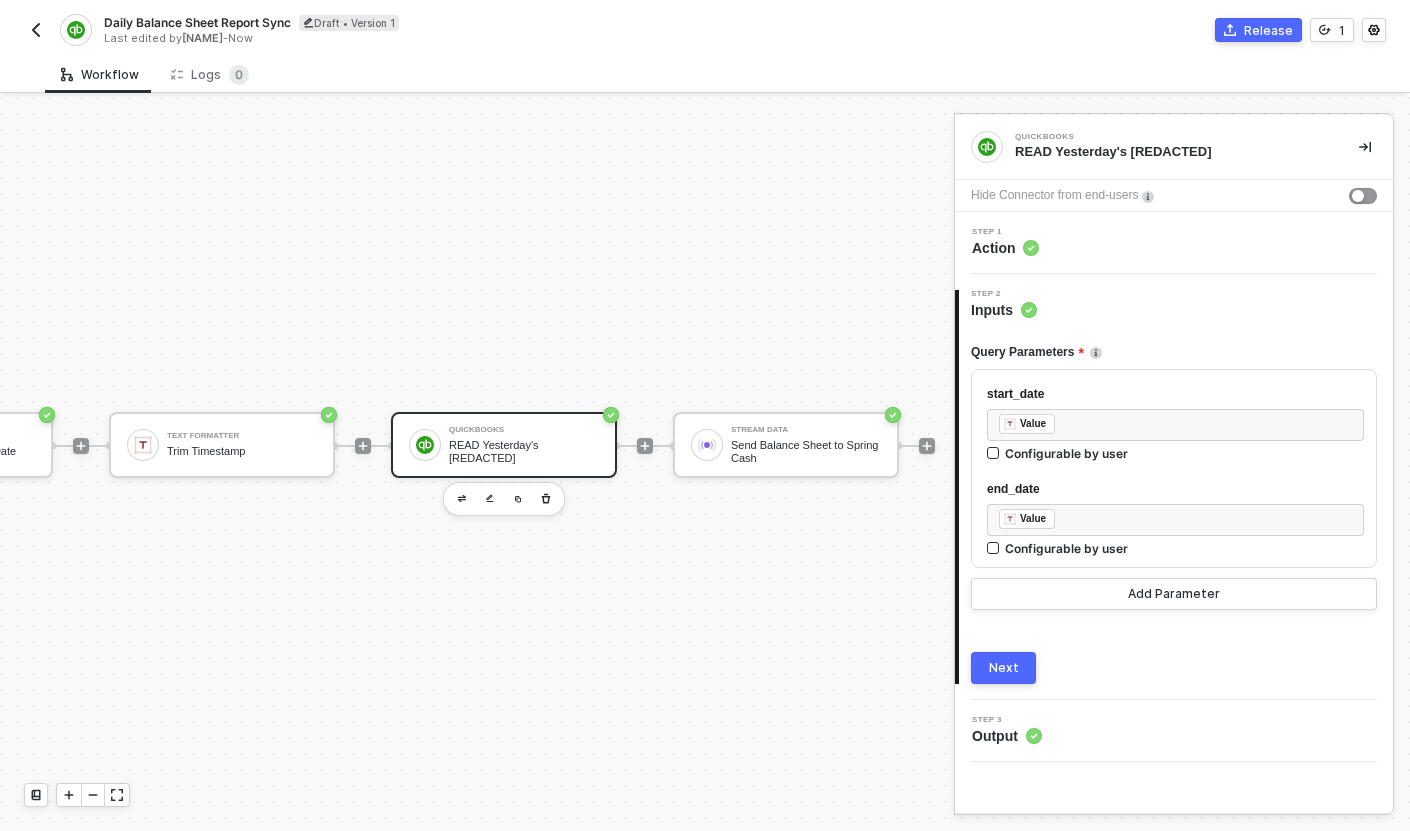 click on "Next" at bounding box center (1004, 668) 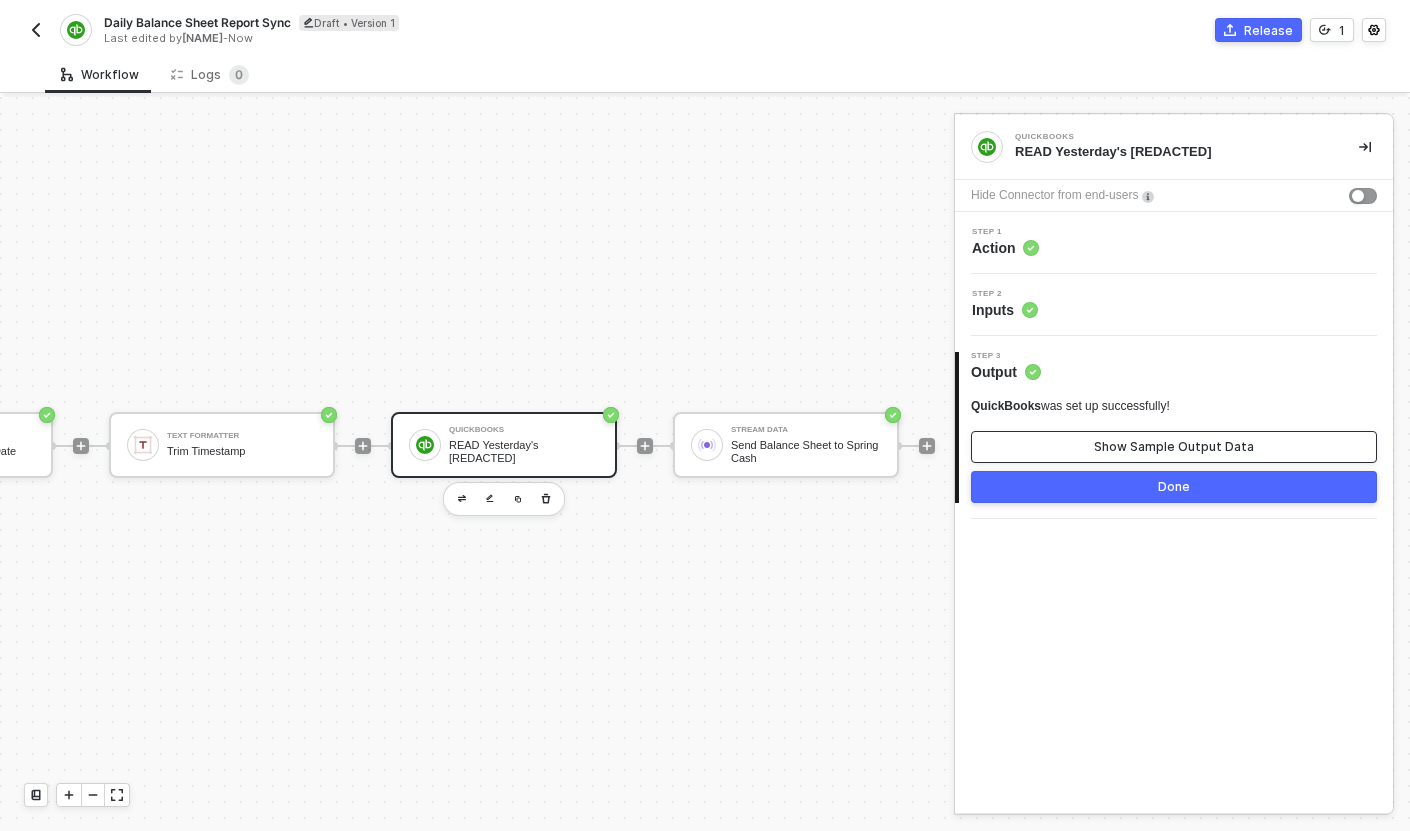 click on "Show Sample Output Data" at bounding box center (1174, 447) 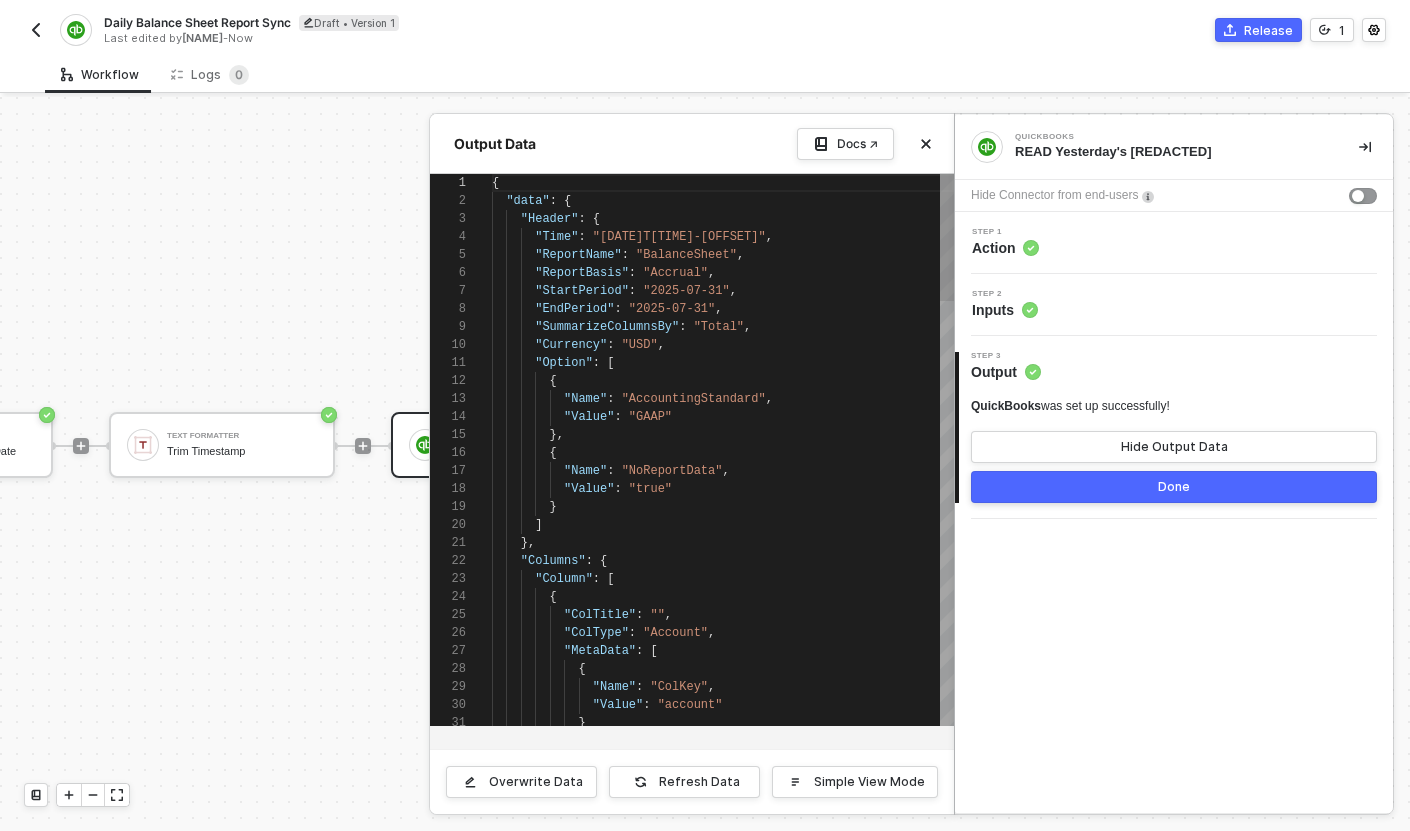 scroll, scrollTop: 180, scrollLeft: 0, axis: vertical 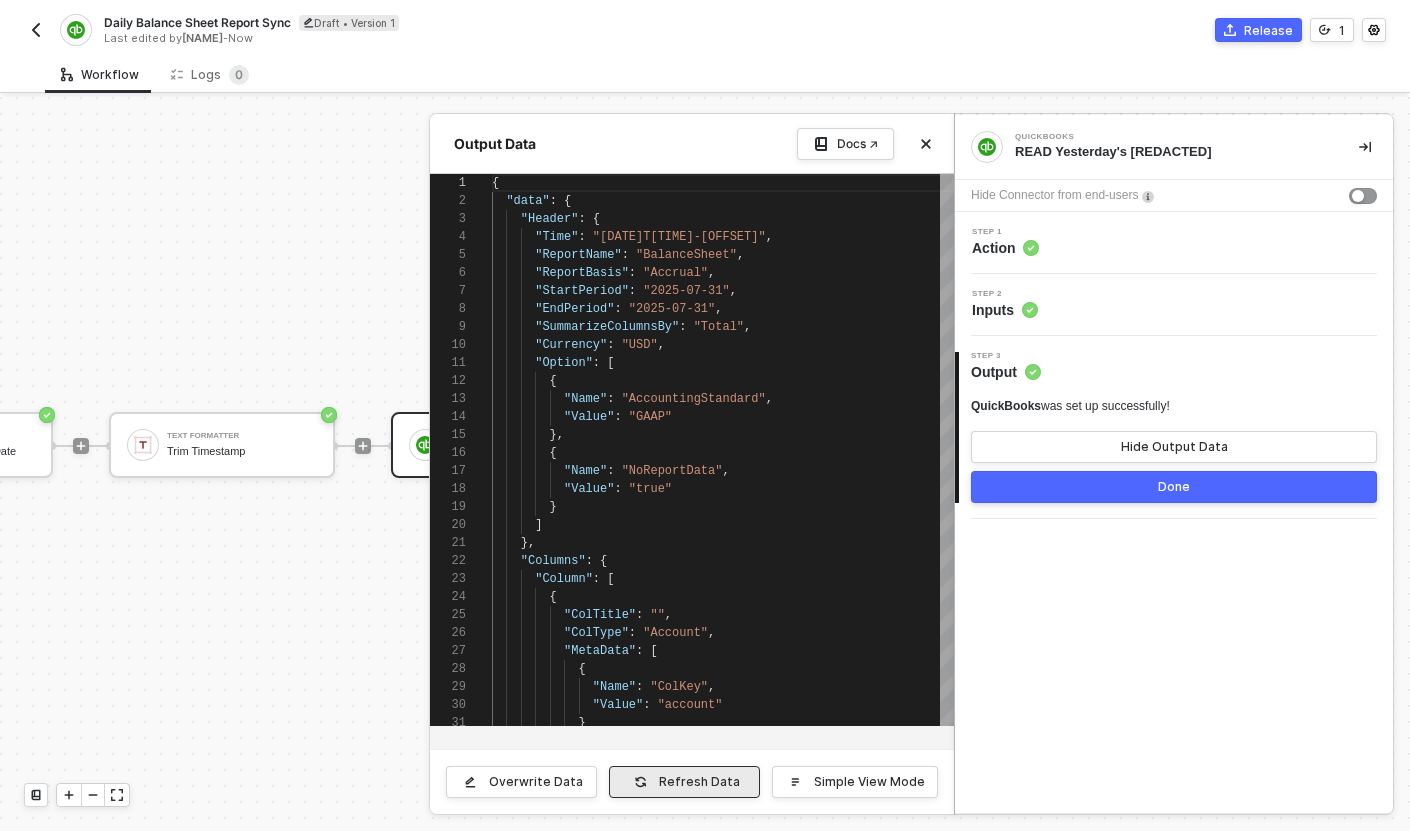 click on "Refresh Data" at bounding box center (699, 782) 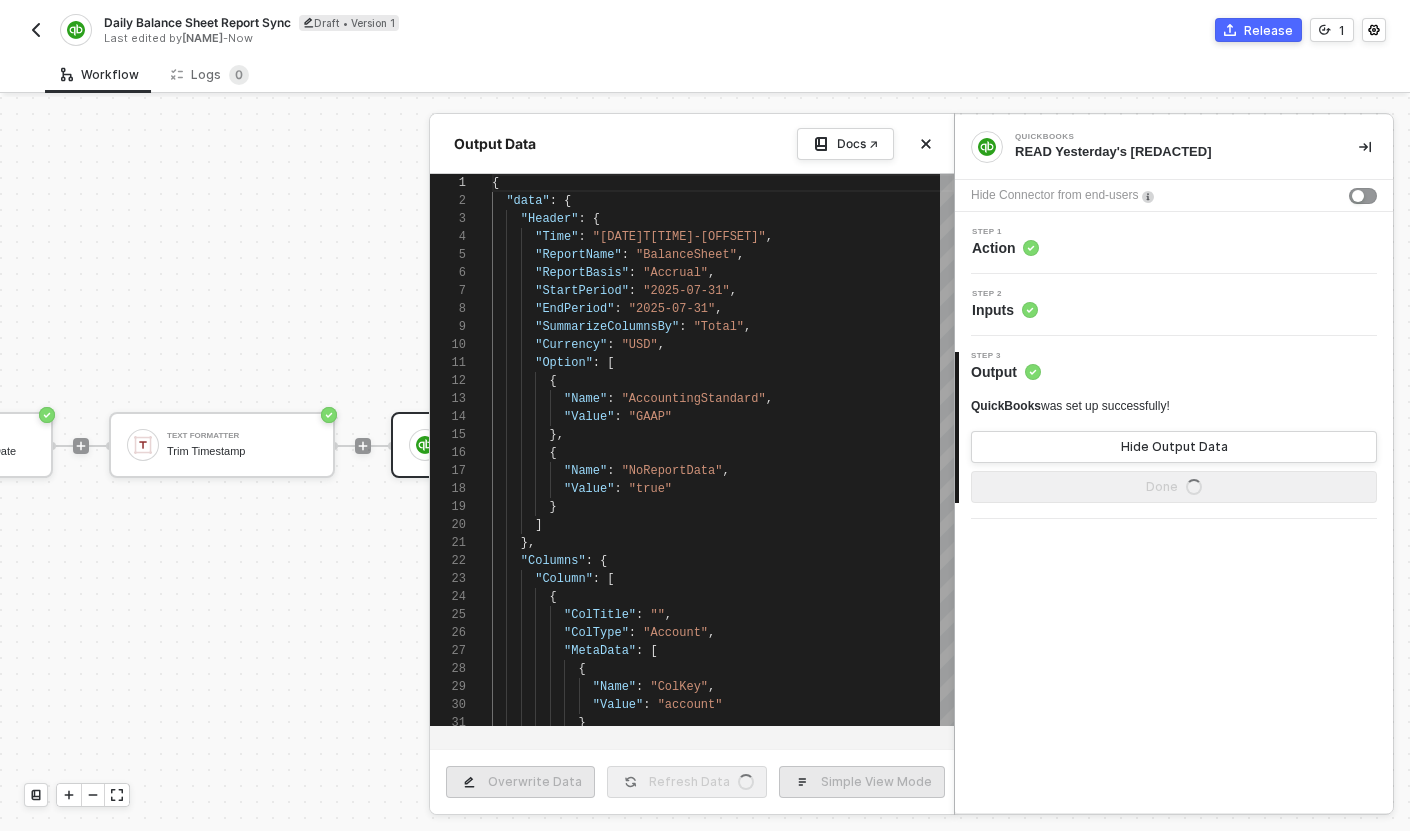 type on ""Header": {
"Time": "2025-08-01T07:16:07-07:00",
"ReportName": "BalanceSheet",
"ReportBasis": "Accrual",
"StartPeriod": "2025-07-31",
"EndPeriod": "2025-07-31",
"SummarizeColumnsBy": "Total",
"Currency": "USD"," 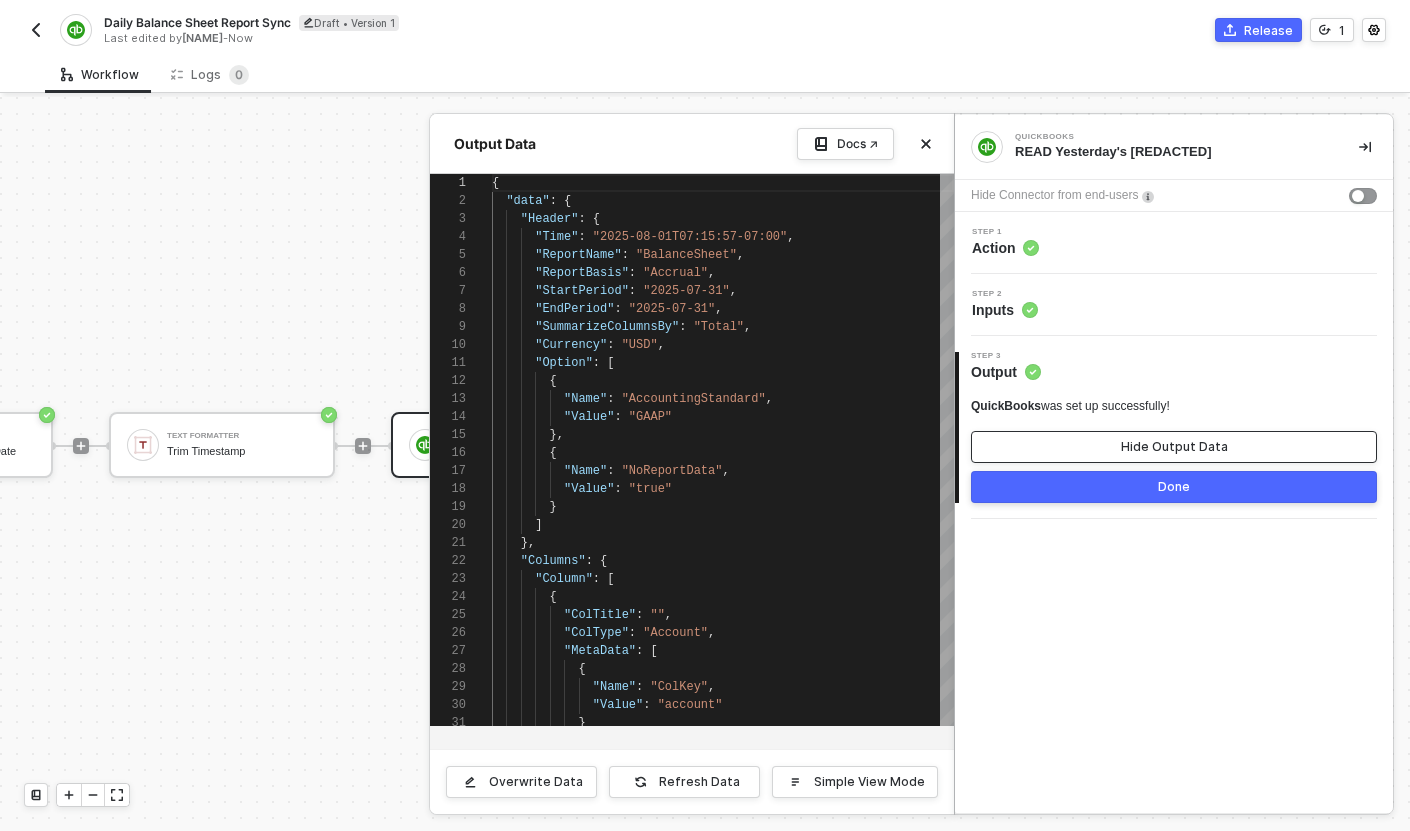 click on "Hide Output Data" at bounding box center [1174, 447] 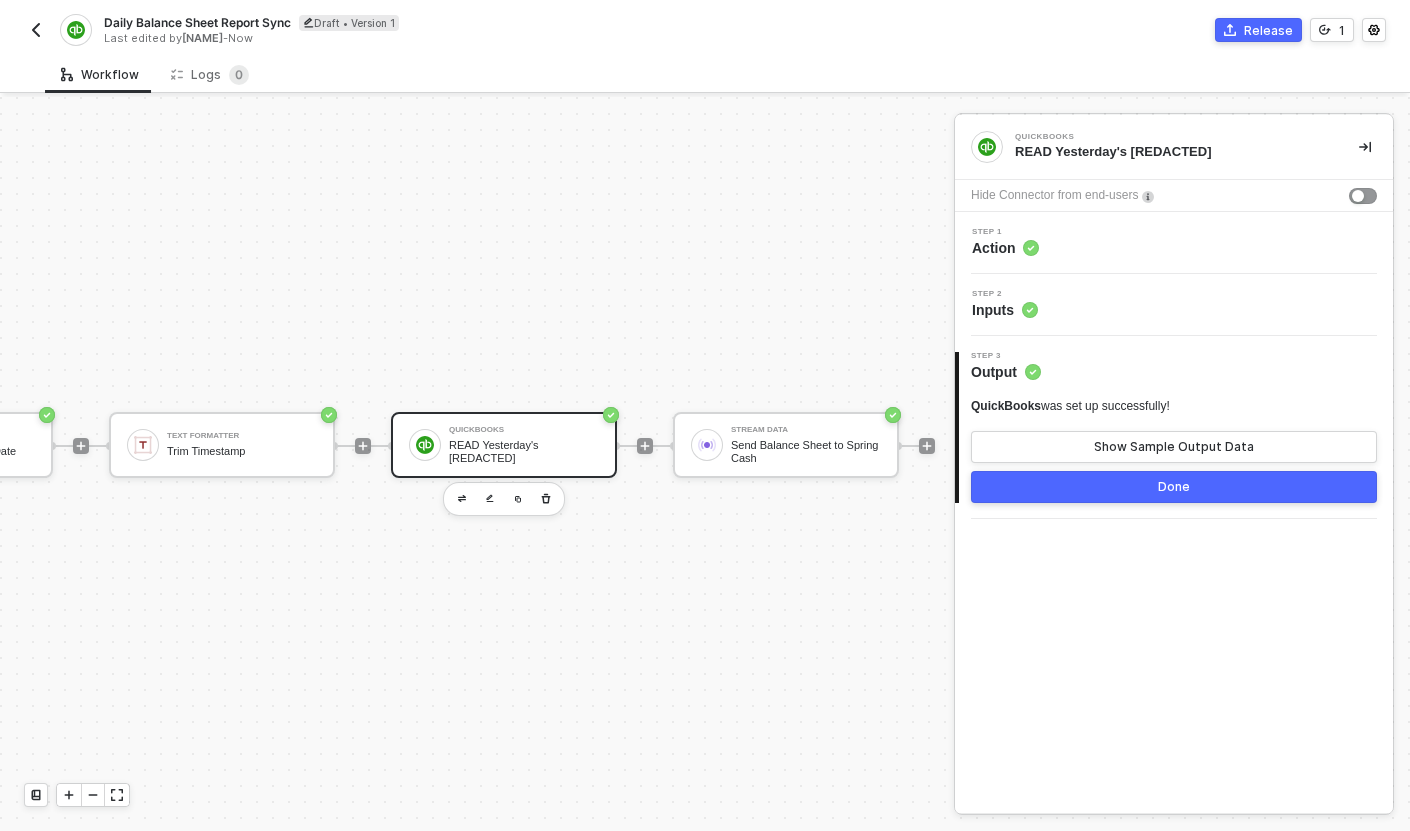 click on "Done" at bounding box center [1174, 487] 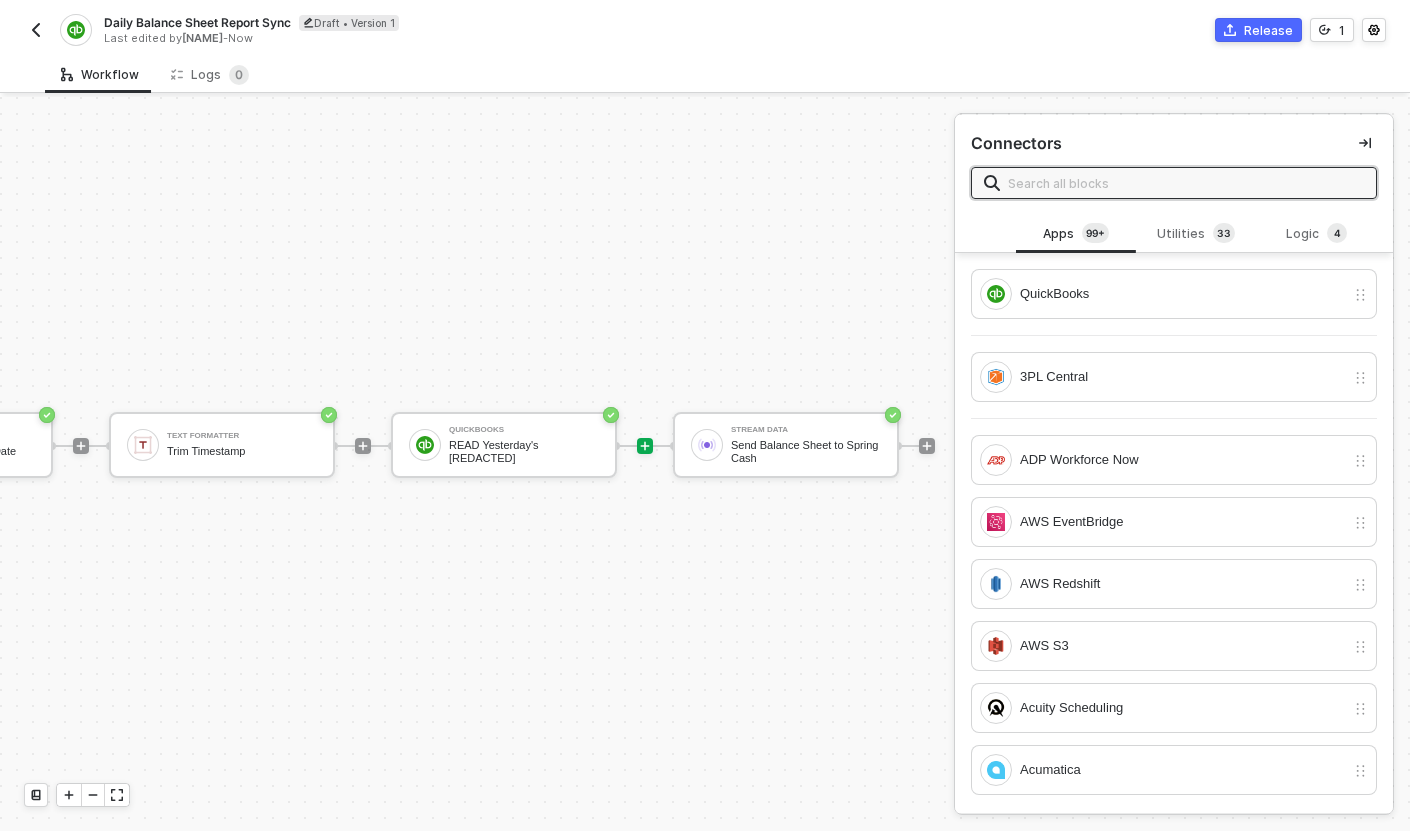 click on "Daily Balance Sheet Report Sync    Draft • Version   1 Last edited by  [FIRST] [LAST]  -  Now Release 1" at bounding box center [705, 28] 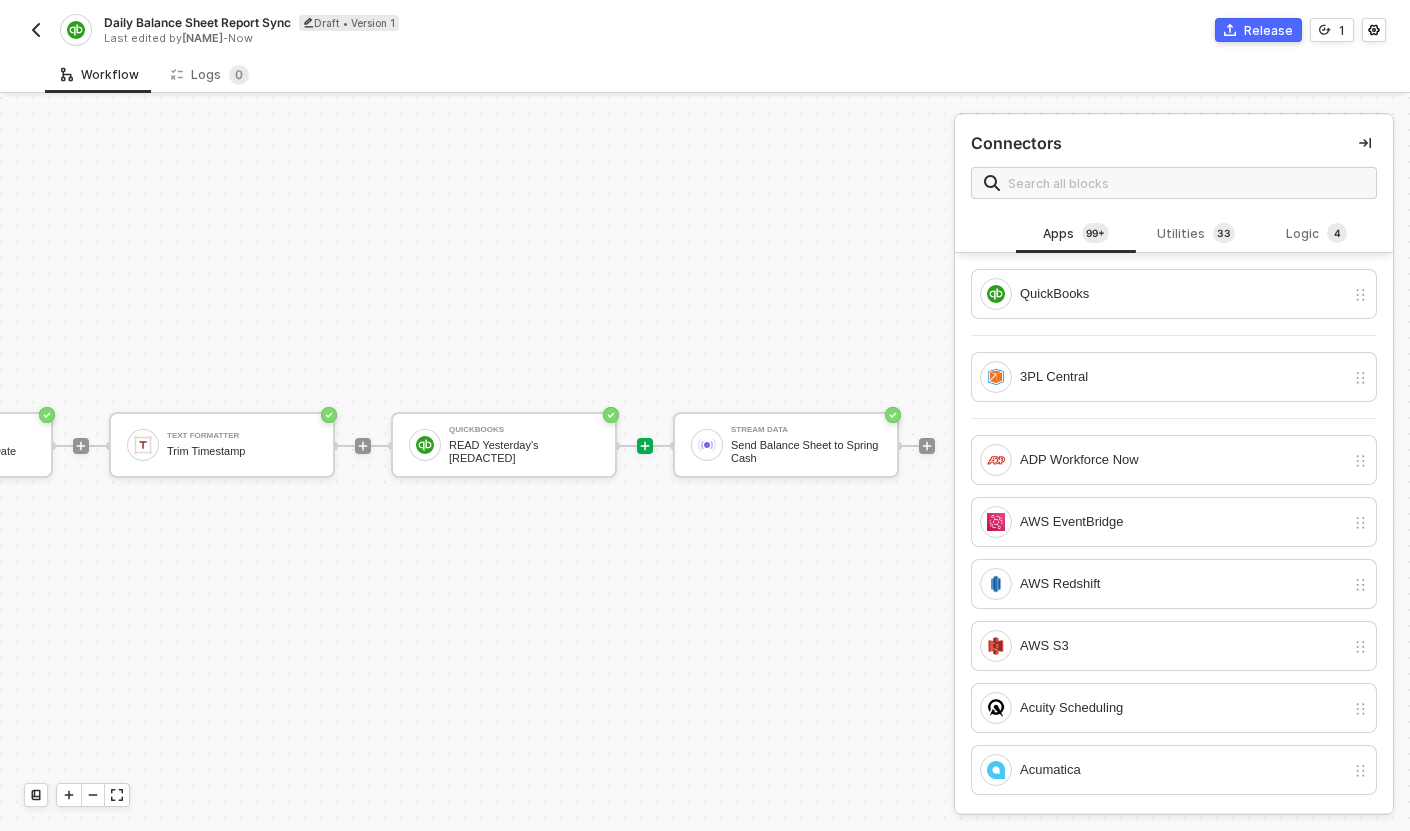 click at bounding box center [36, 30] 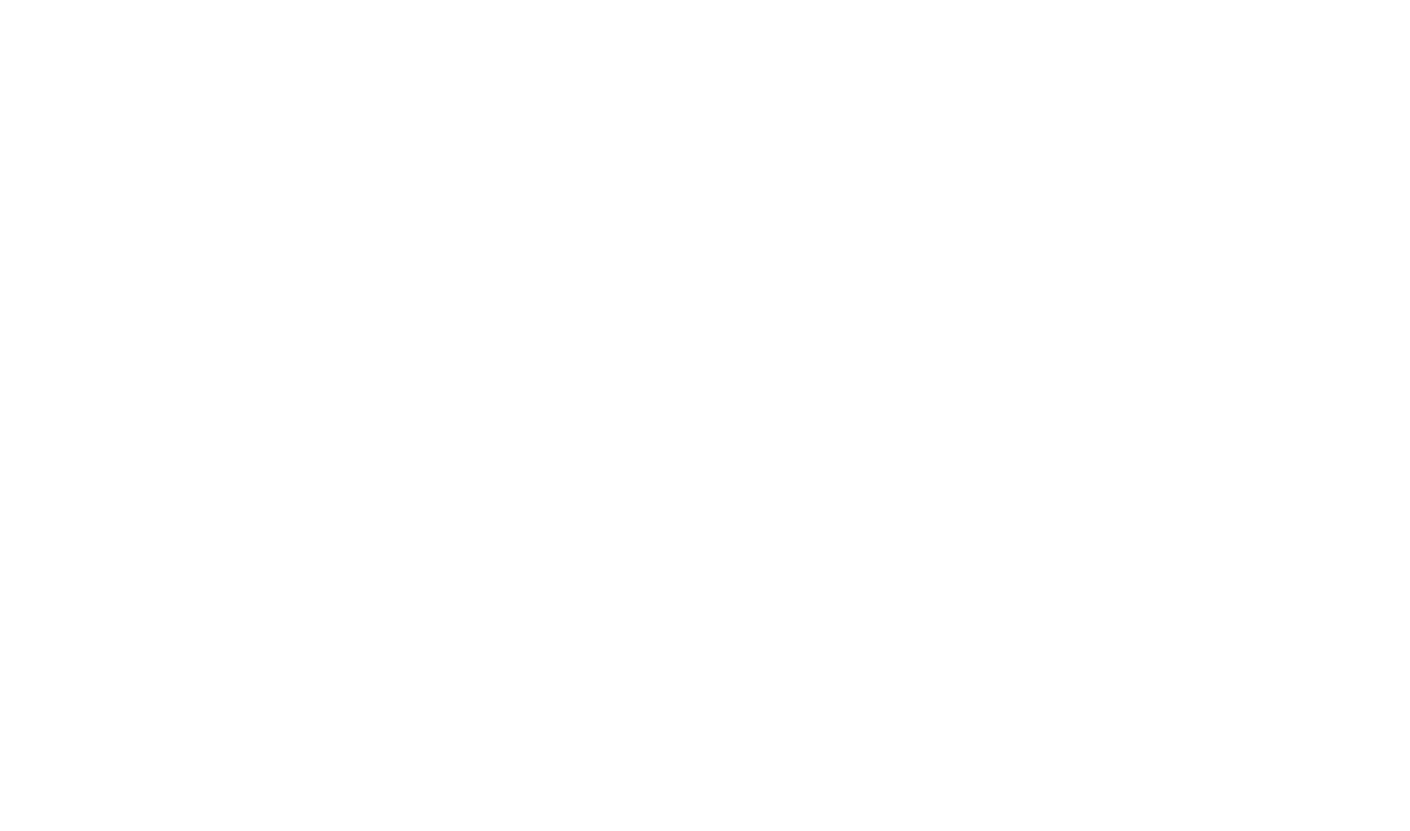 scroll, scrollTop: 0, scrollLeft: 0, axis: both 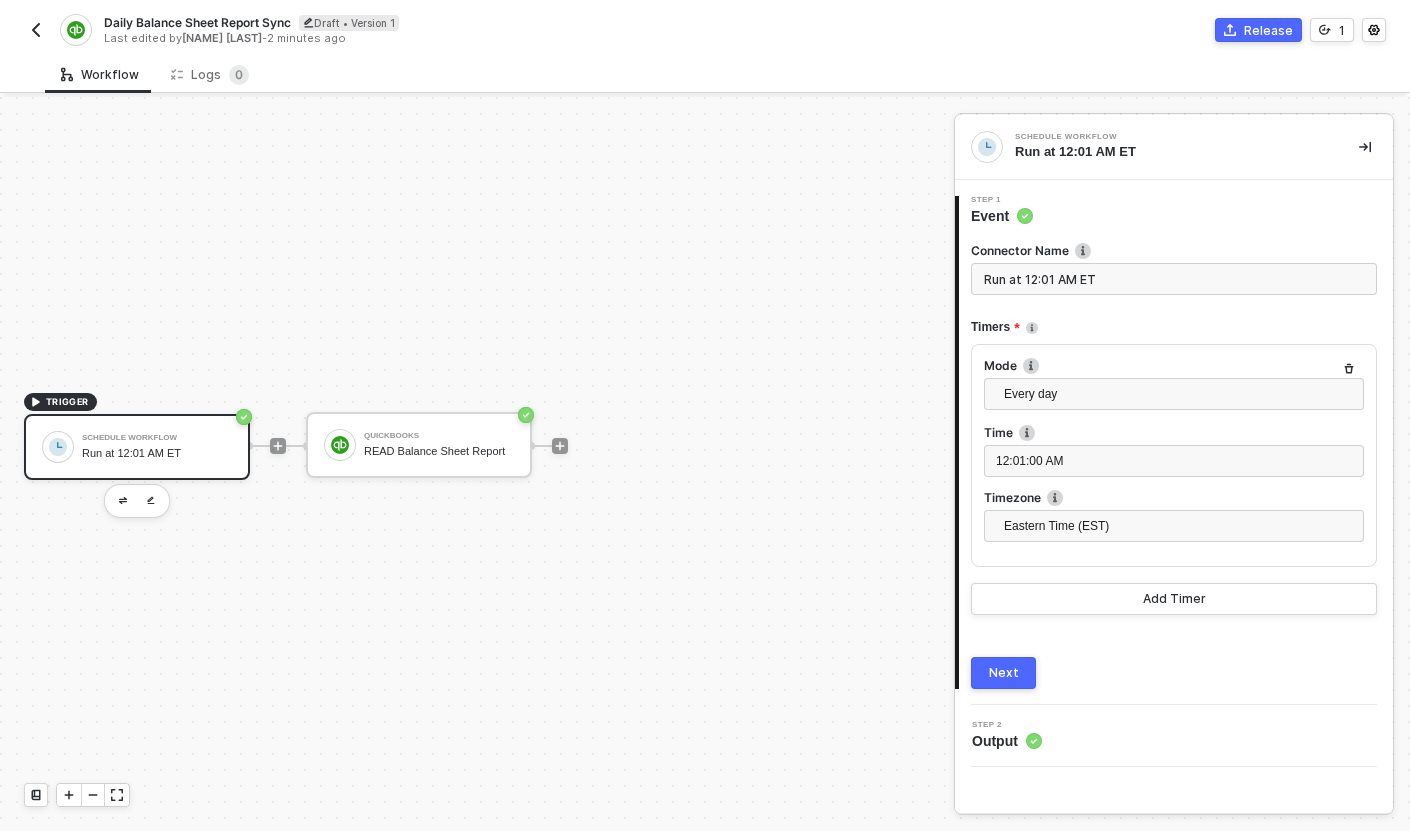 click at bounding box center [36, 30] 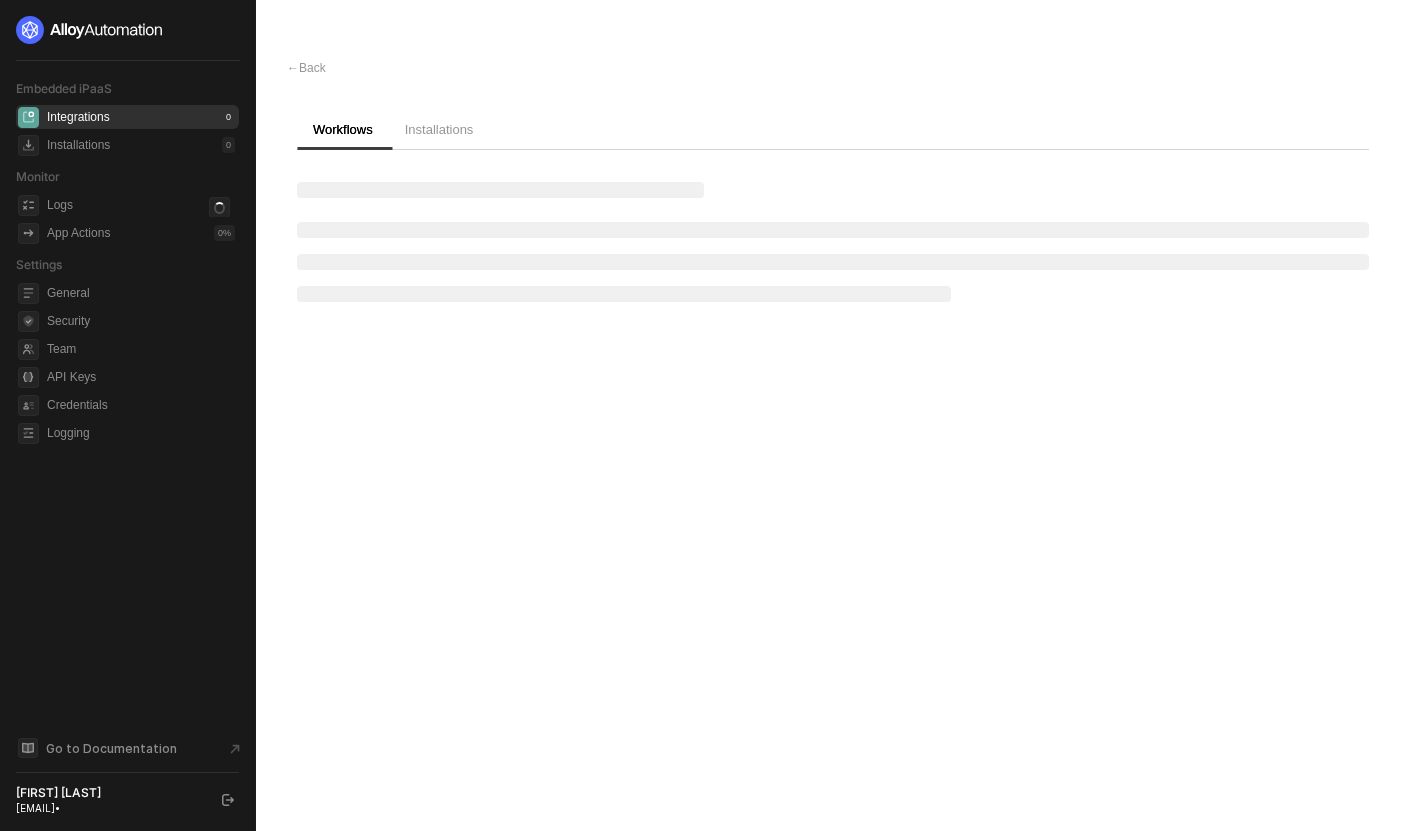 scroll, scrollTop: 0, scrollLeft: 0, axis: both 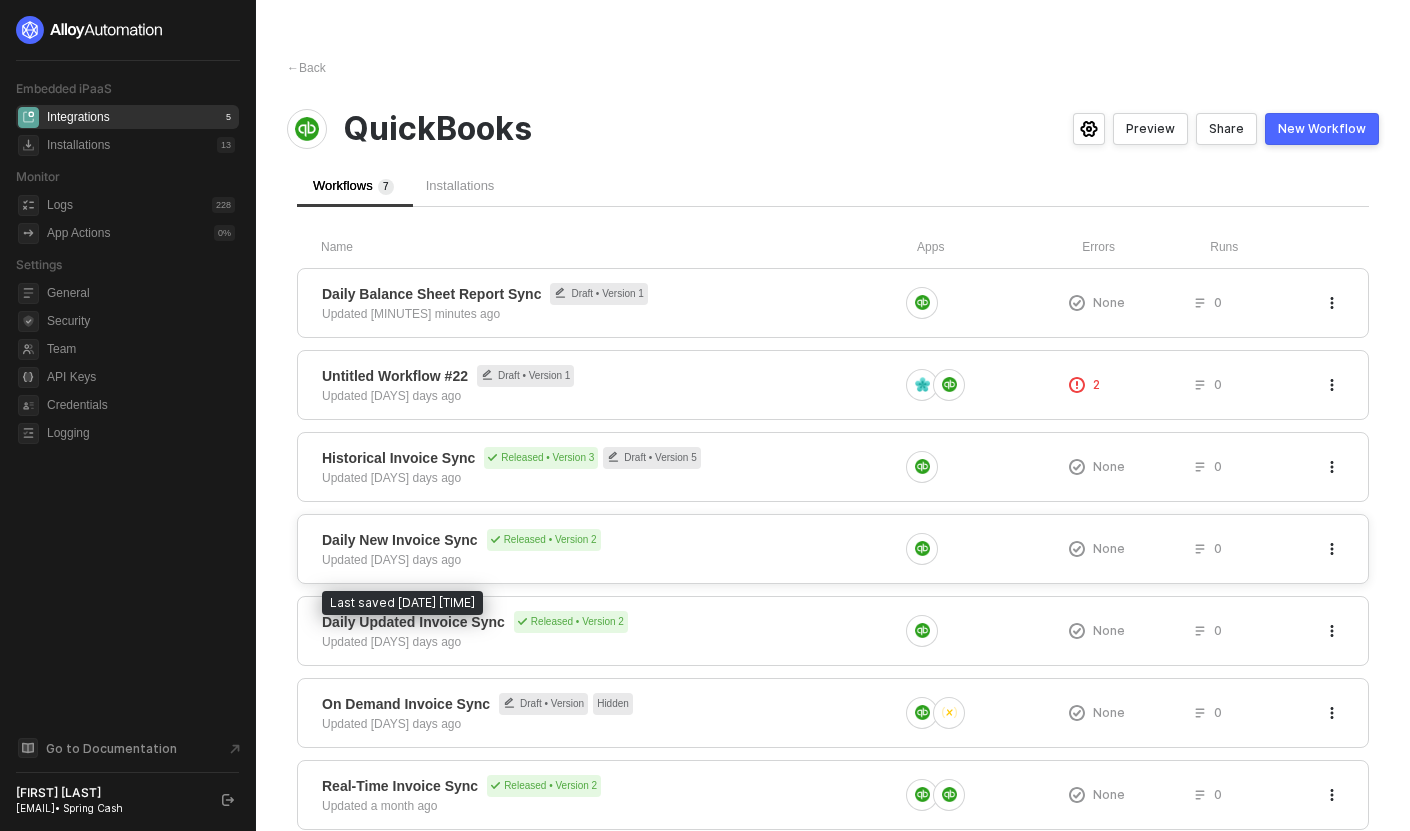 click on "Updated 24 days ago" at bounding box center [391, 560] 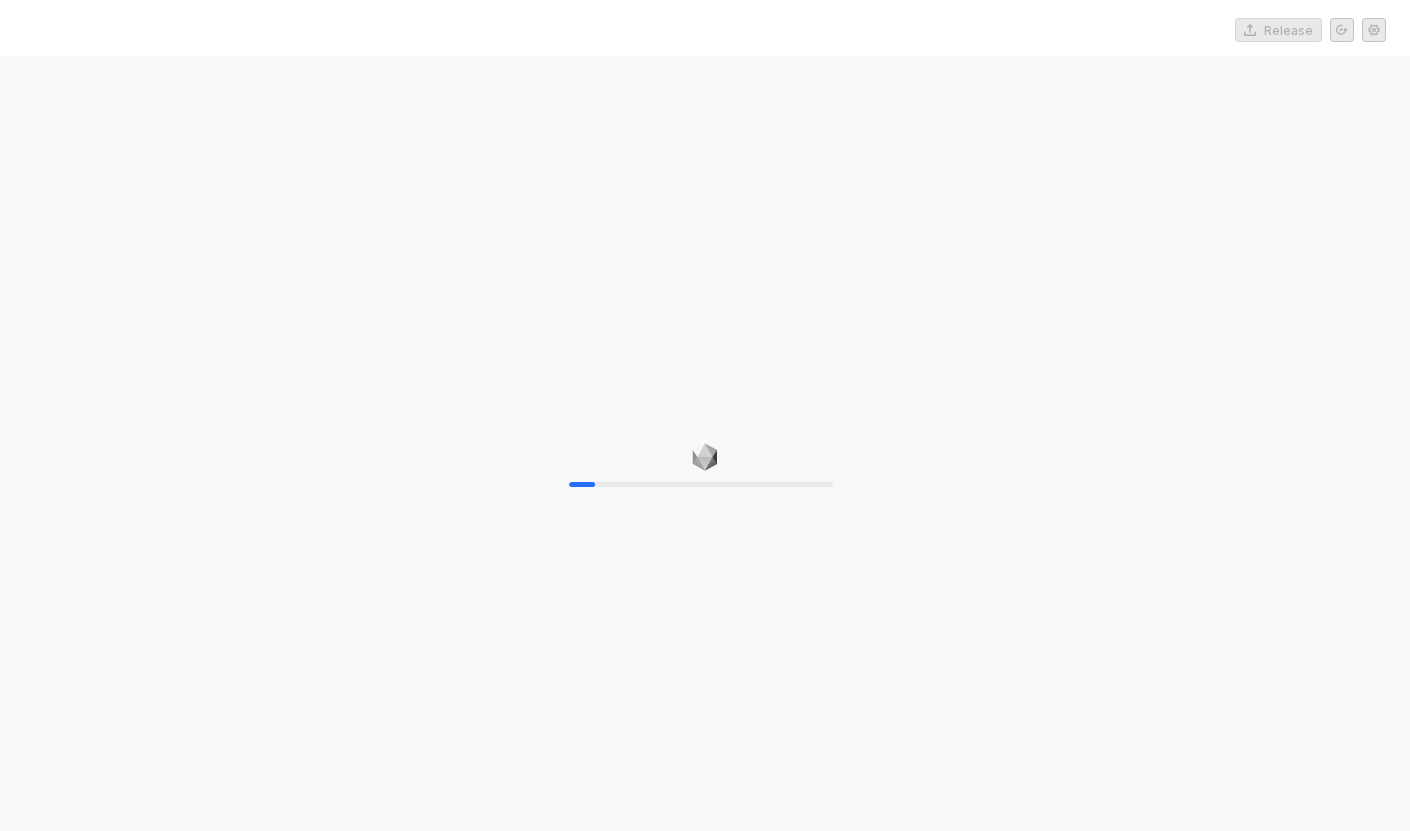 scroll, scrollTop: 0, scrollLeft: 0, axis: both 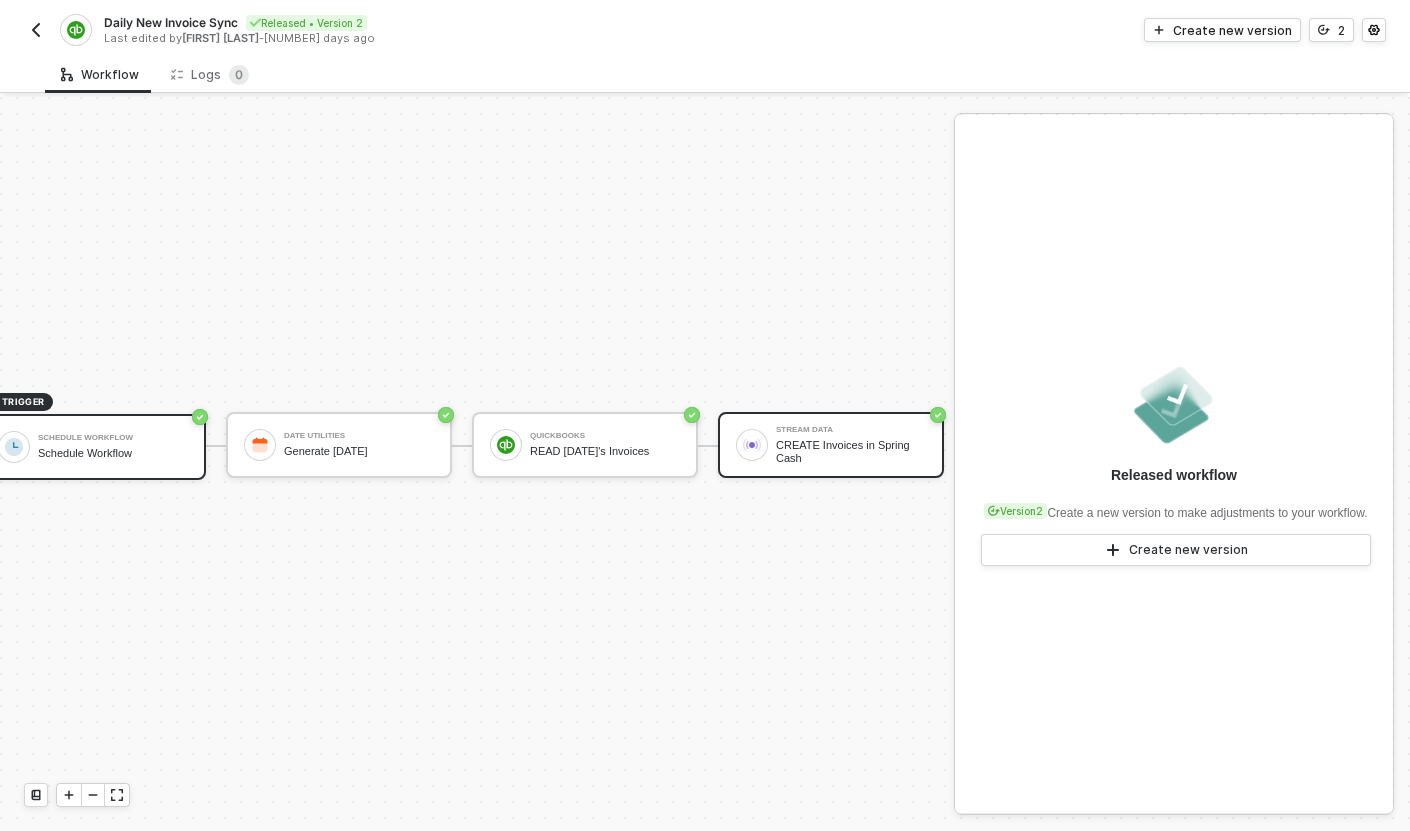 click on "Stream Data CREATE Invoices in Spring Cash" at bounding box center (851, 445) 